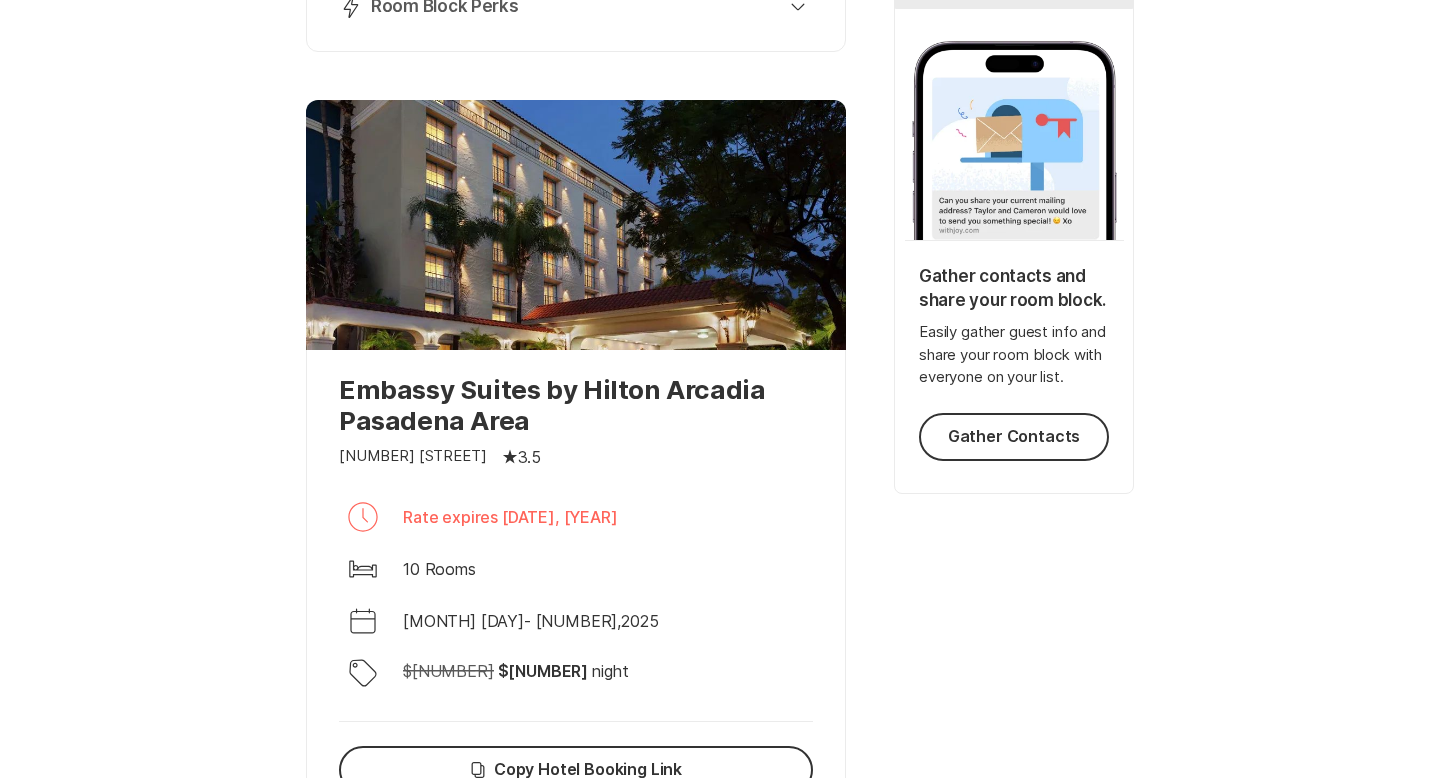scroll, scrollTop: 0, scrollLeft: 0, axis: both 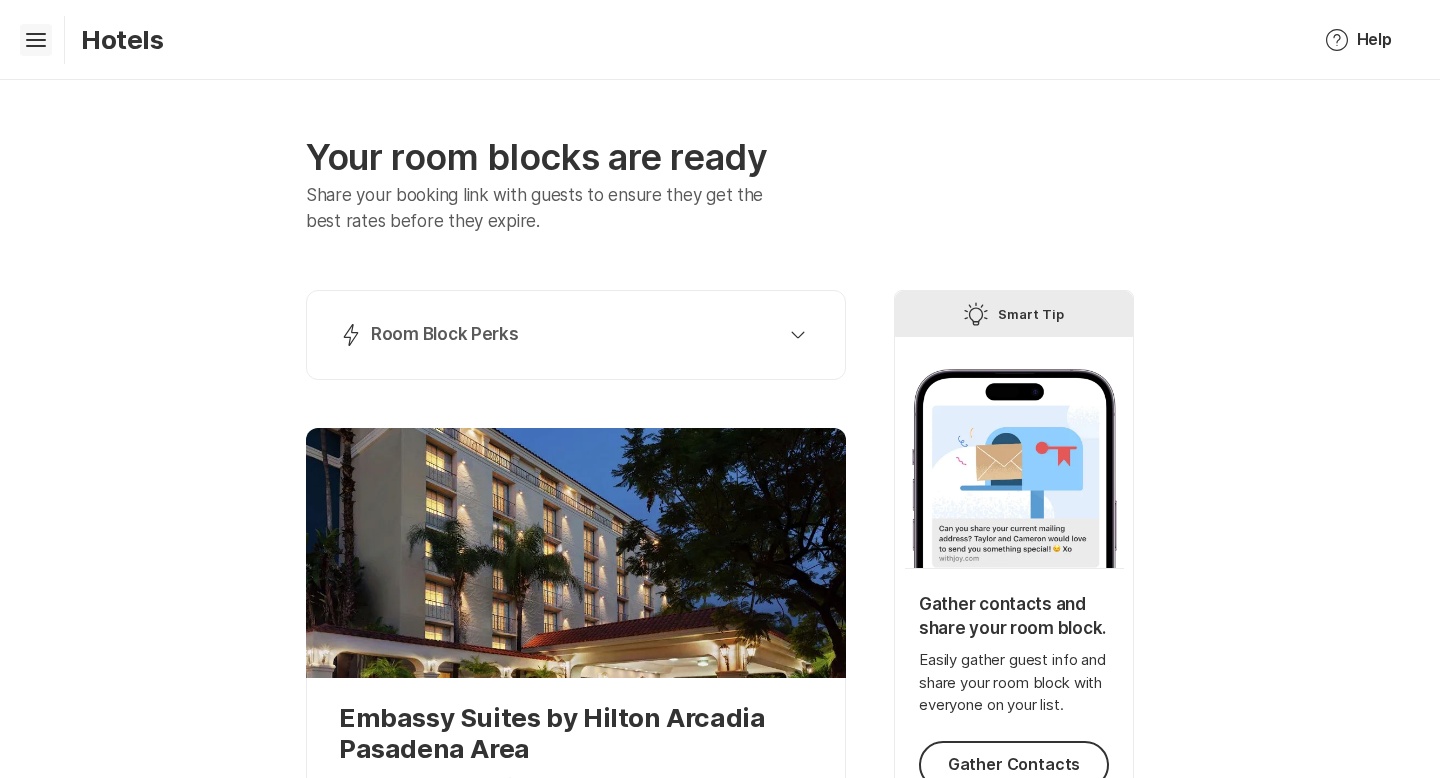 click 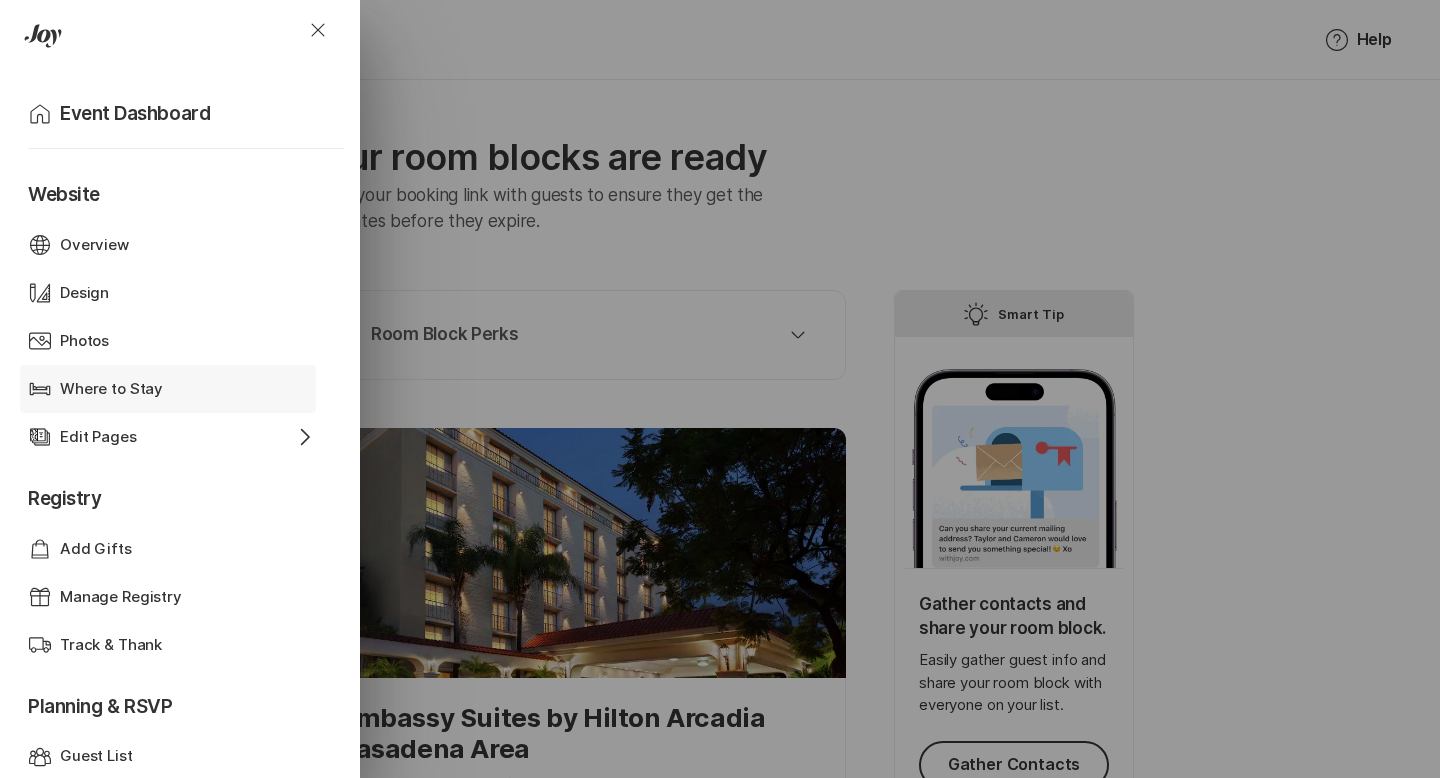 click on "Where to Stay" at bounding box center [111, 389] 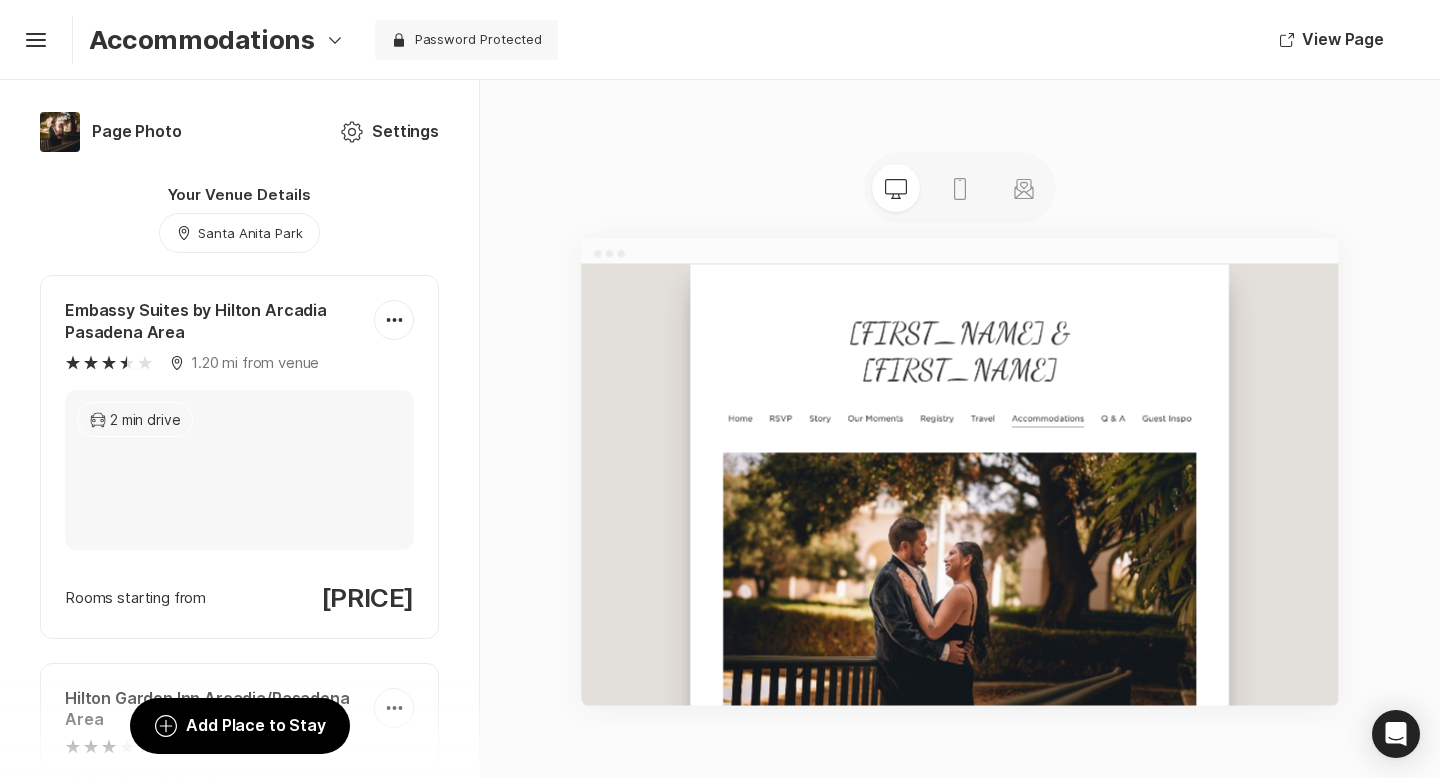 scroll, scrollTop: 7, scrollLeft: 0, axis: vertical 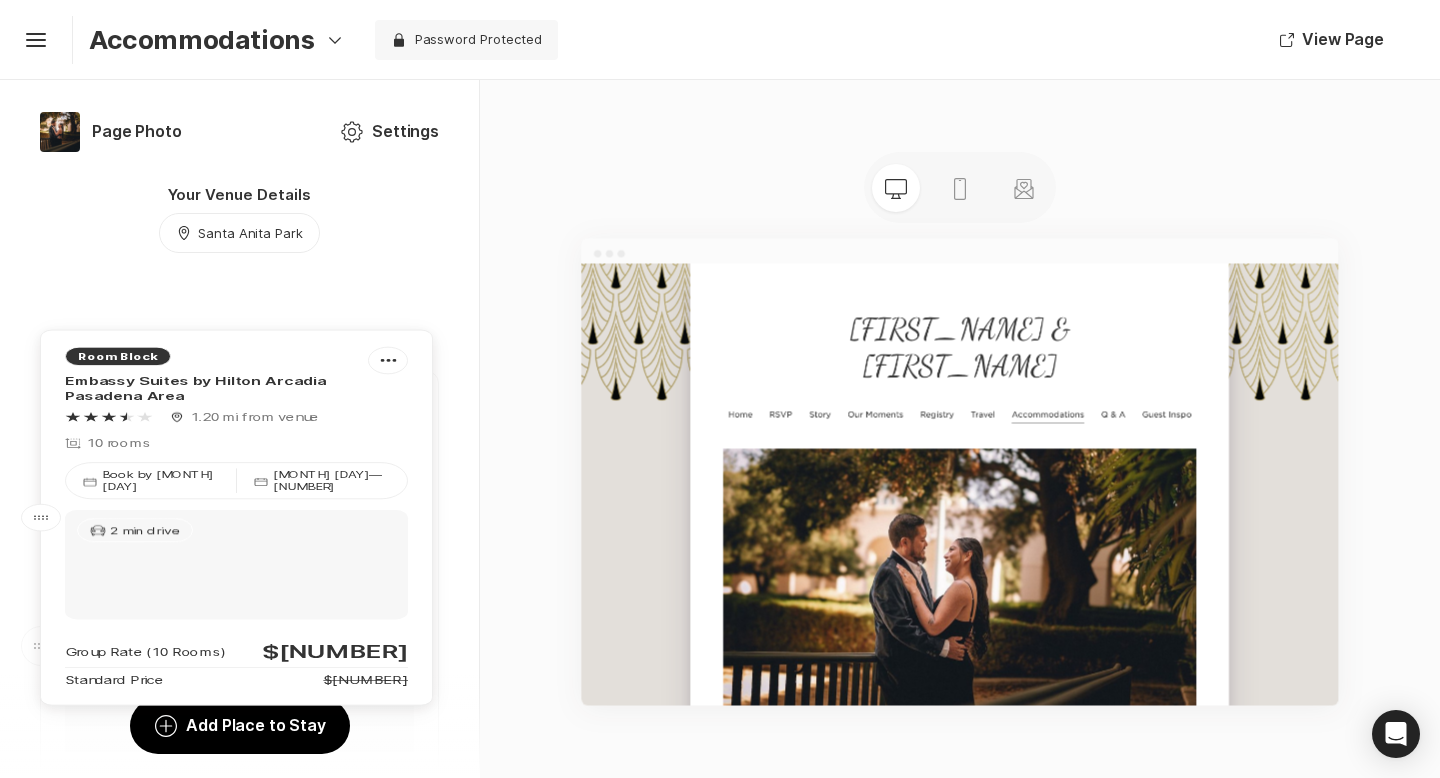 drag, startPoint x: 48, startPoint y: 431, endPoint x: 49, endPoint y: 567, distance: 136.00368 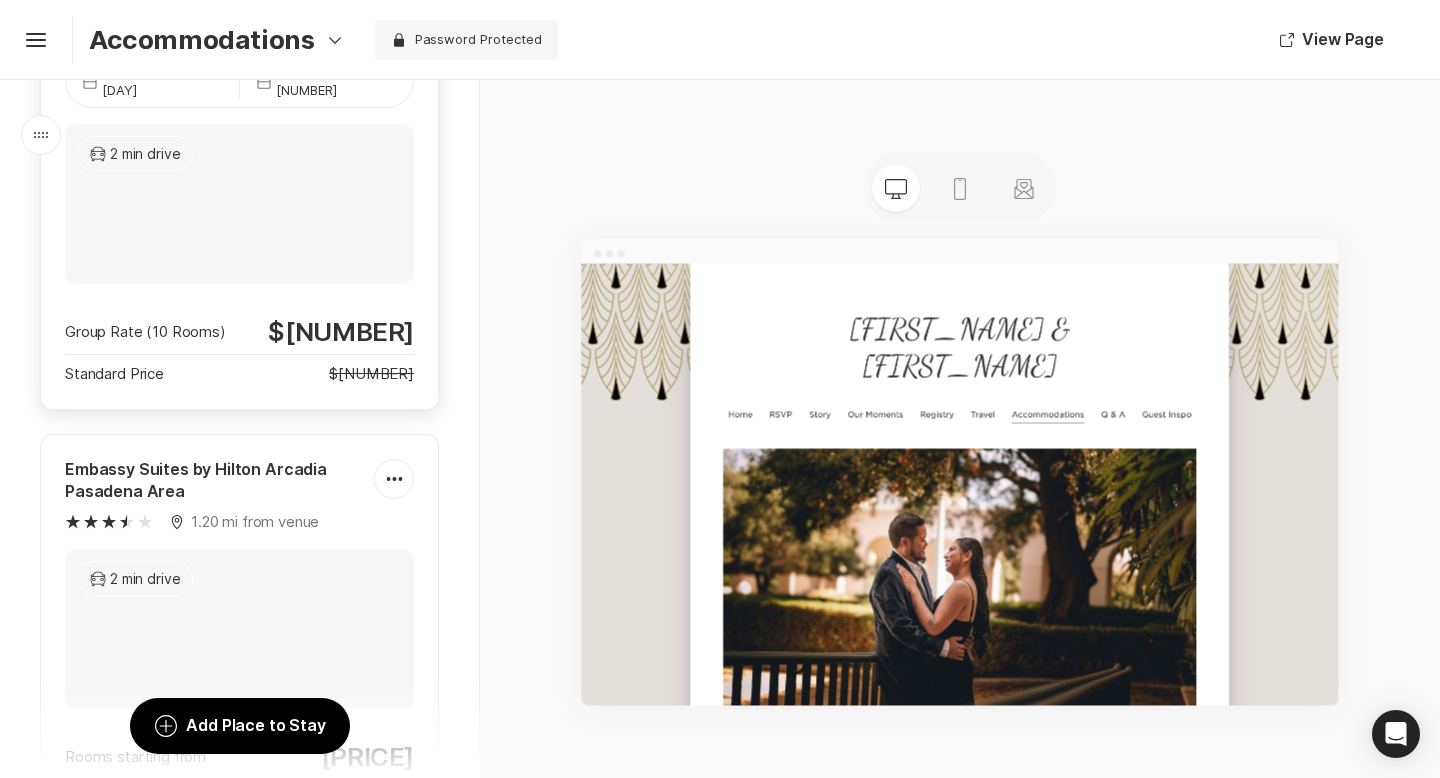 scroll, scrollTop: 457, scrollLeft: 0, axis: vertical 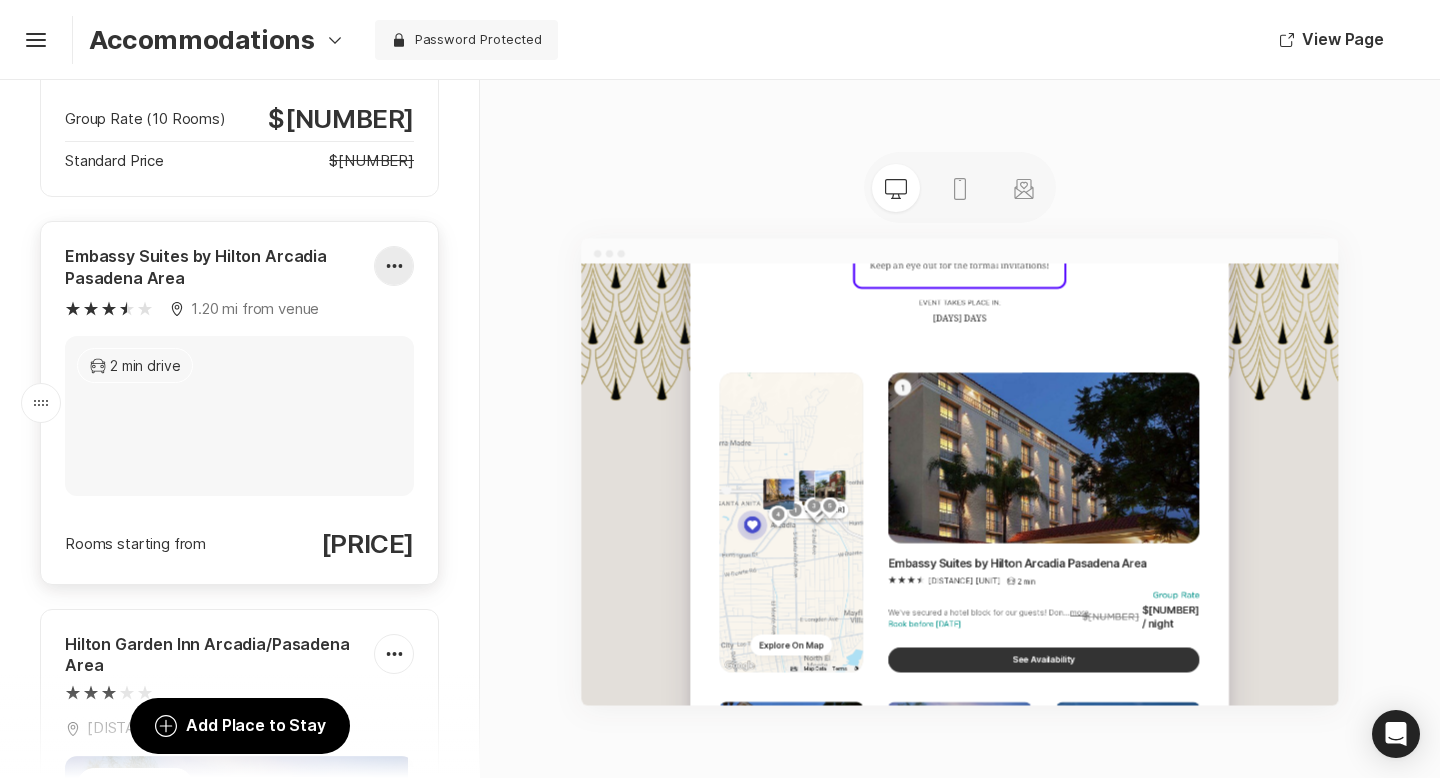 click at bounding box center [394, 266] 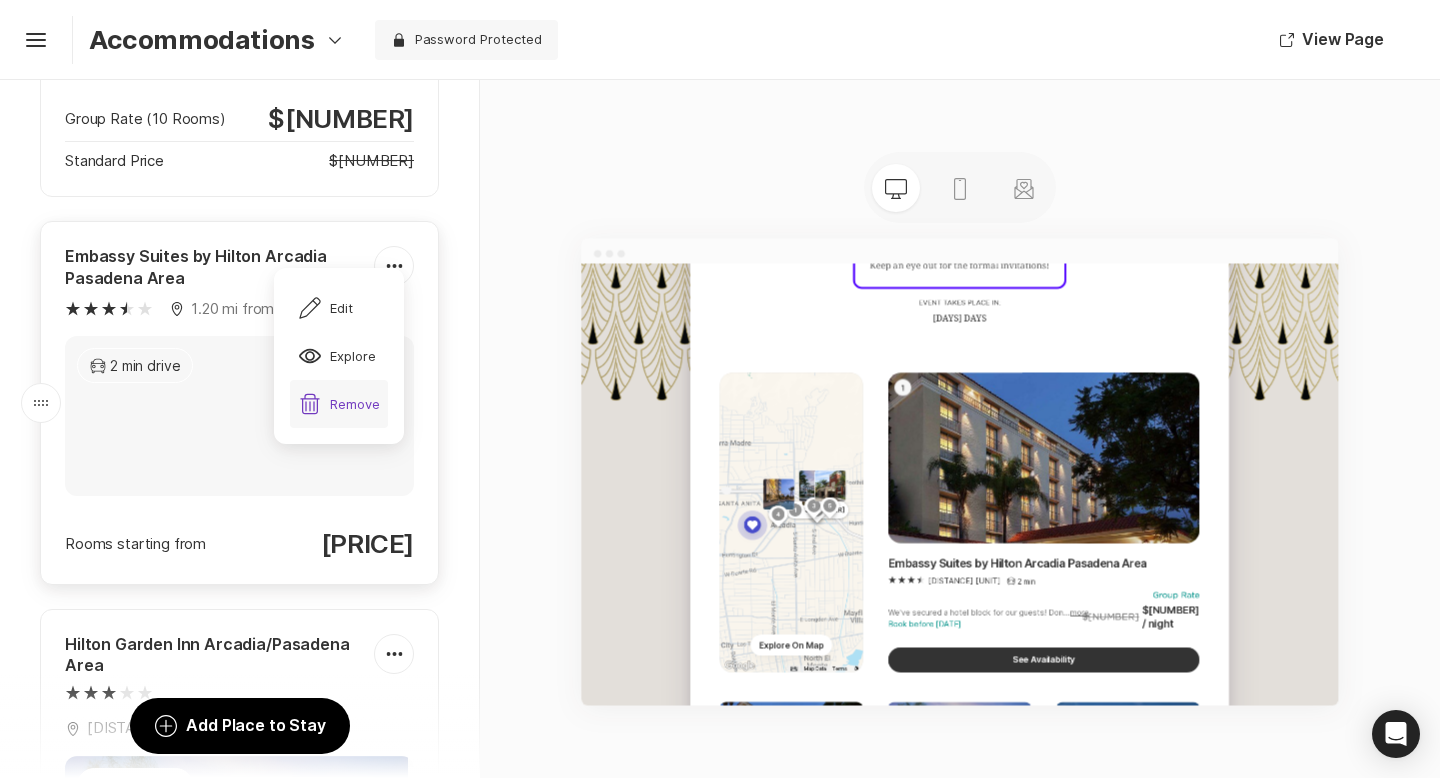 click on "Trash Remove" at bounding box center (339, 404) 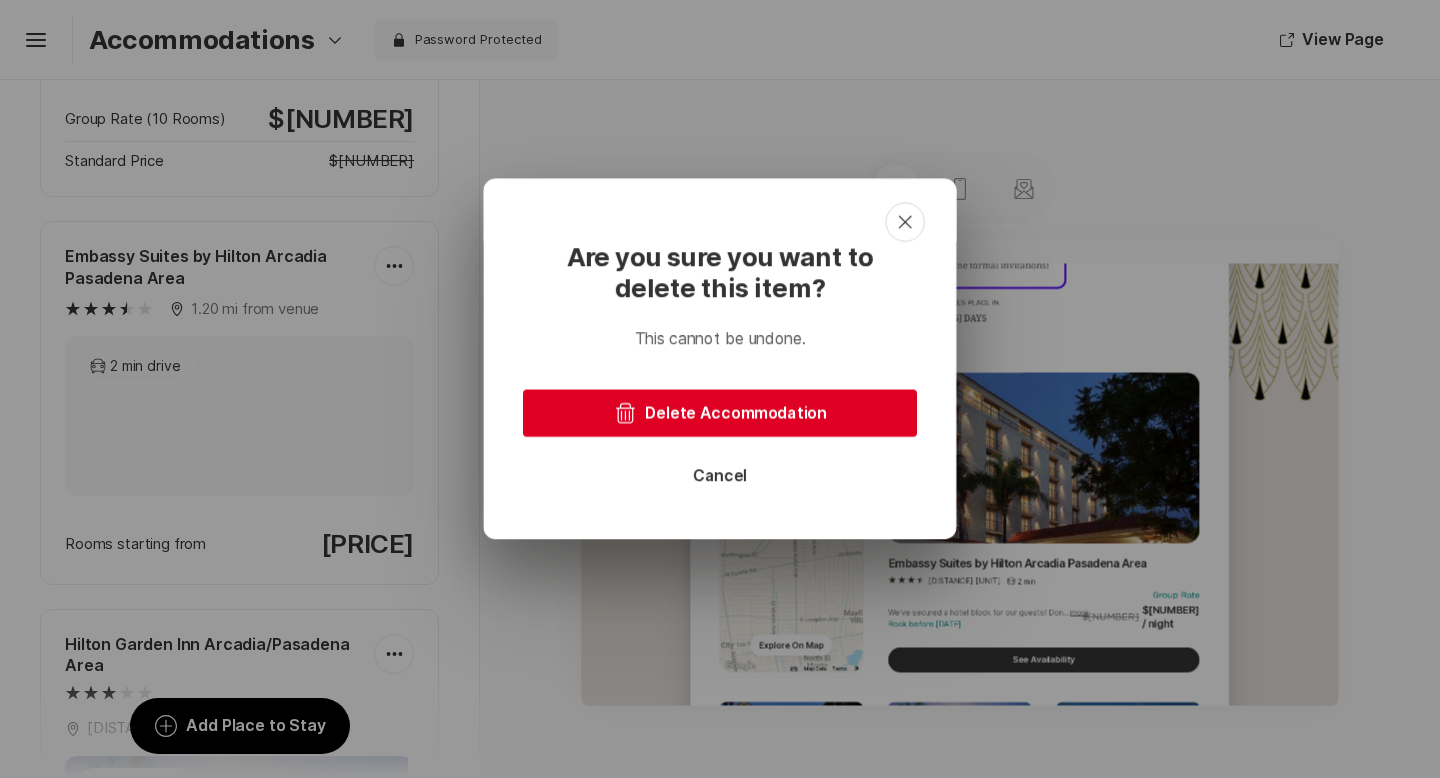 click on "Trash" 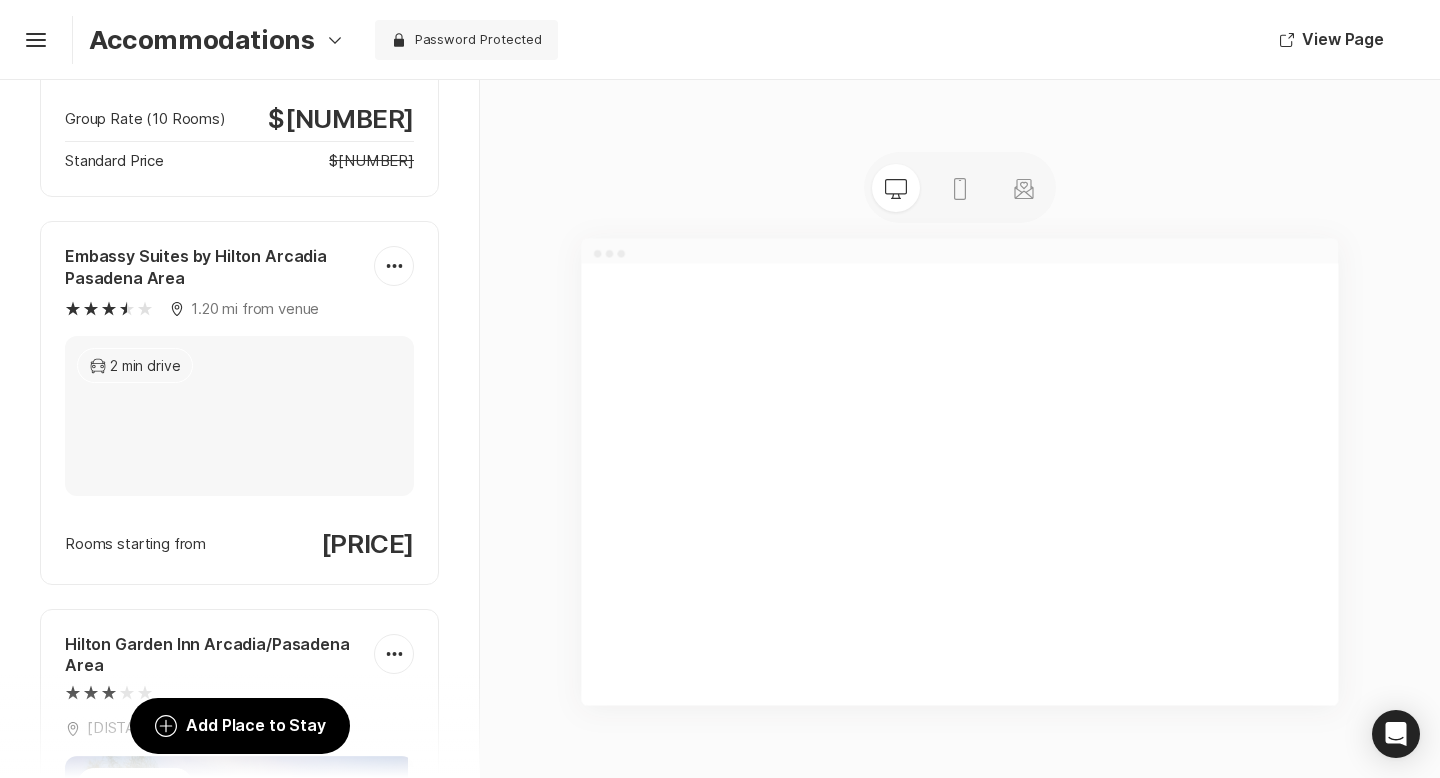 scroll, scrollTop: 0, scrollLeft: 0, axis: both 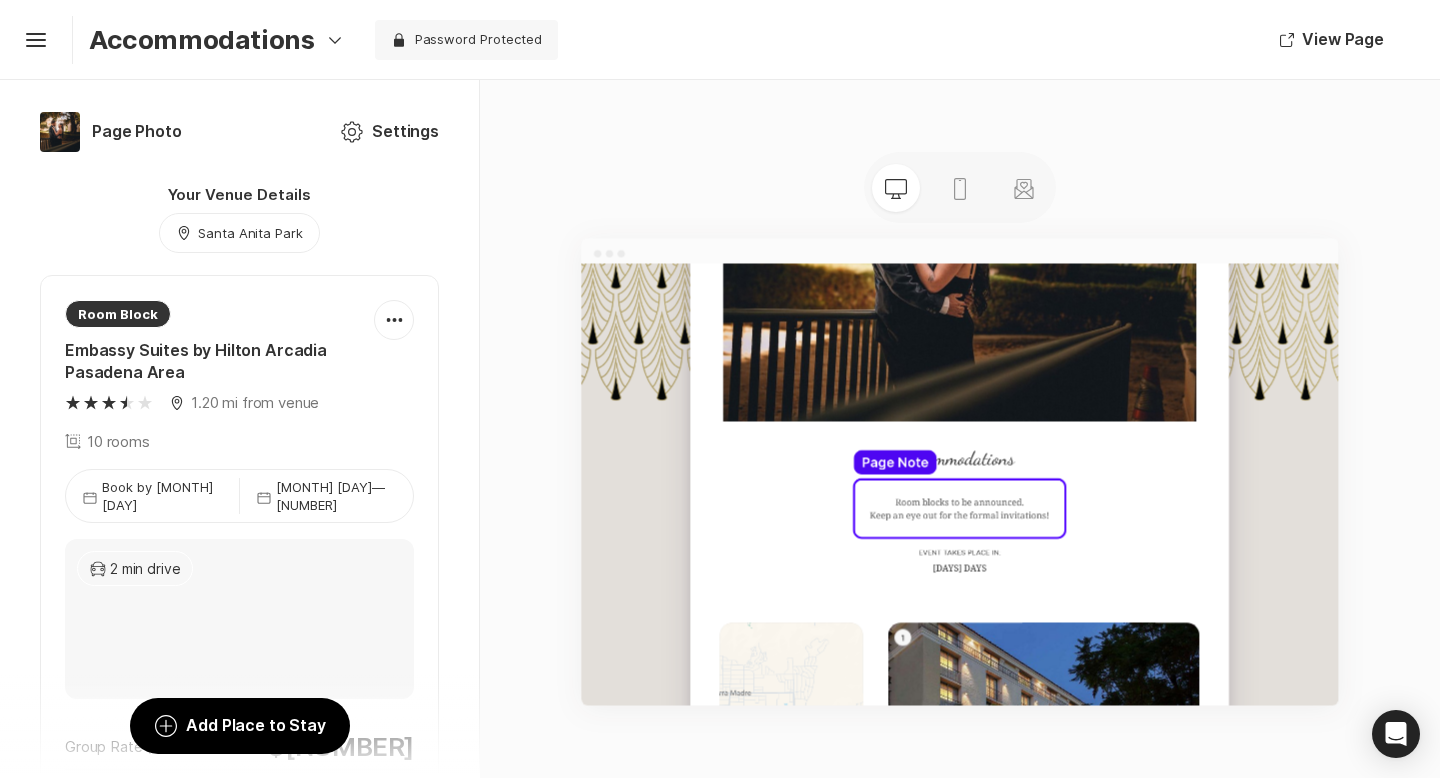 click 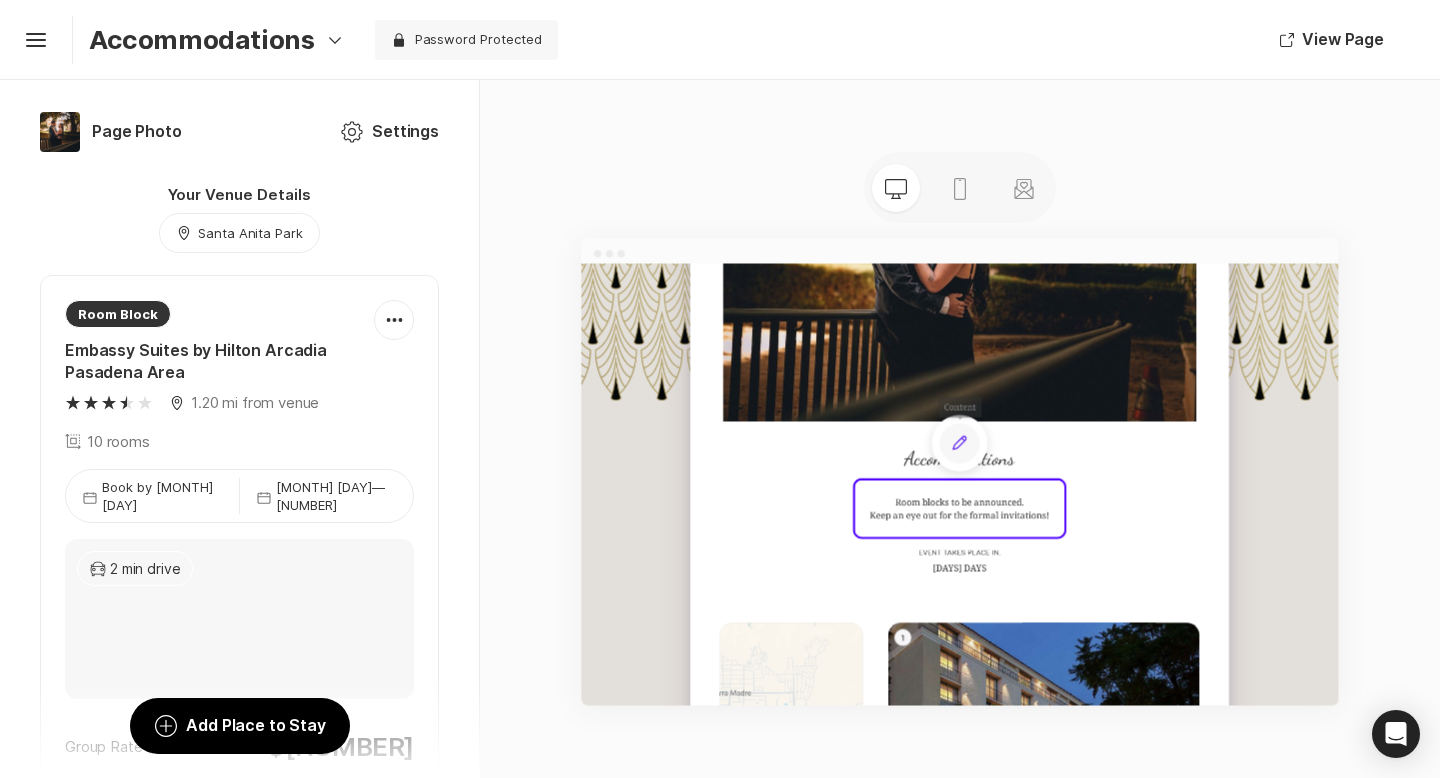 click on "Edit" at bounding box center (1301, 606) 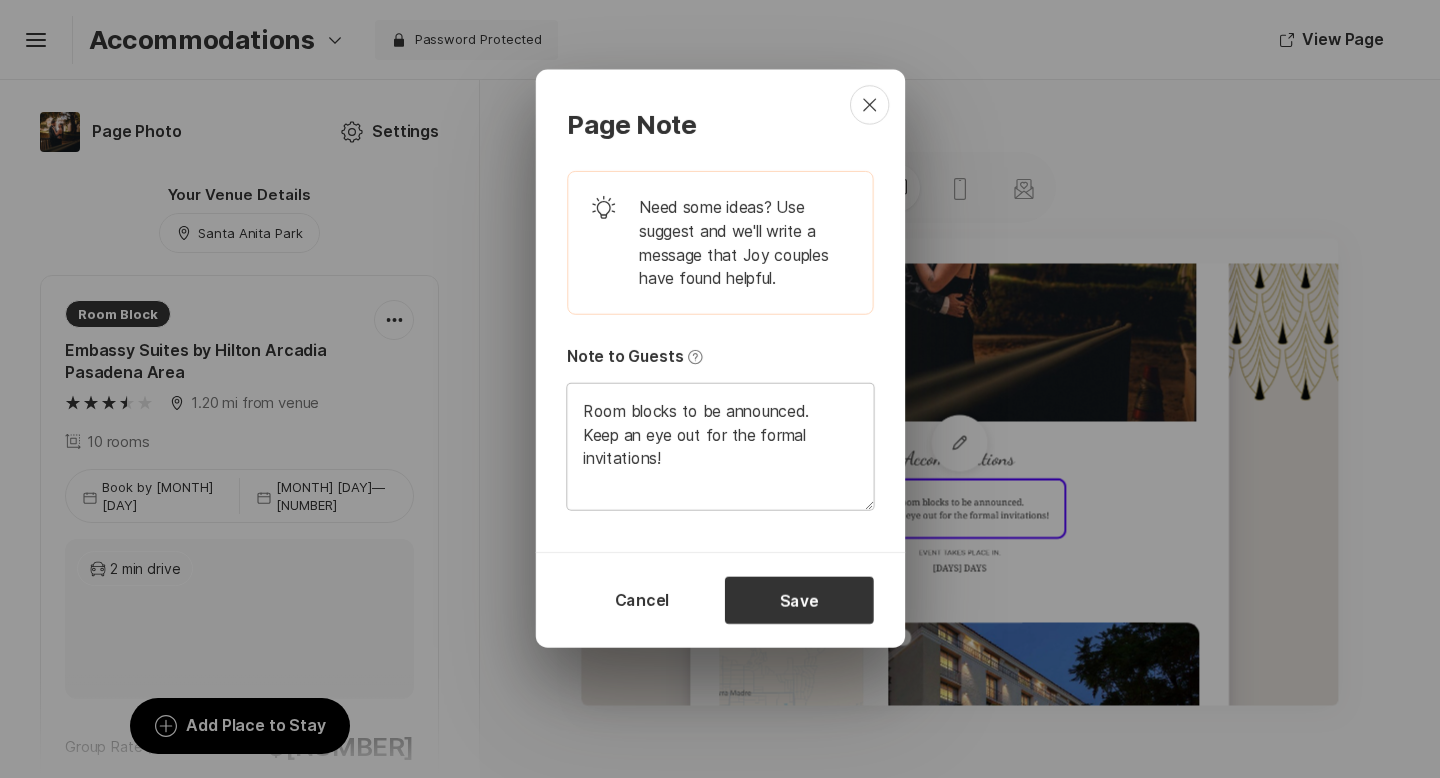type on "x" 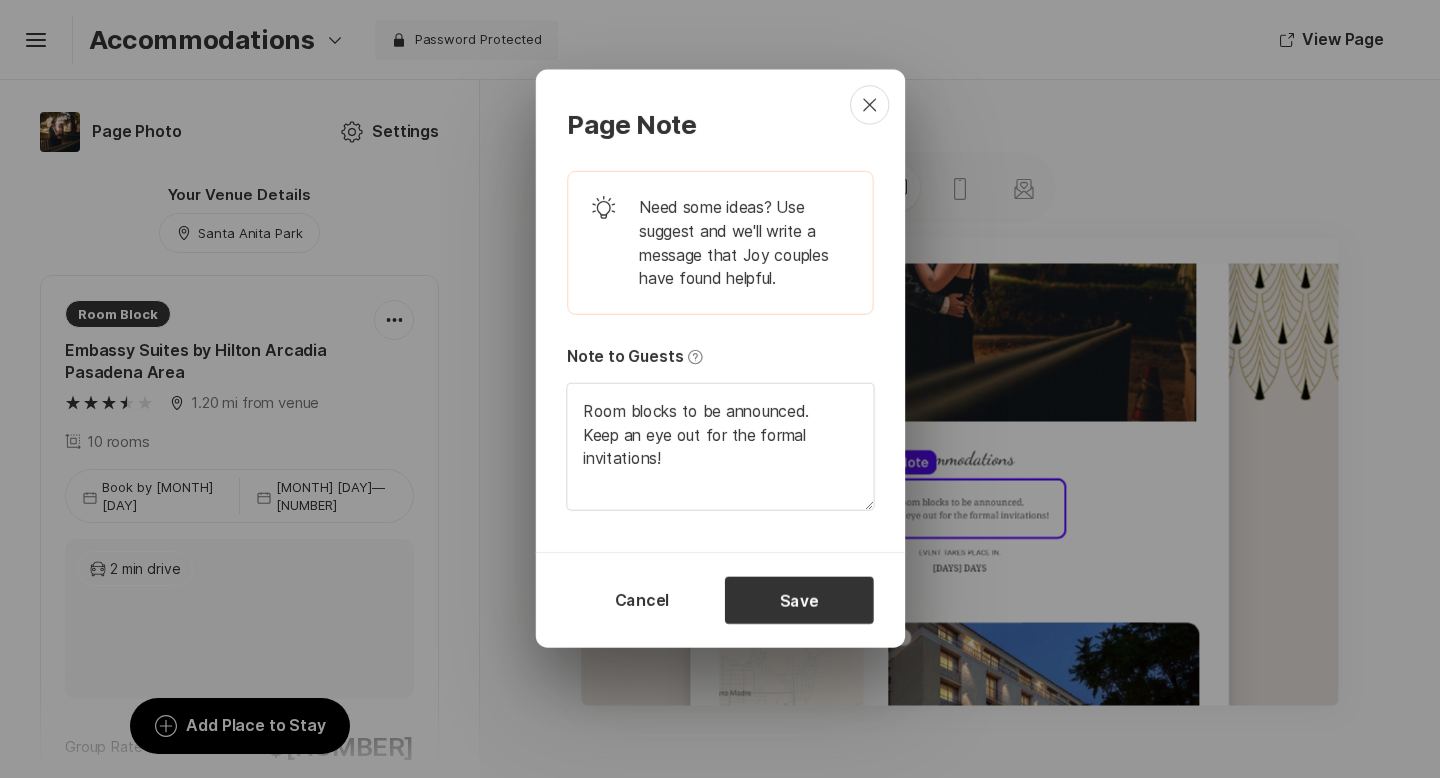 drag, startPoint x: 686, startPoint y: 465, endPoint x: 538, endPoint y: 381, distance: 170.17638 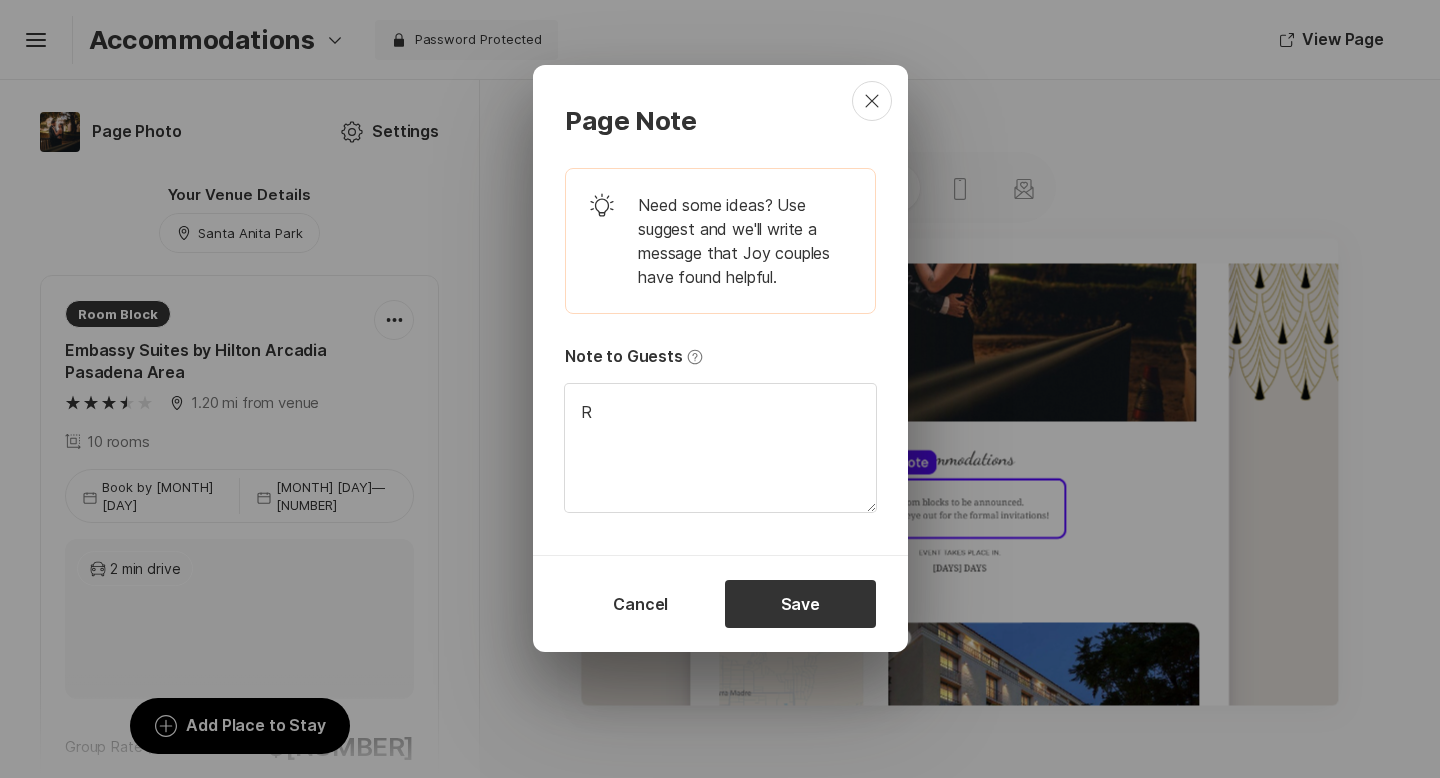 type on "Ro" 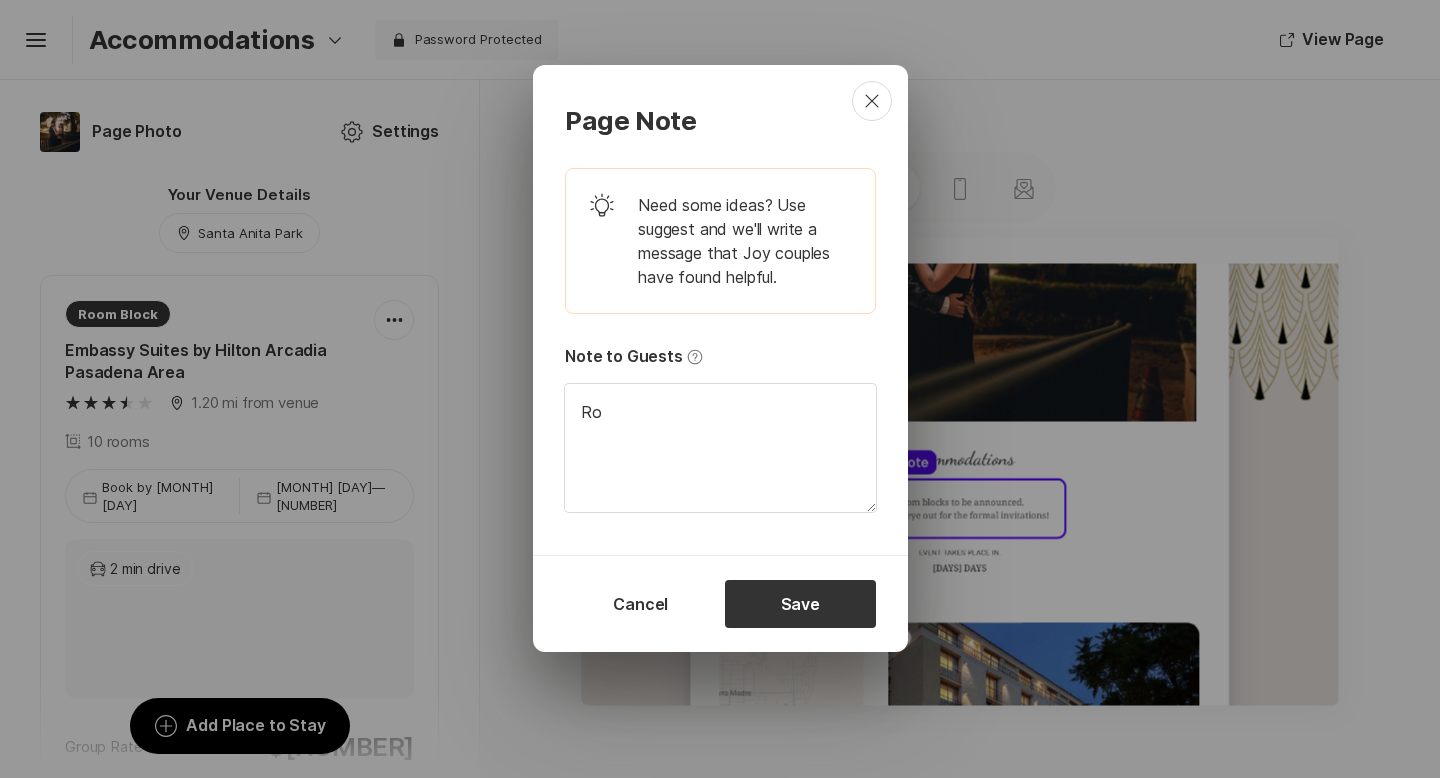 type on "Roo" 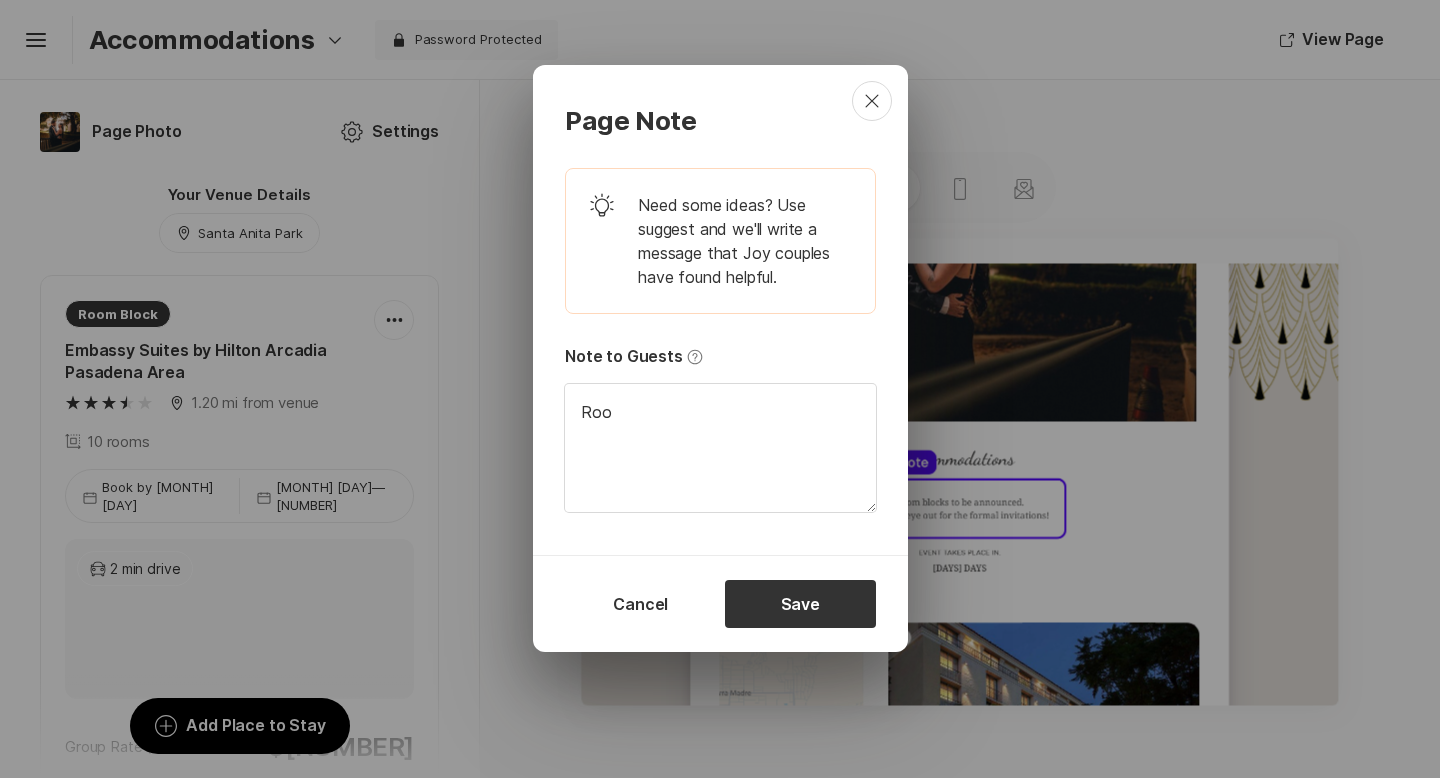 type on "Room" 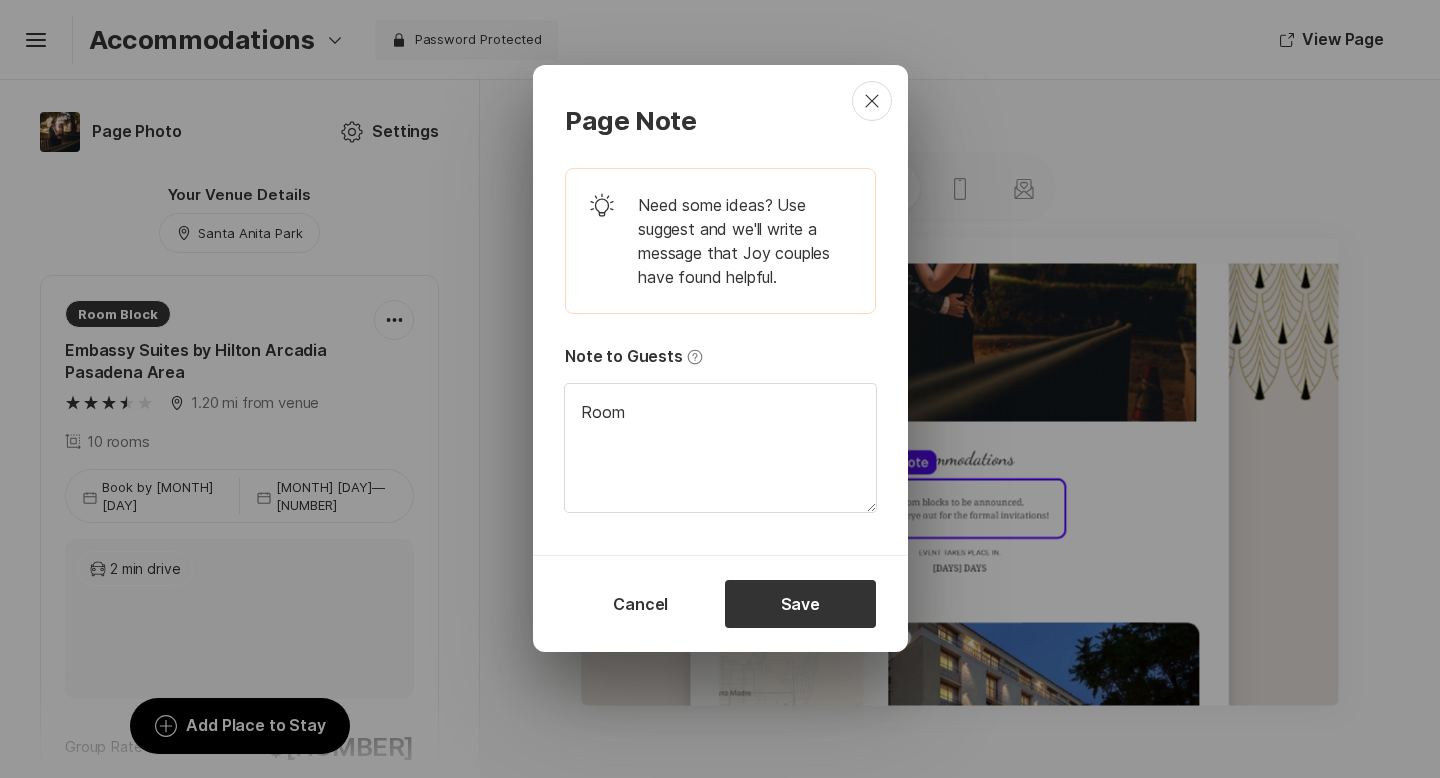 type on "Roo" 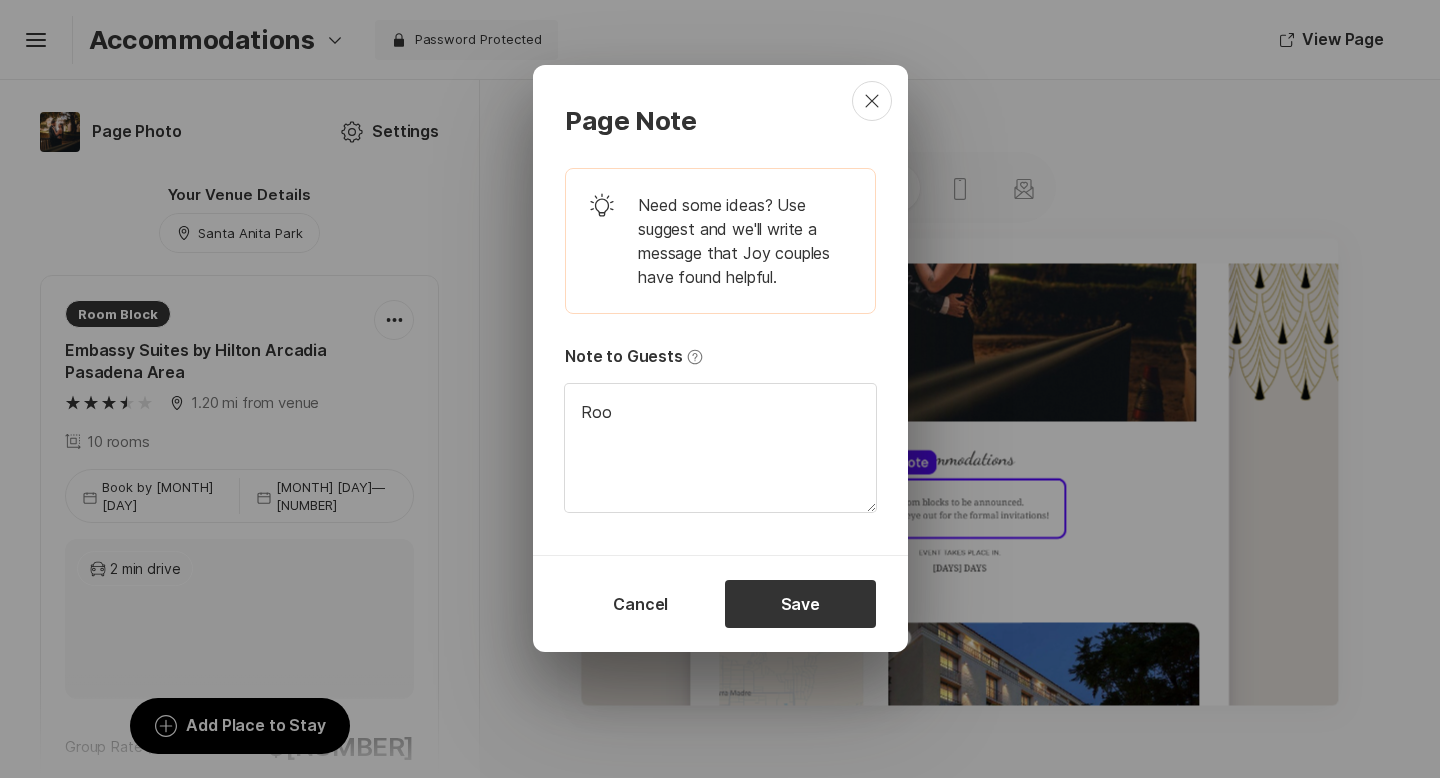 type on "Ro" 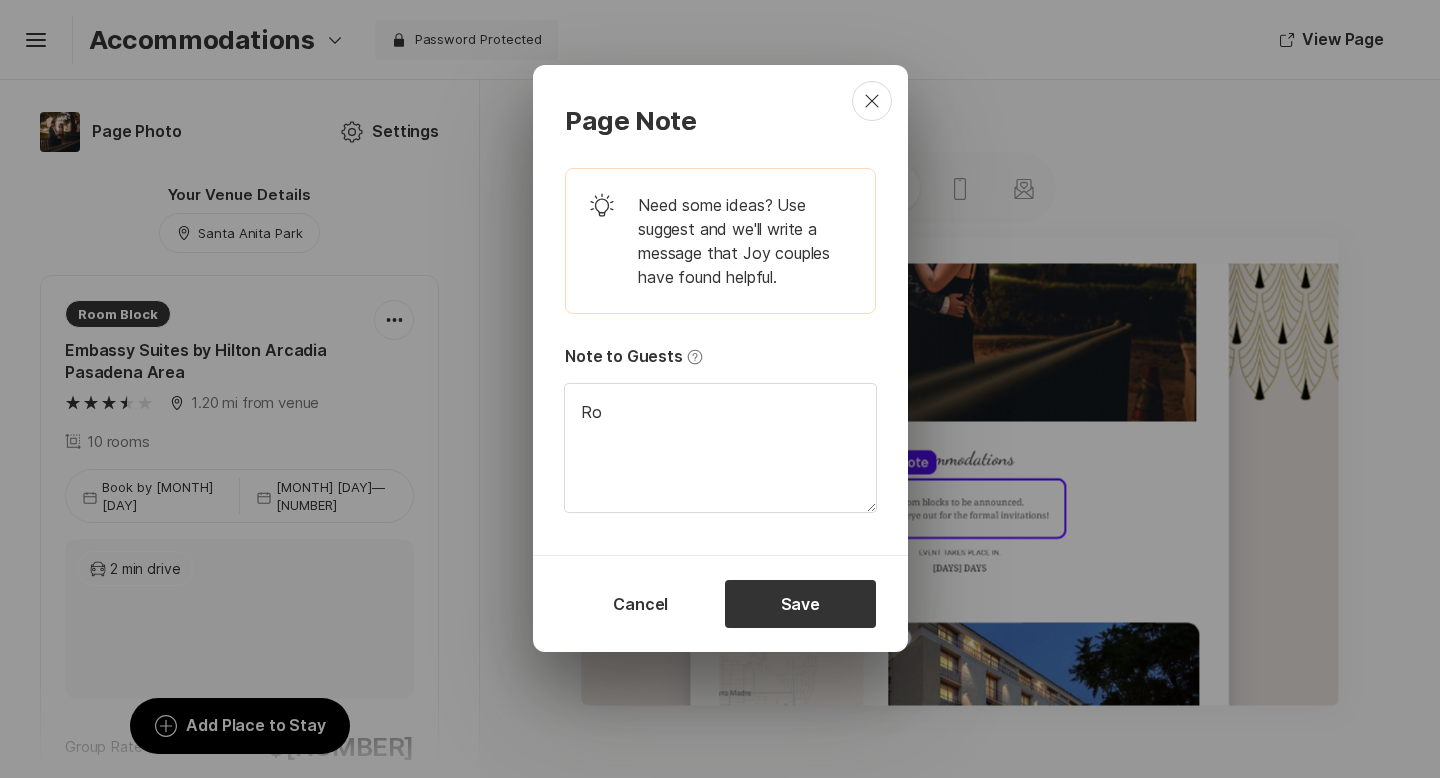 type on "R" 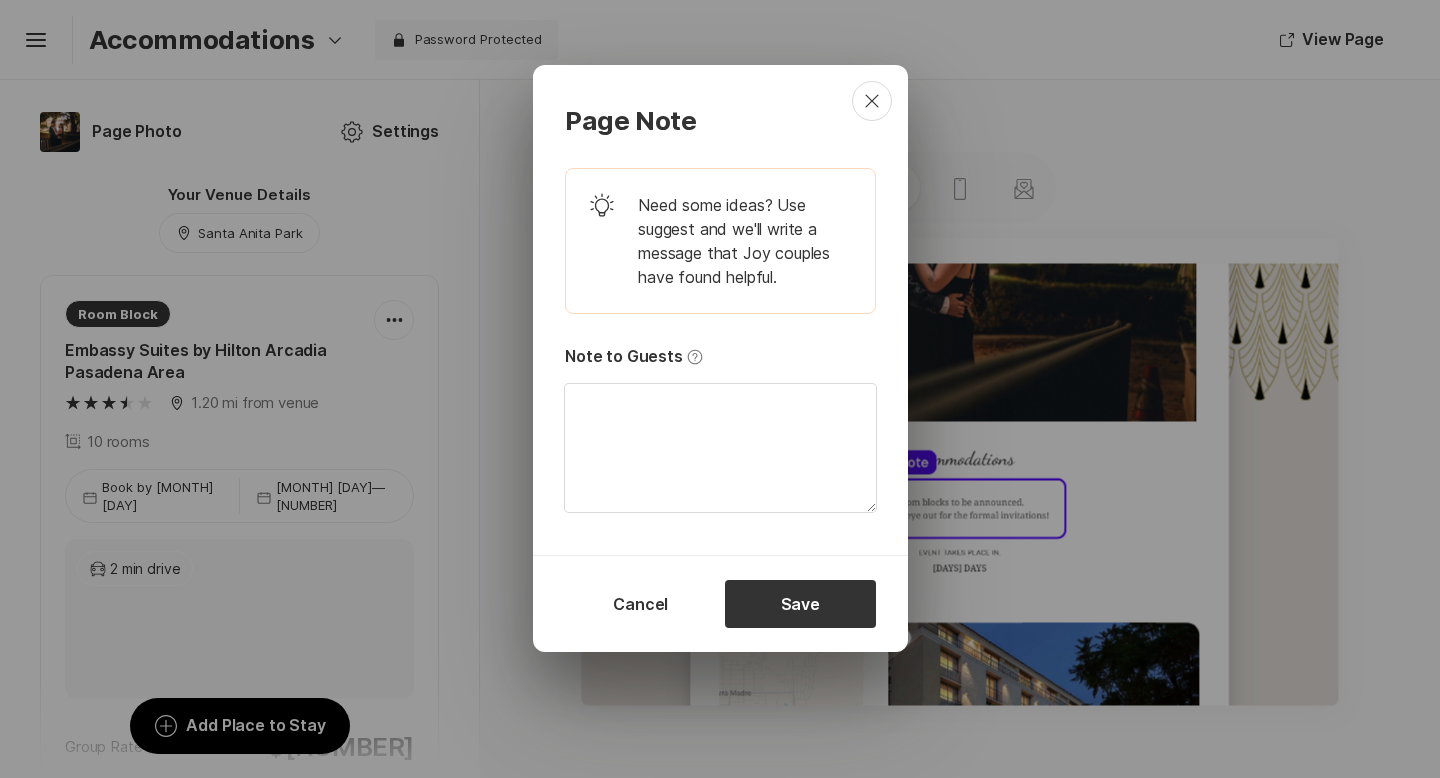 type on "R" 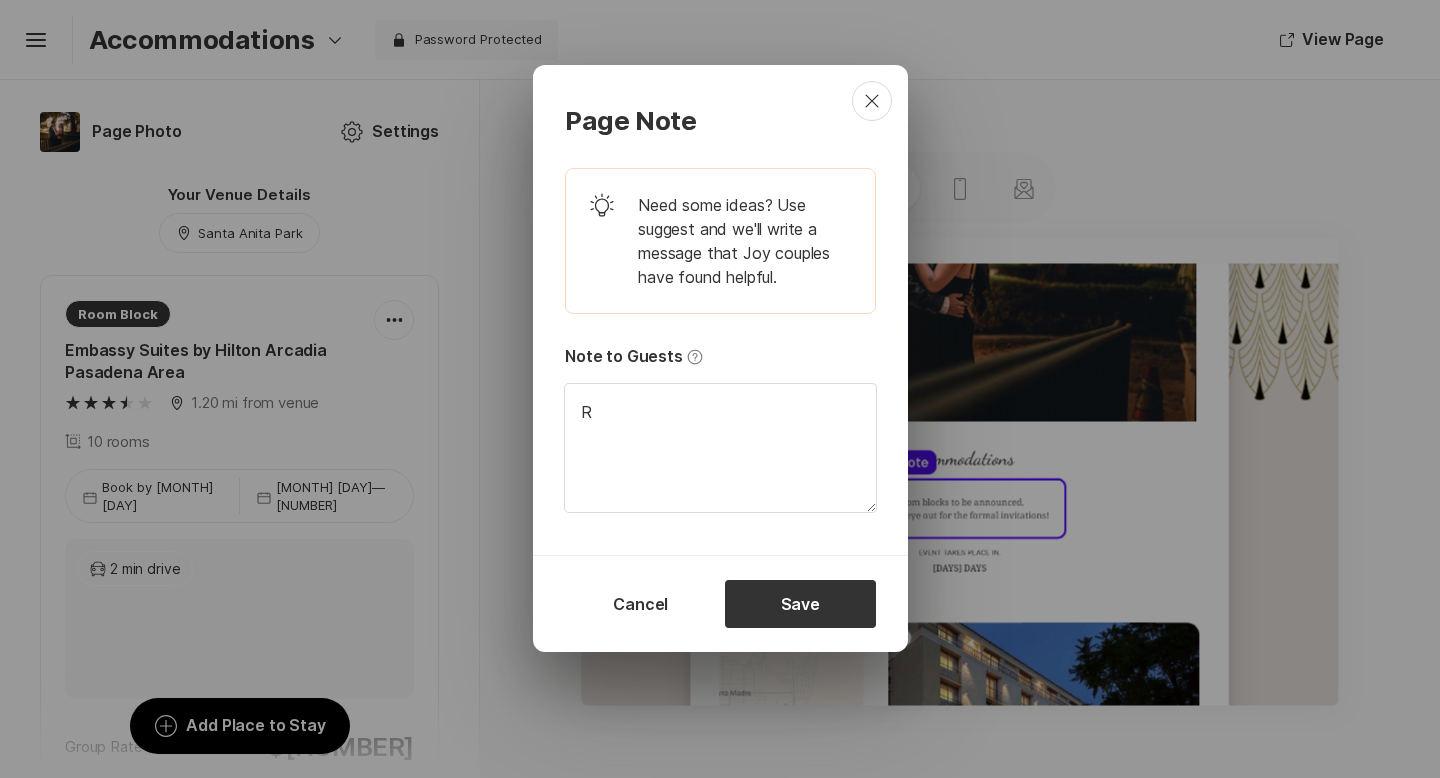 type on "Ro" 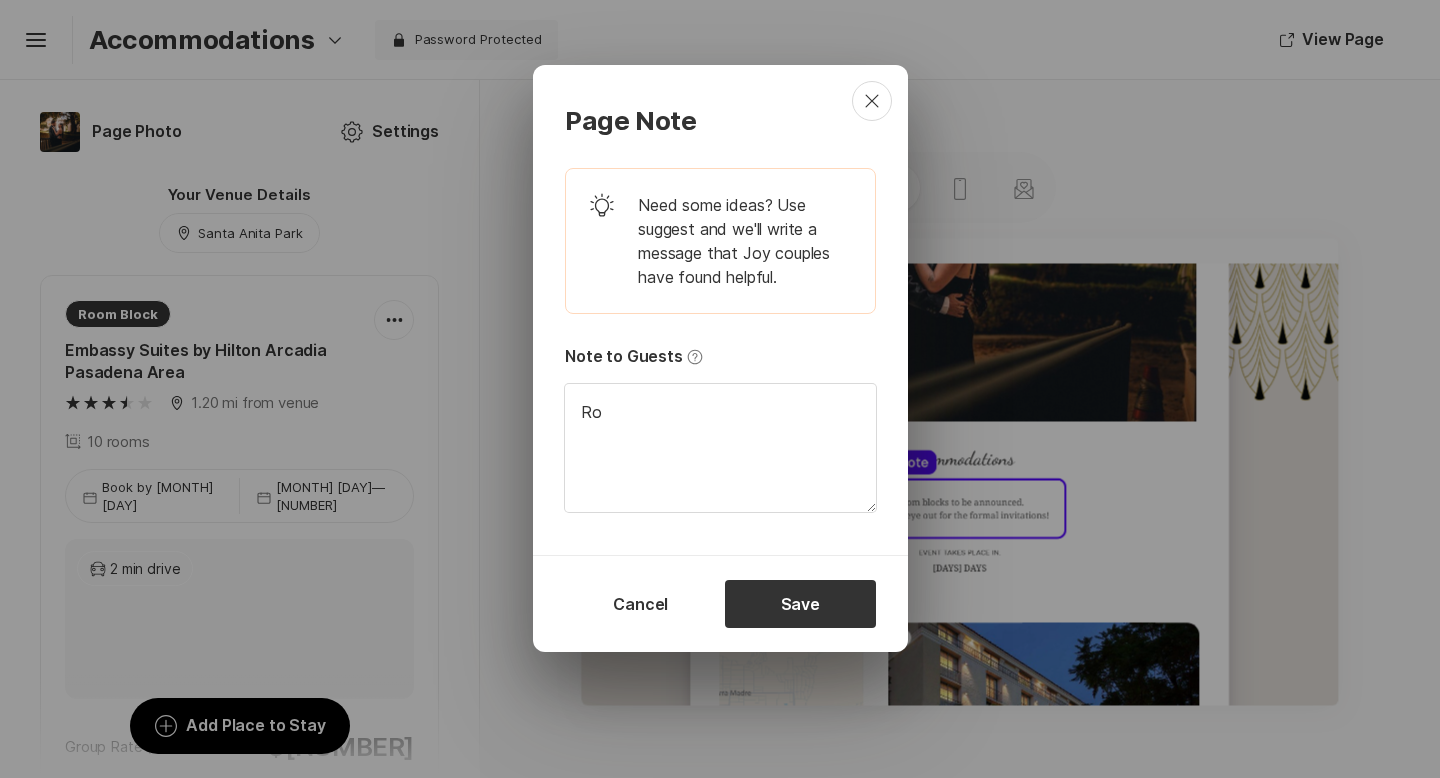 type on "Roo" 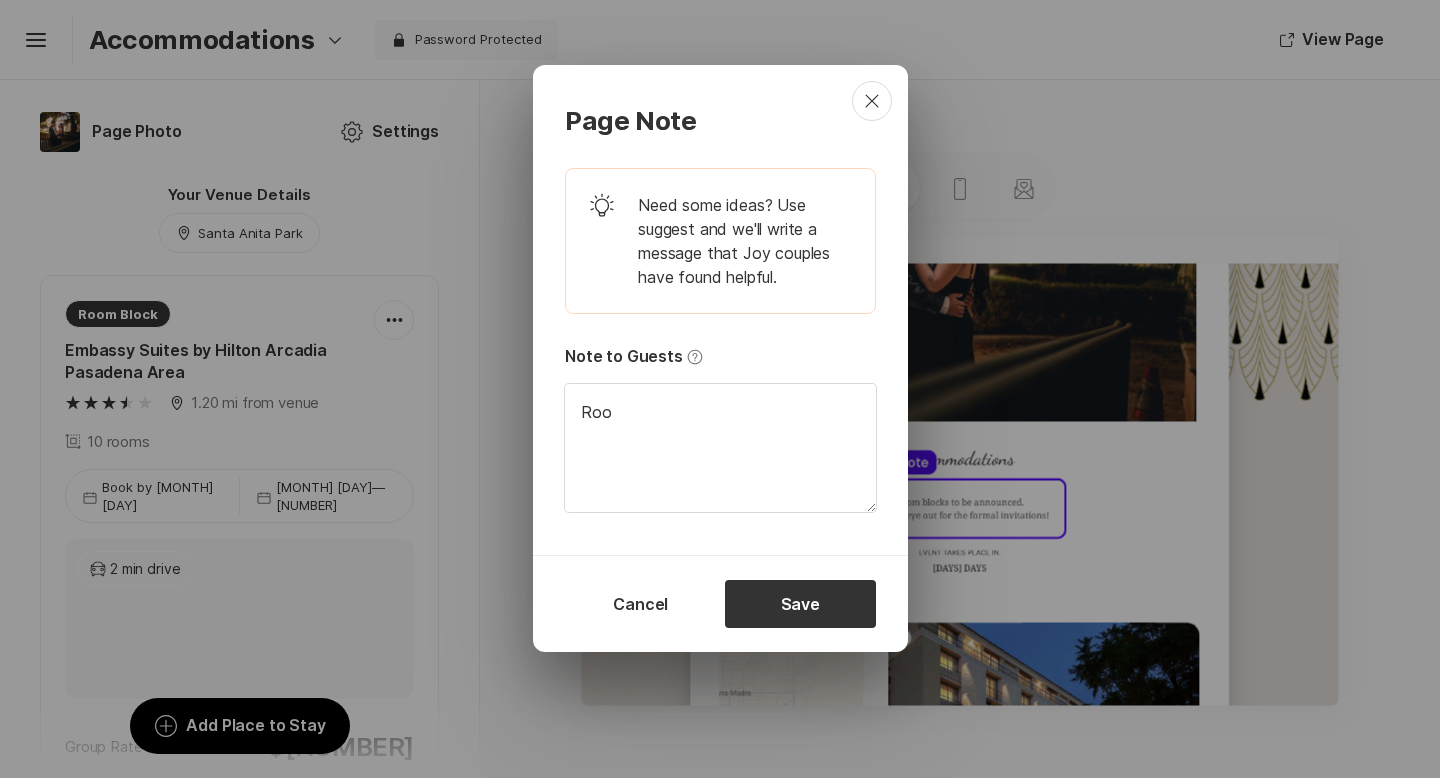 type on "x" 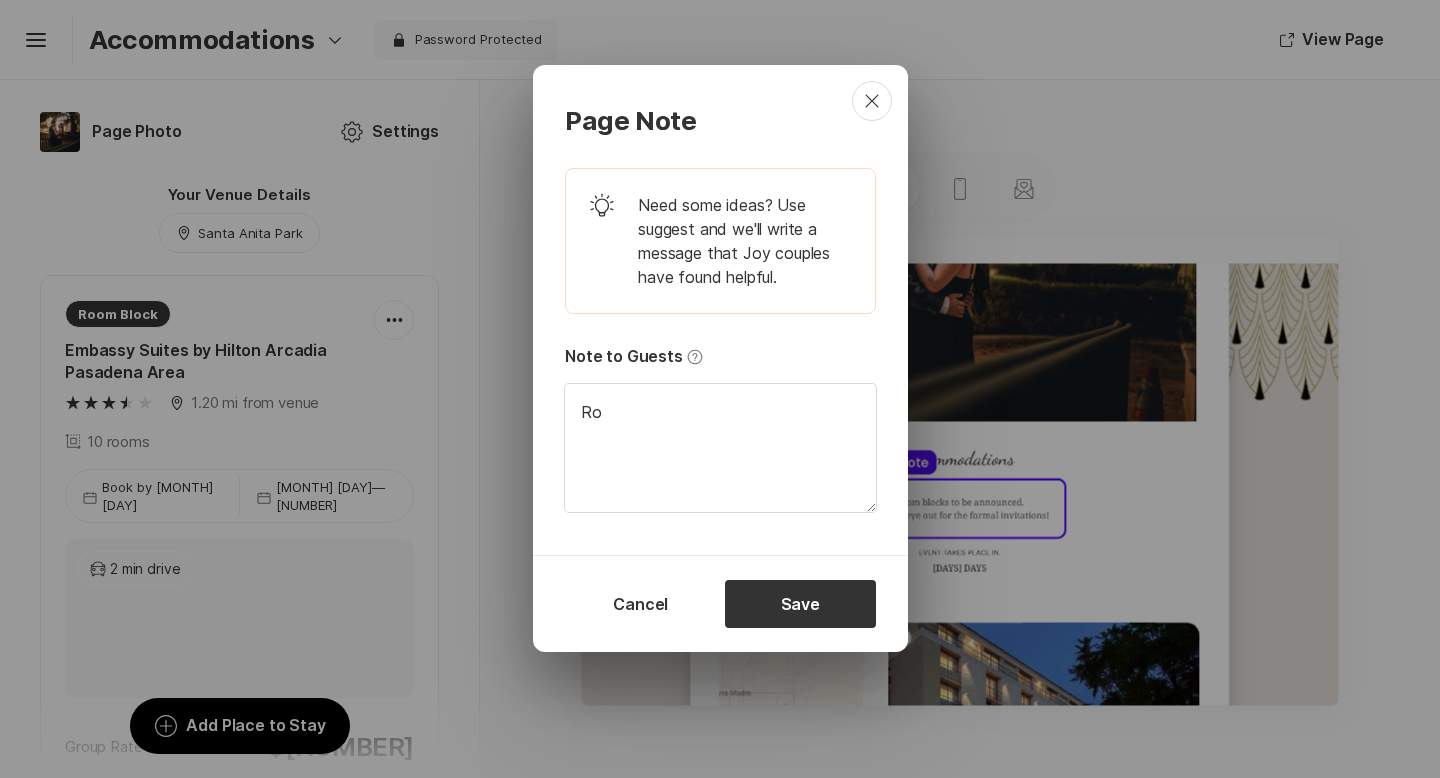 type on "R" 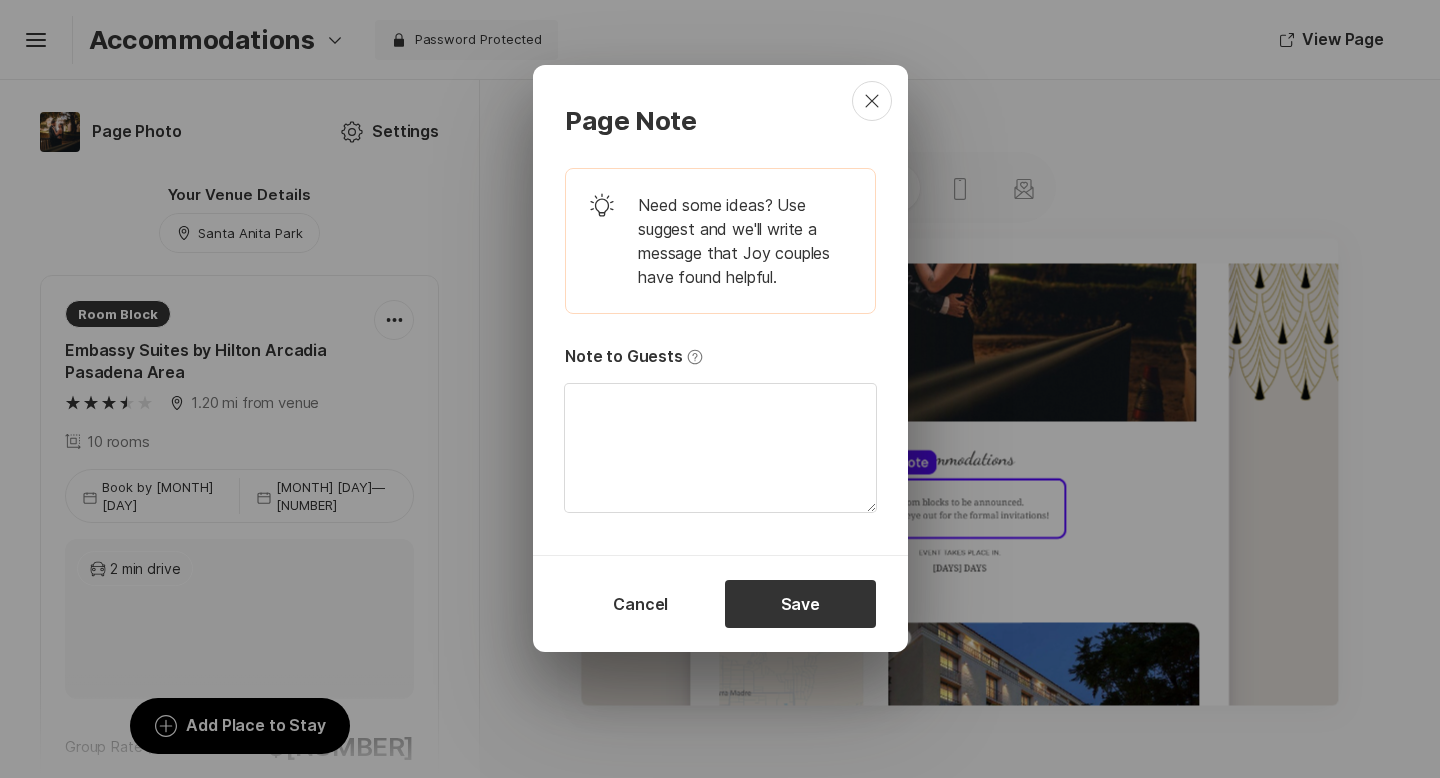 type on "W" 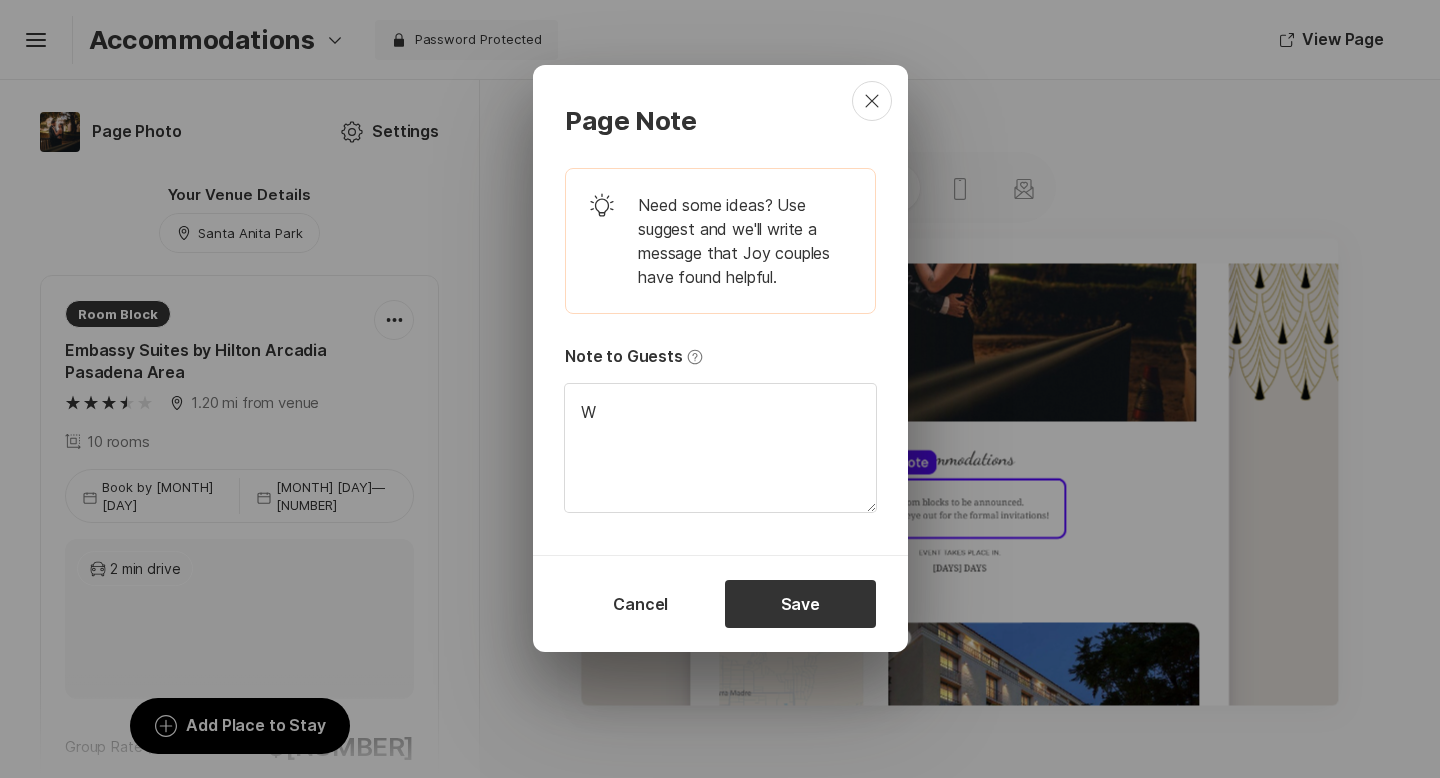type on "We" 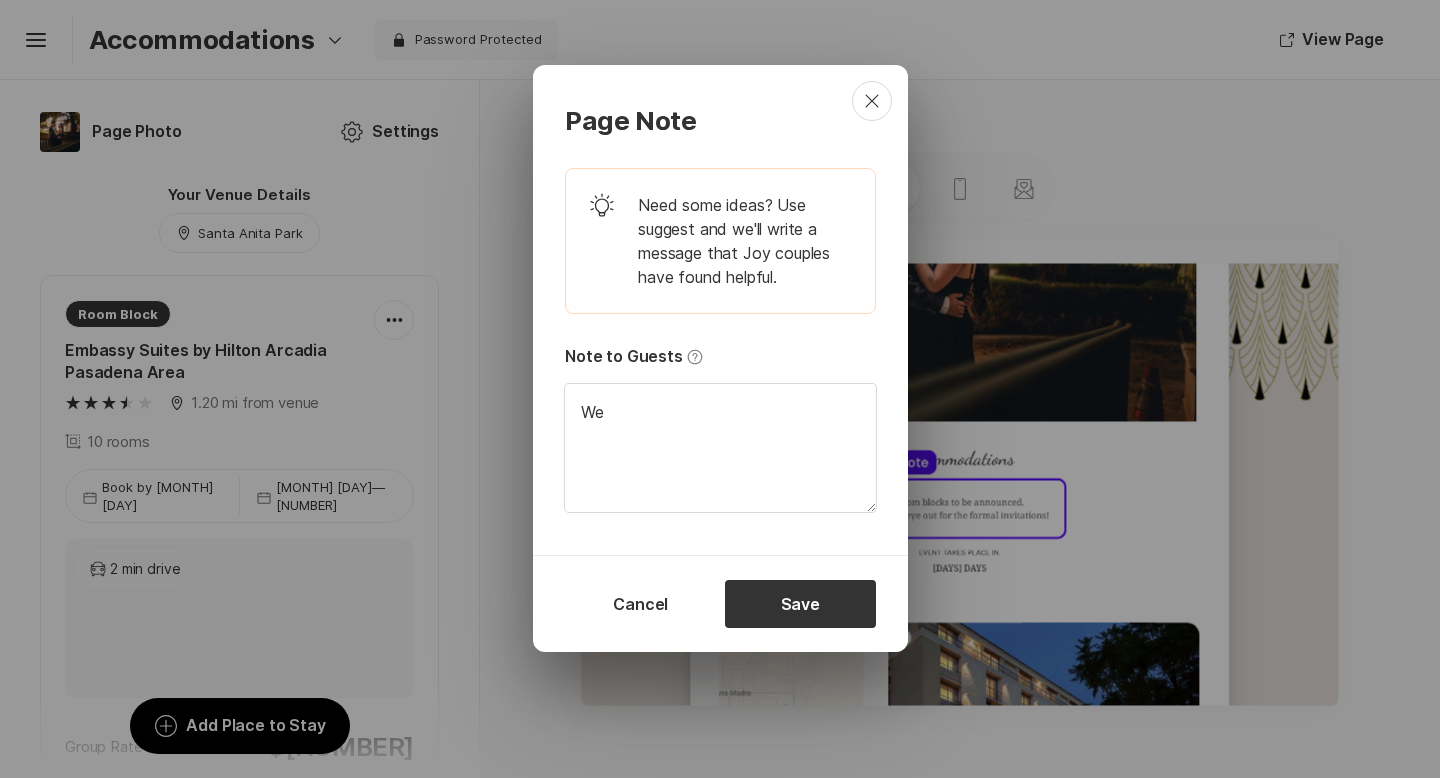 type on "We" 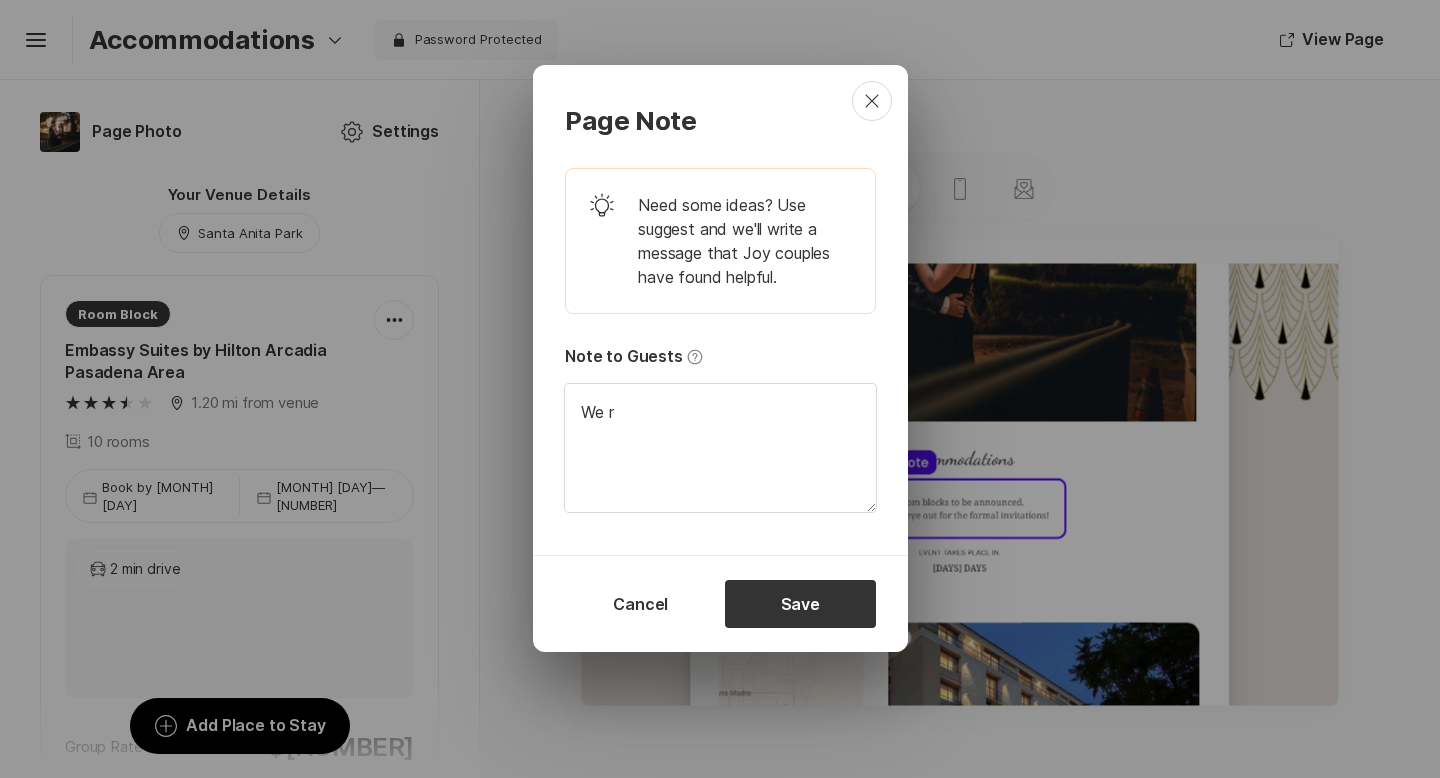 type on "We" 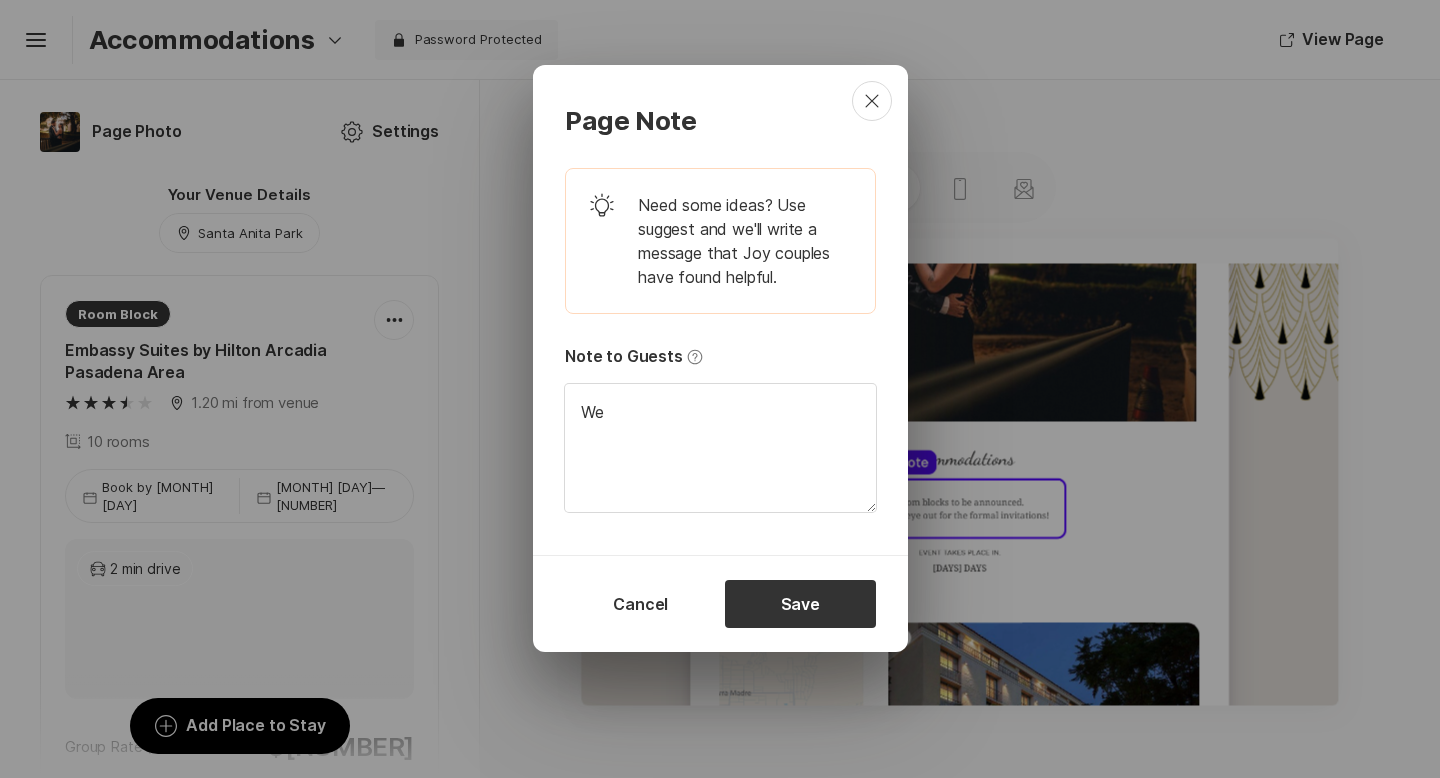 type on "We h" 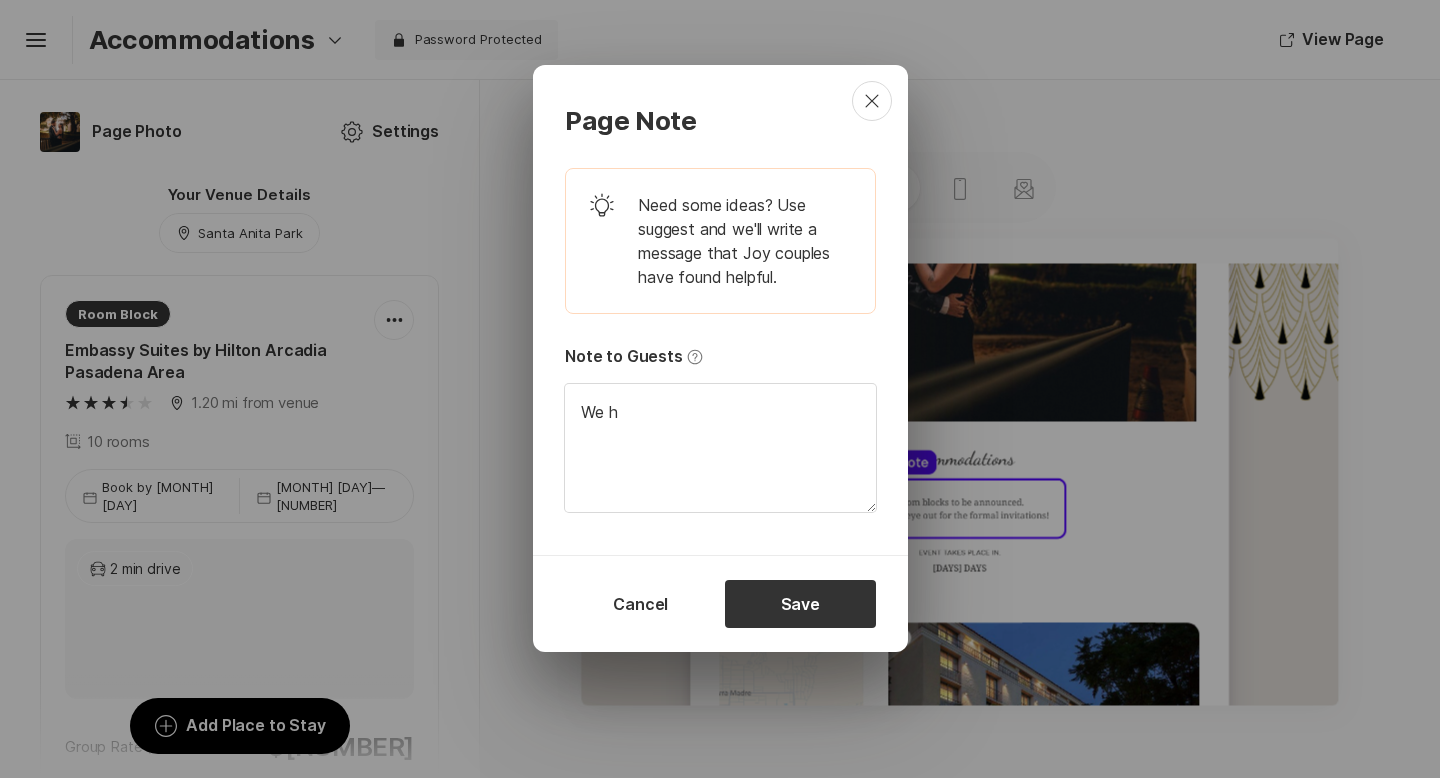 type on "We ha" 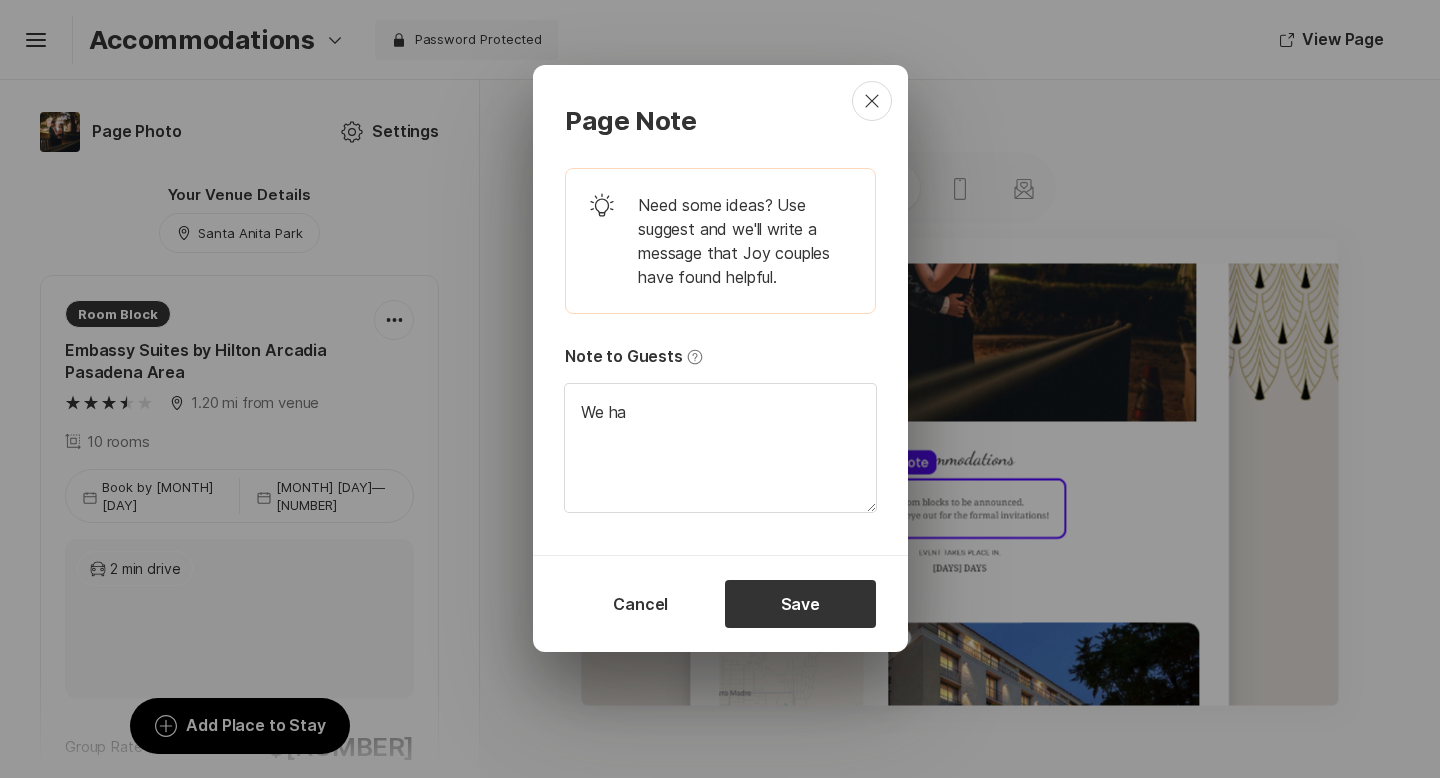 type on "We hav" 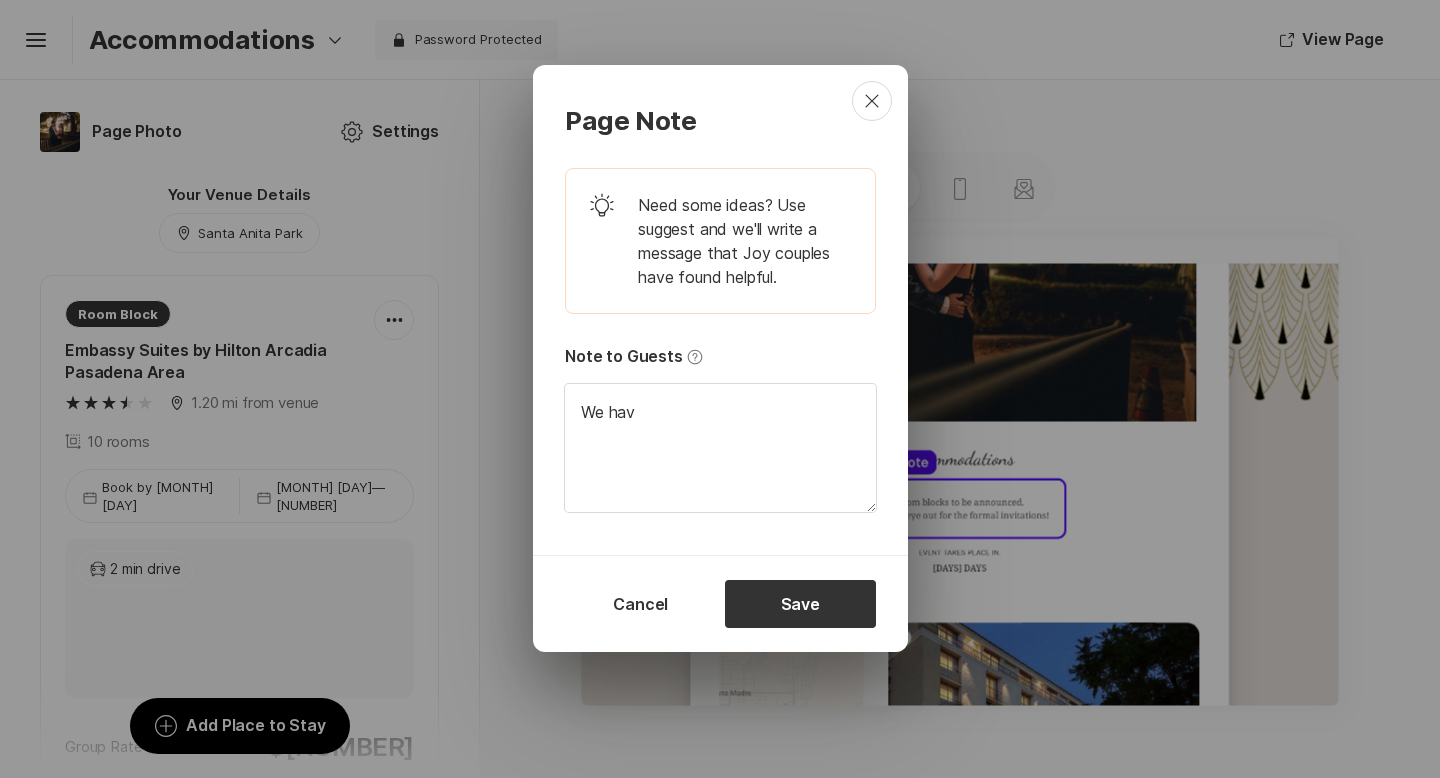 type on "We have" 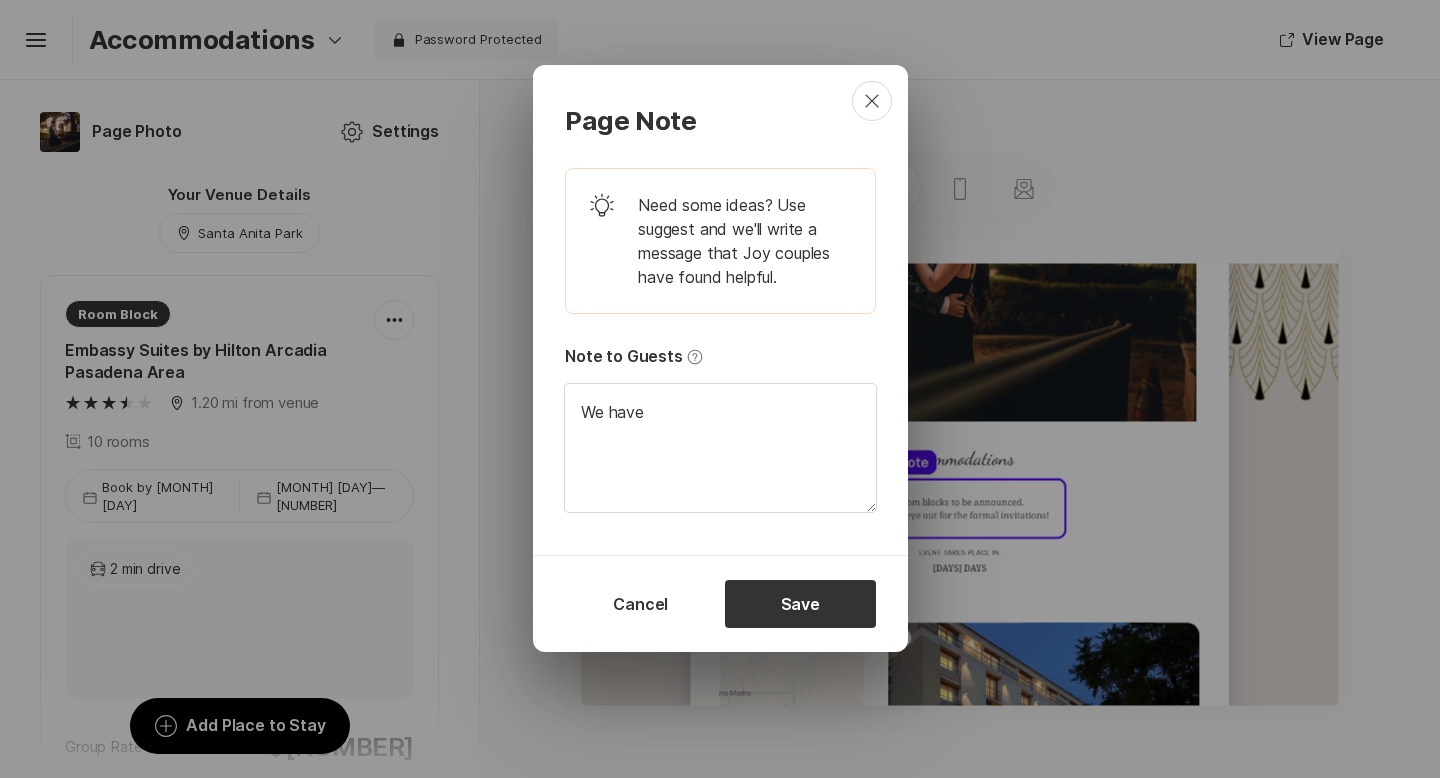 type on "We have" 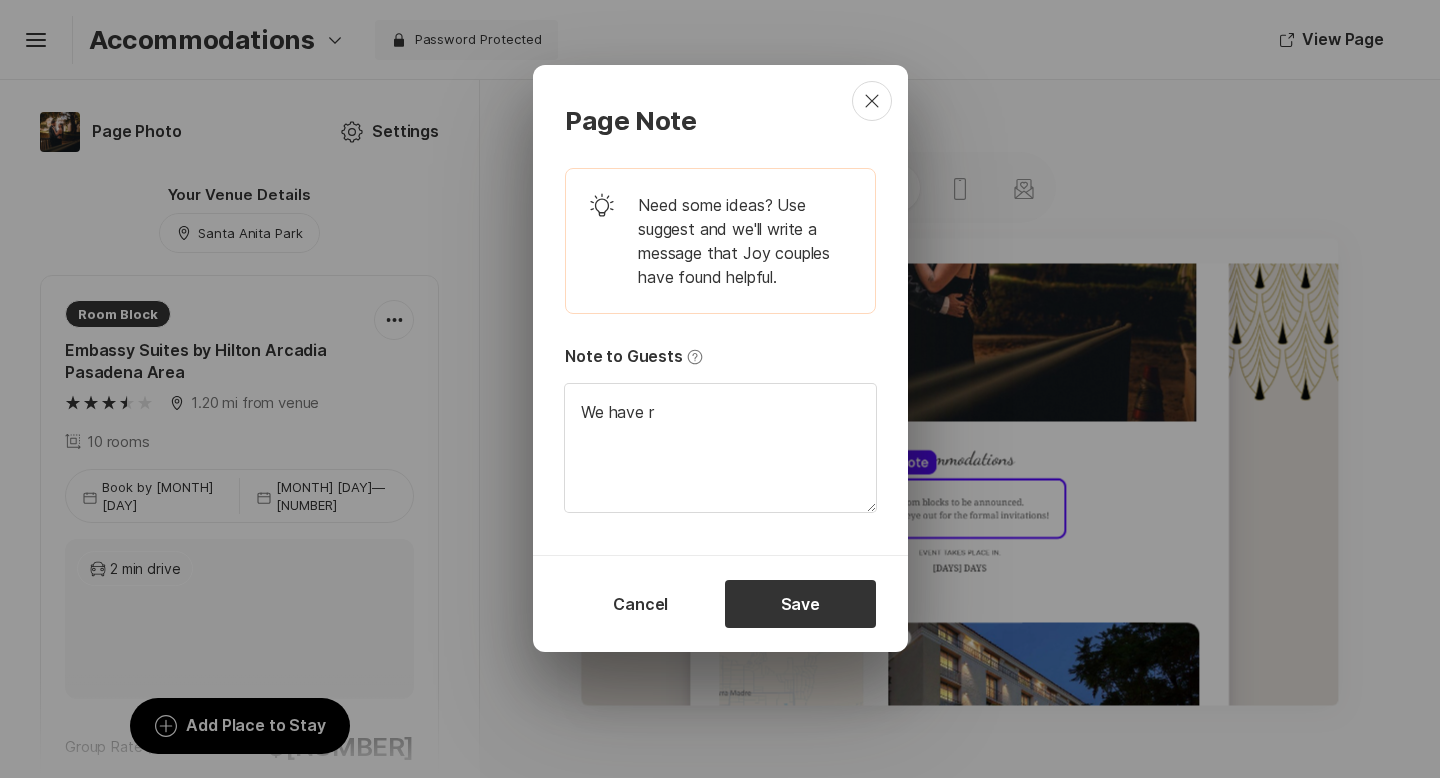 type on "We have re" 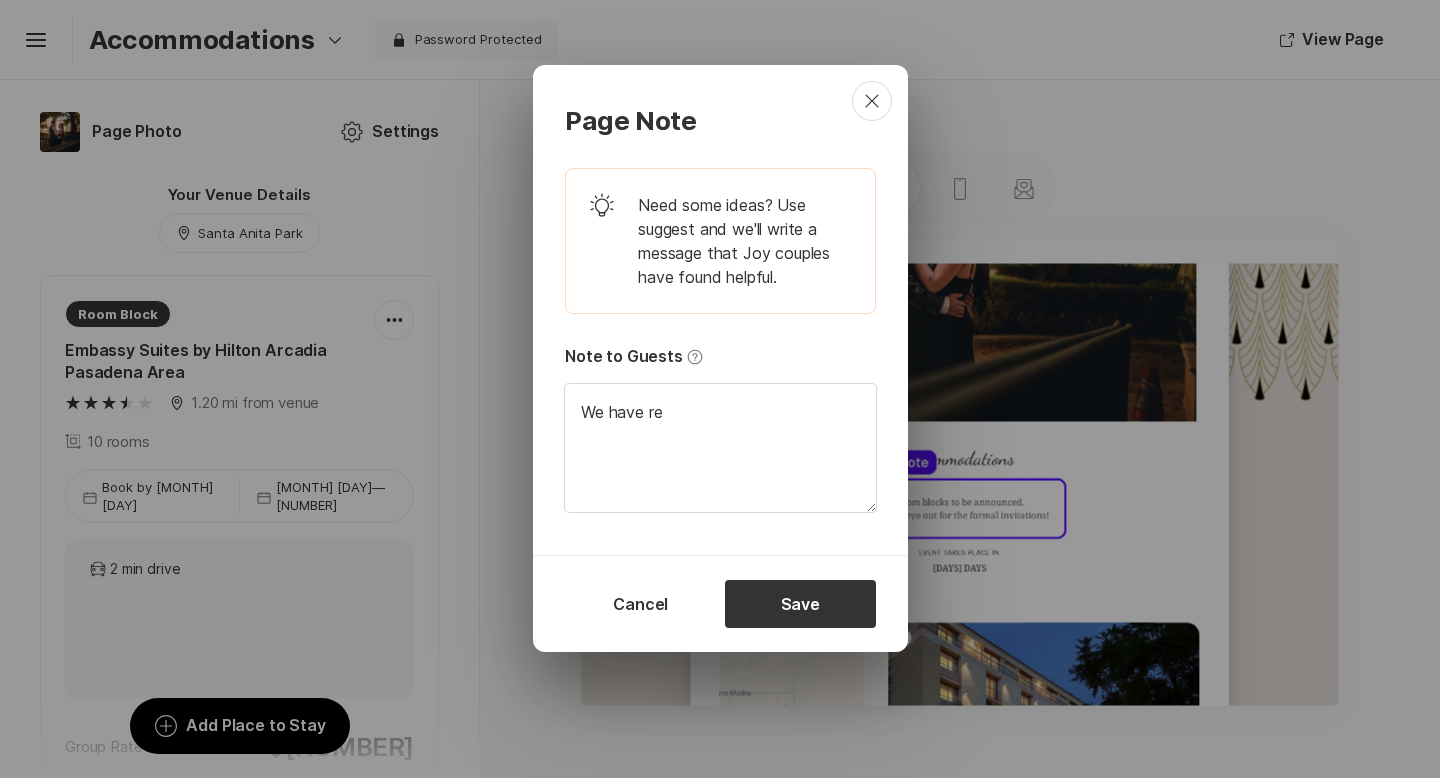type on "x" 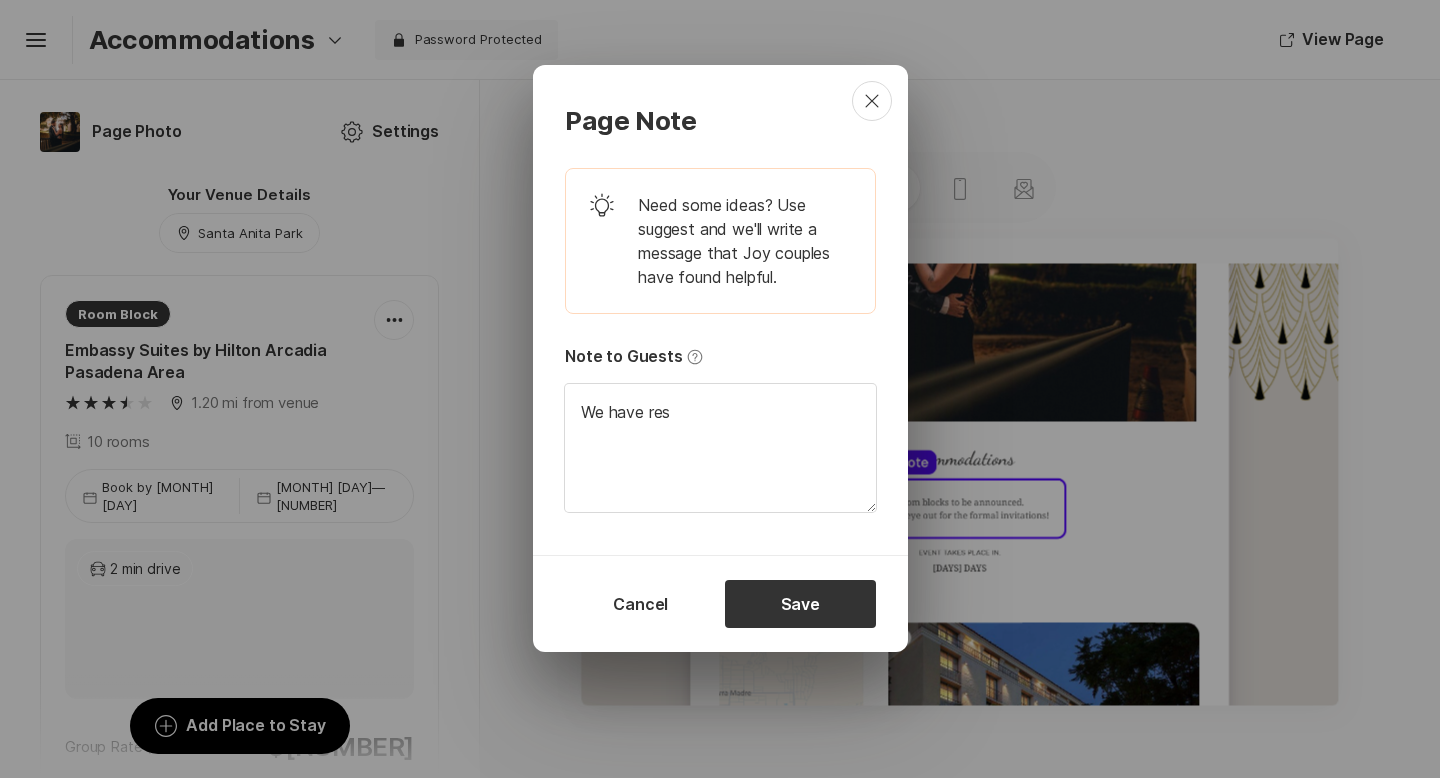 type on "x" 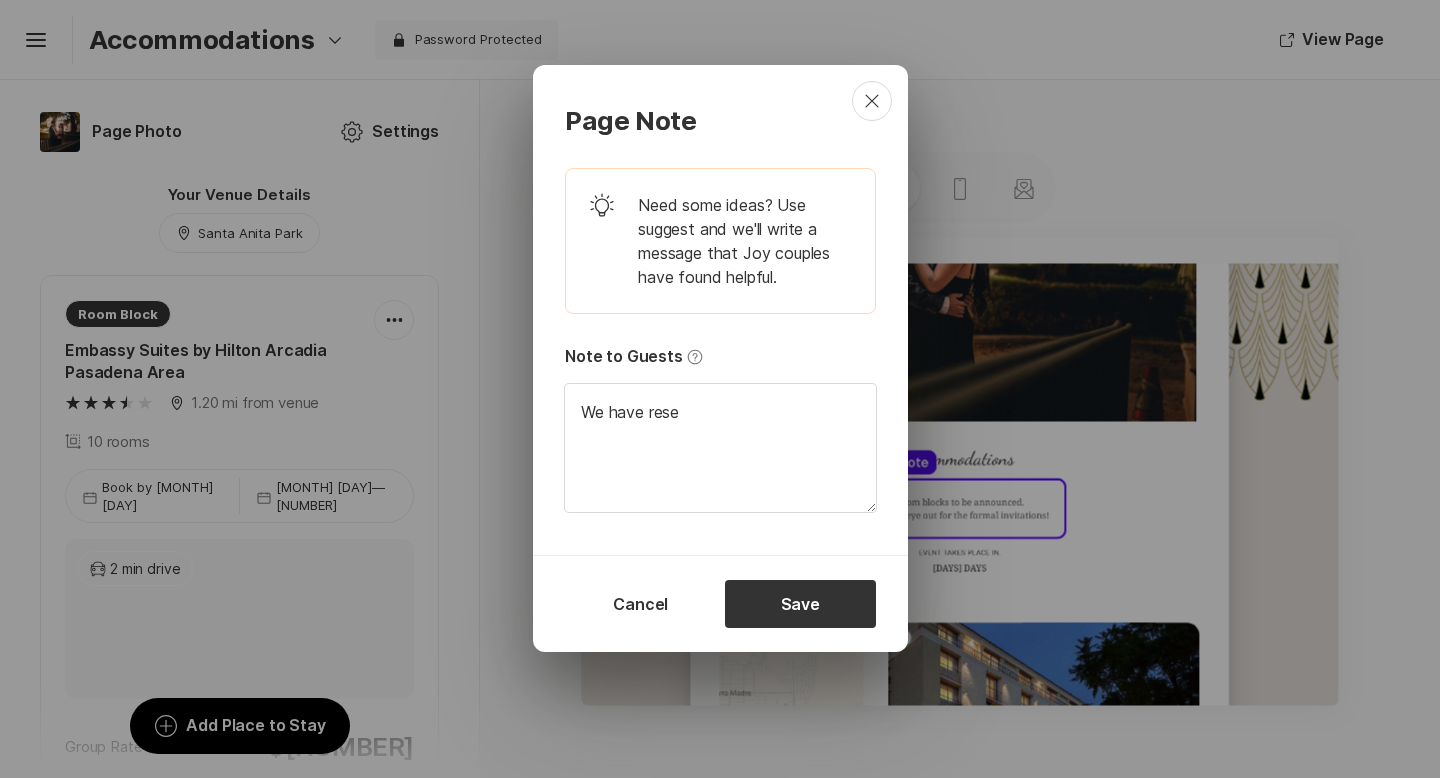 type on "We have reser" 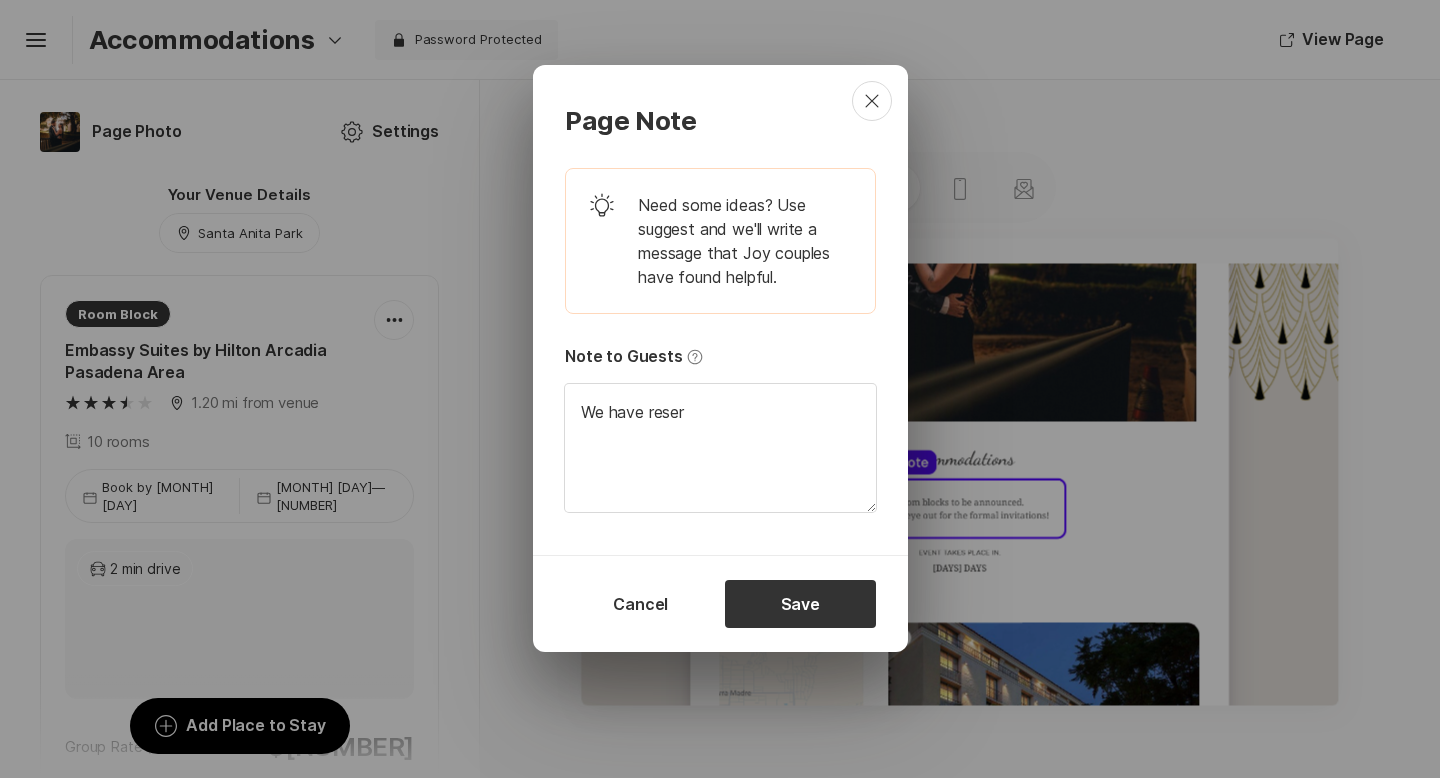 type on "We have reserv" 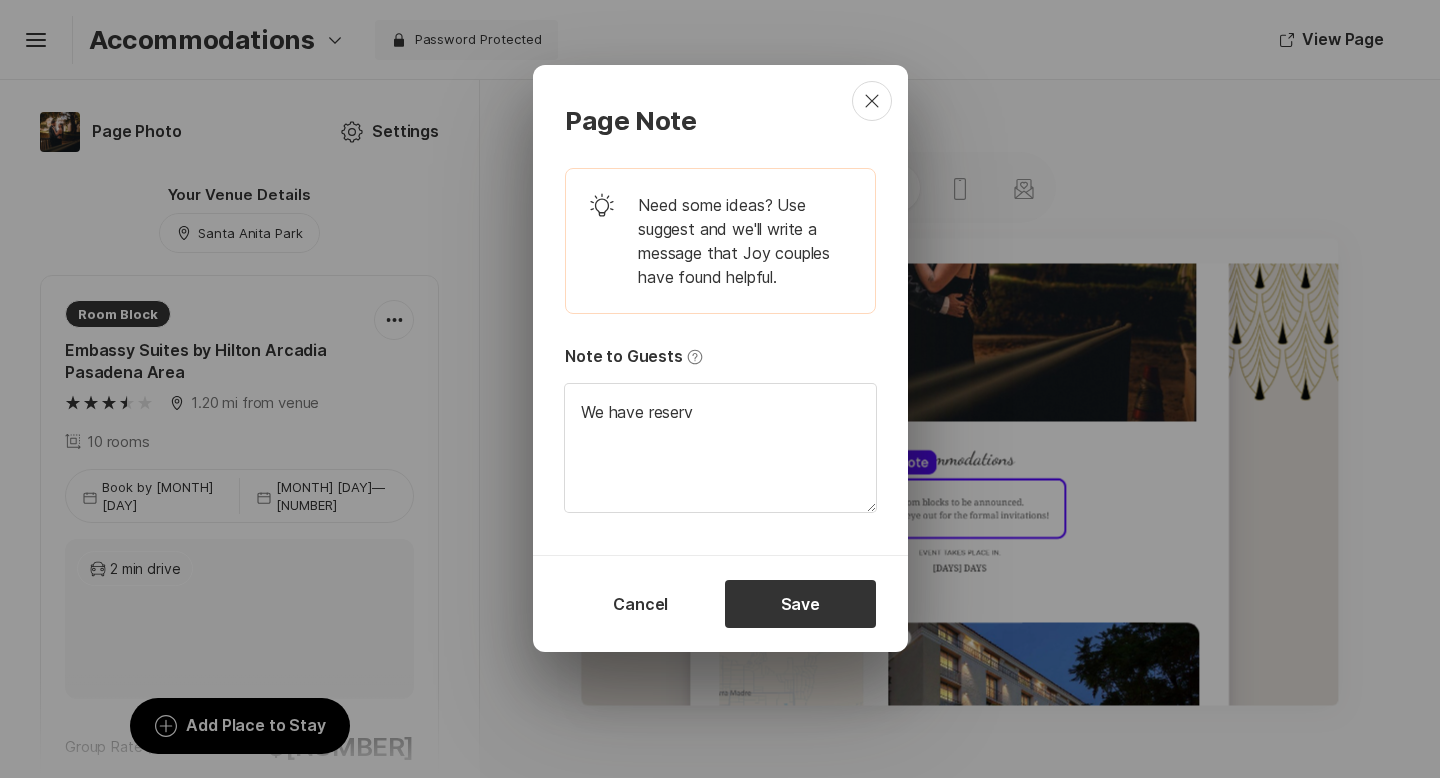 type on "We have reserve" 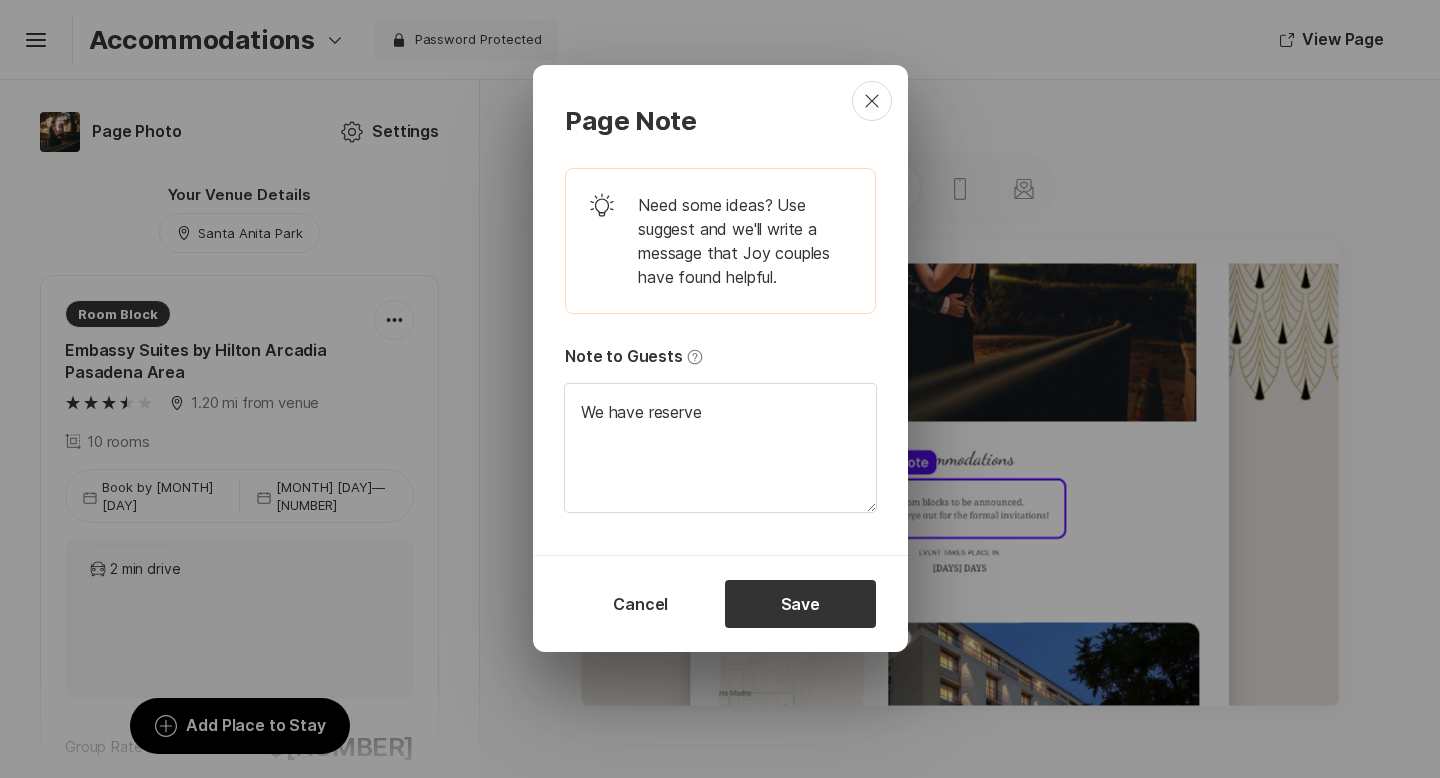 type on "We have reserved" 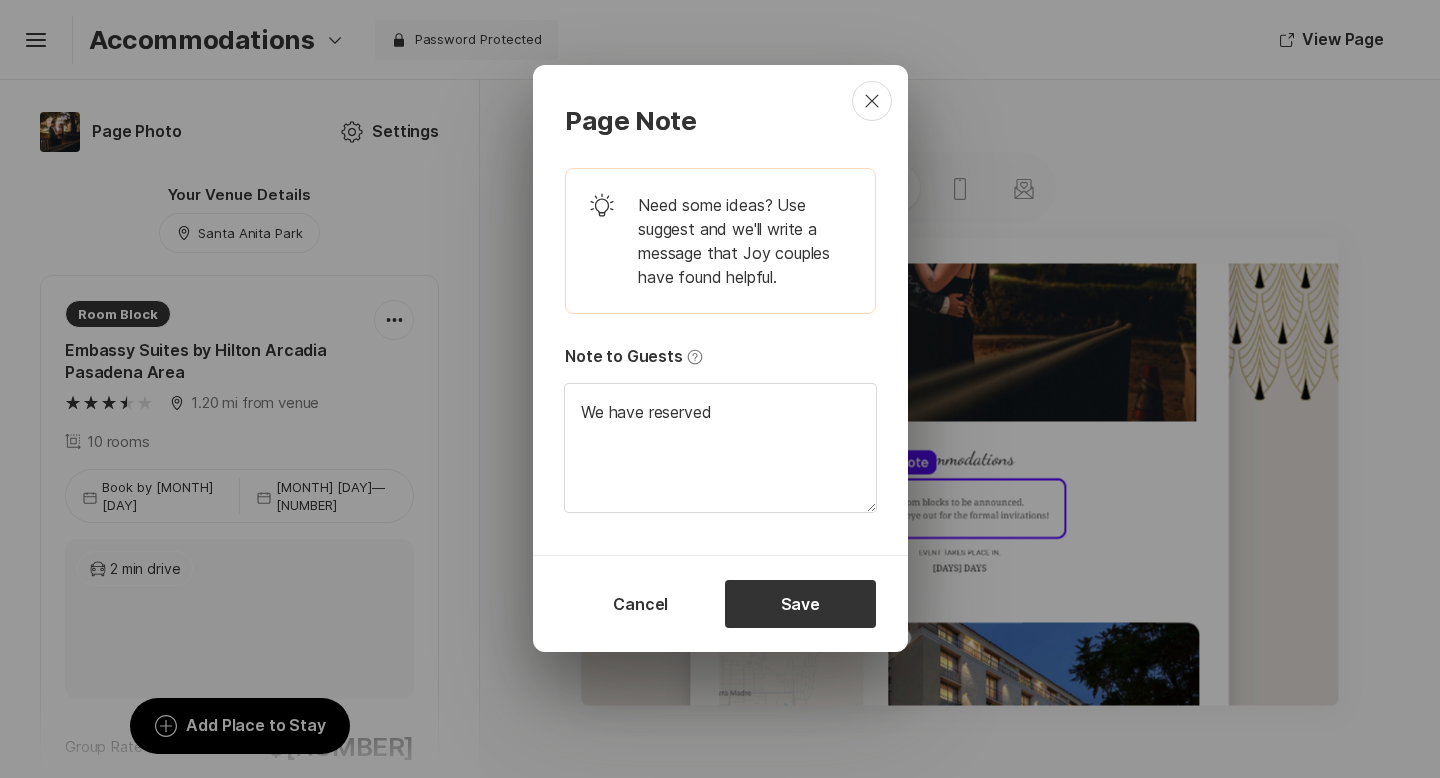 type on "We have reserved" 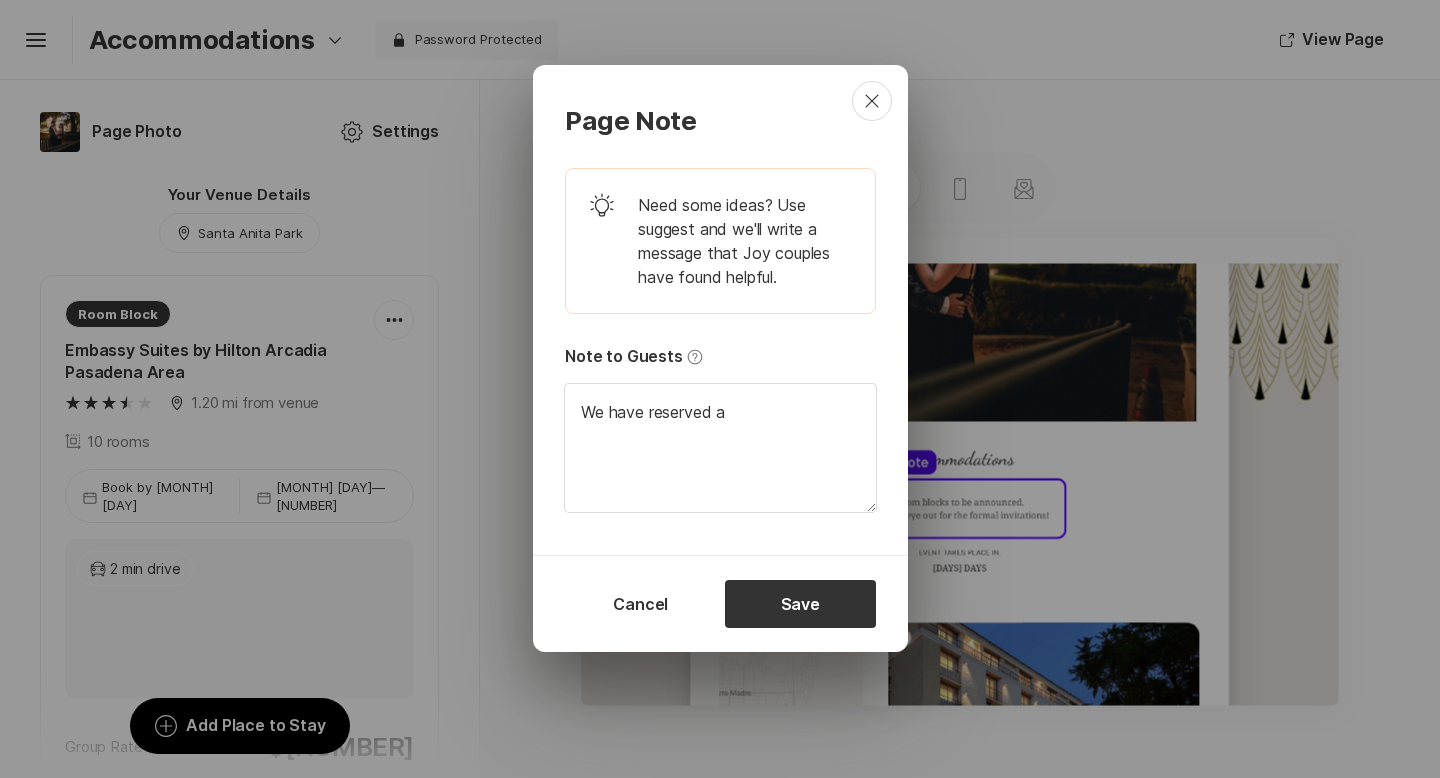 type on "We have reserved a" 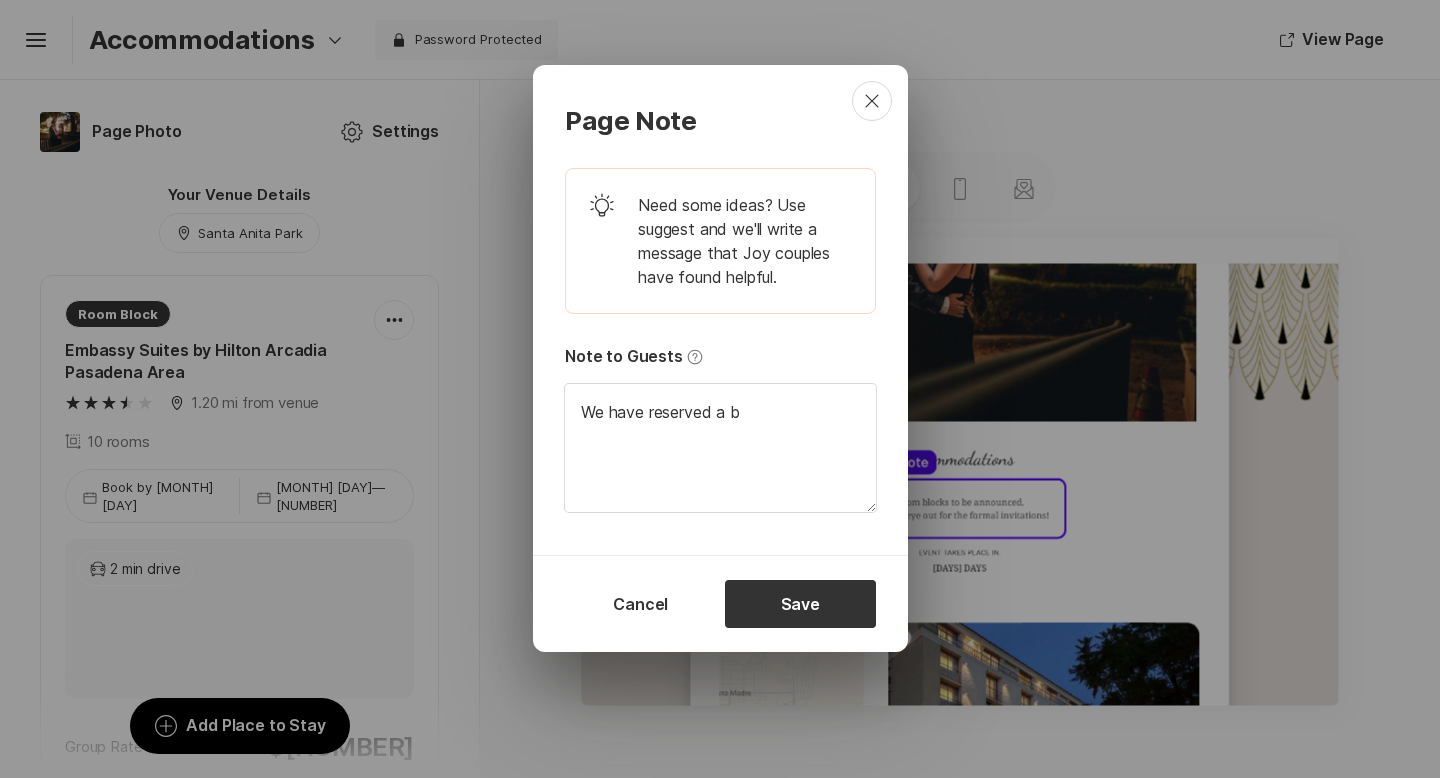 type on "We have reserved a bl" 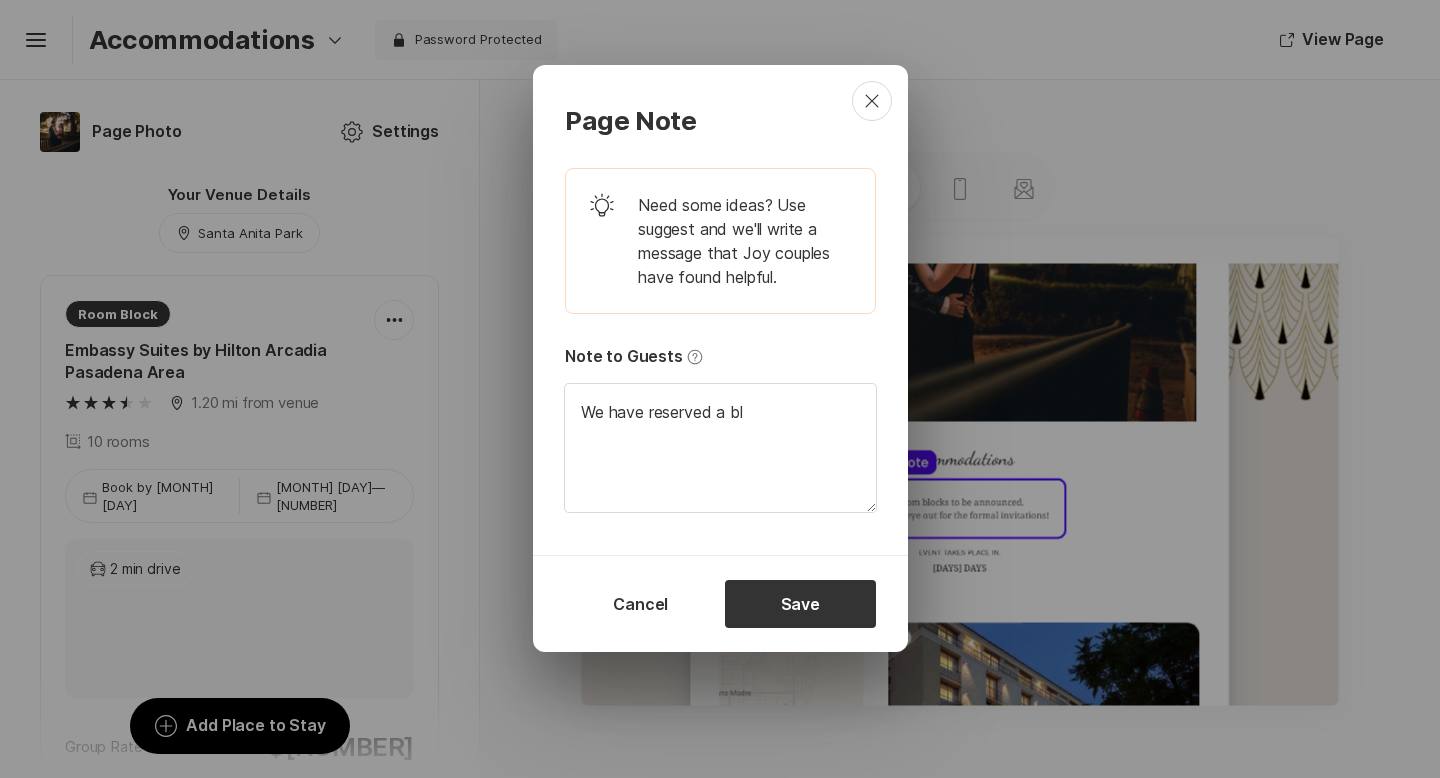 type on "We have reserved a blo" 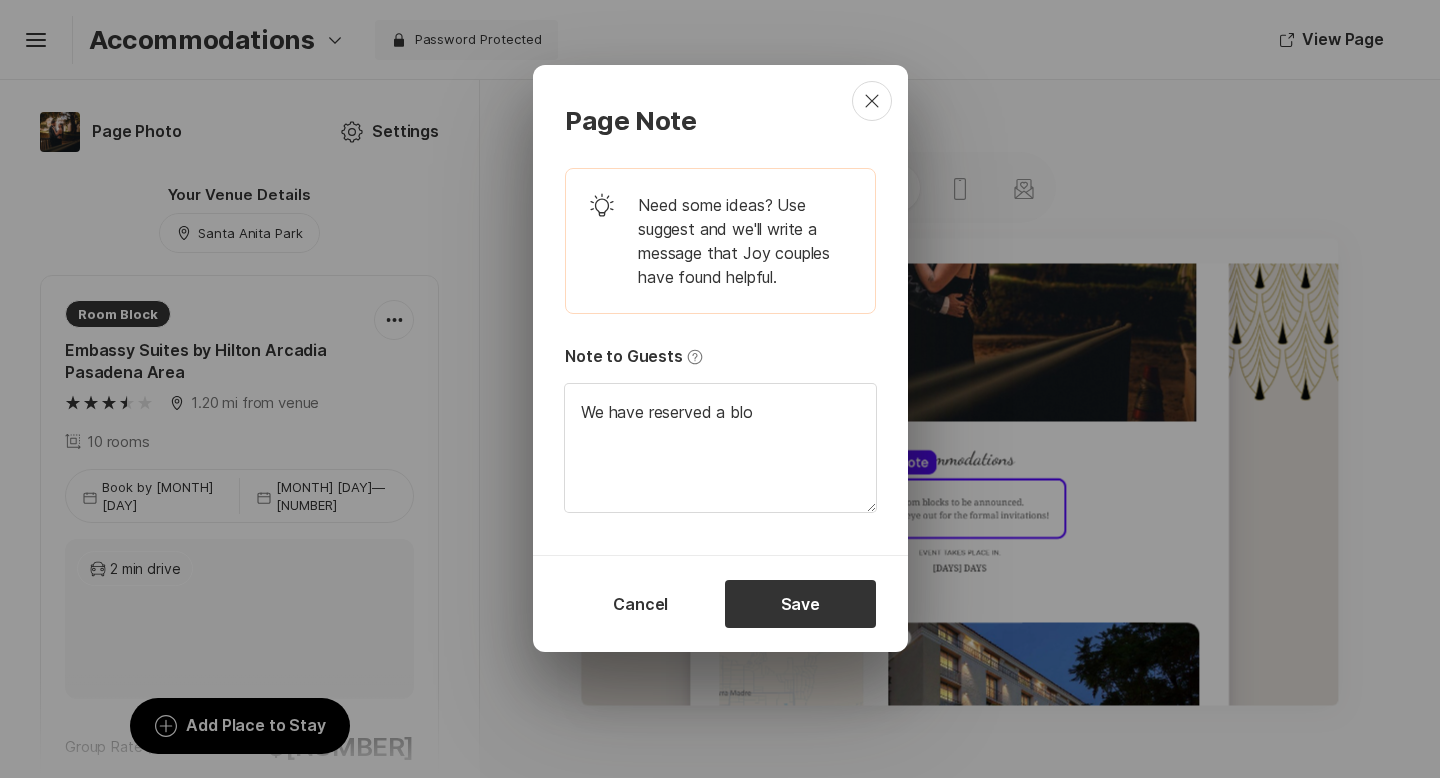 type on "We have reserved a bloc" 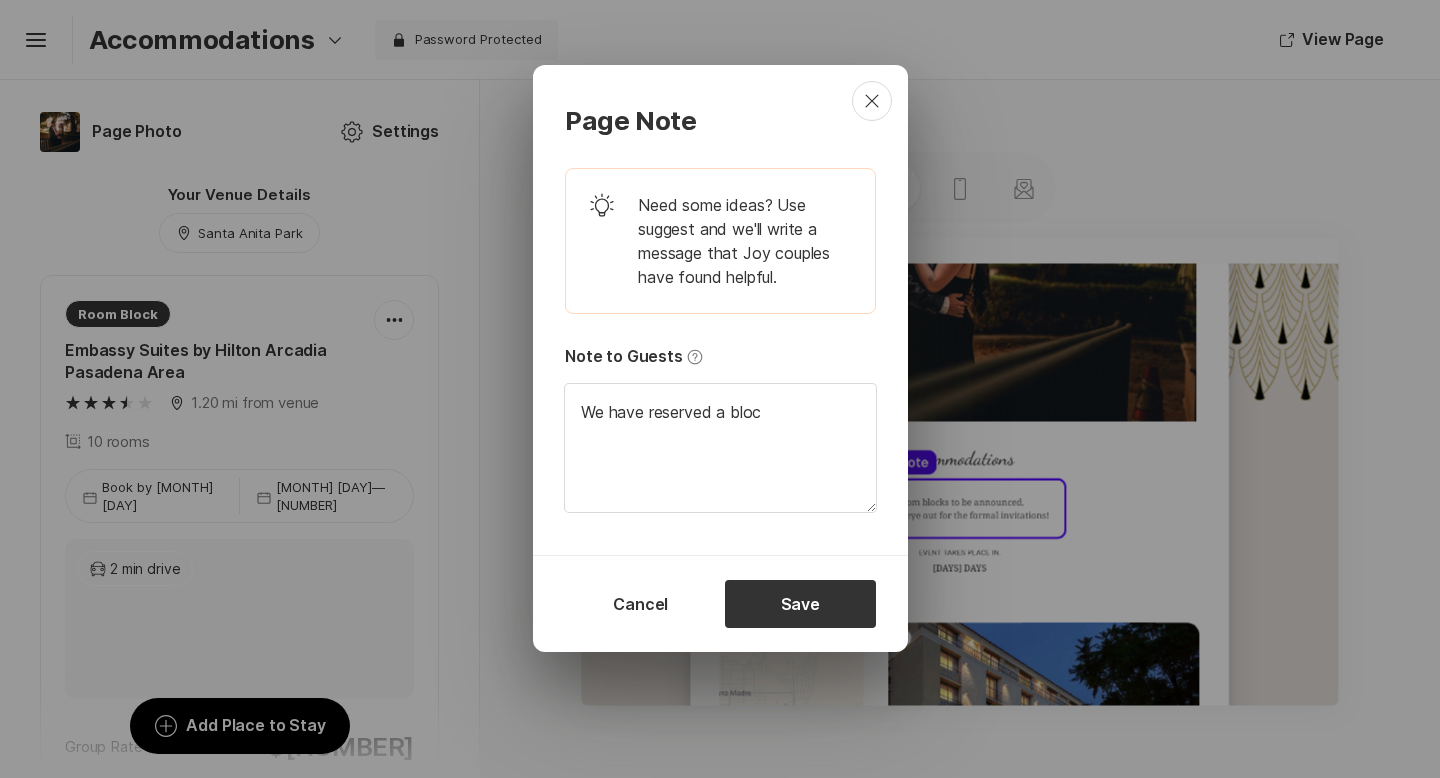 type on "We have reserved a block" 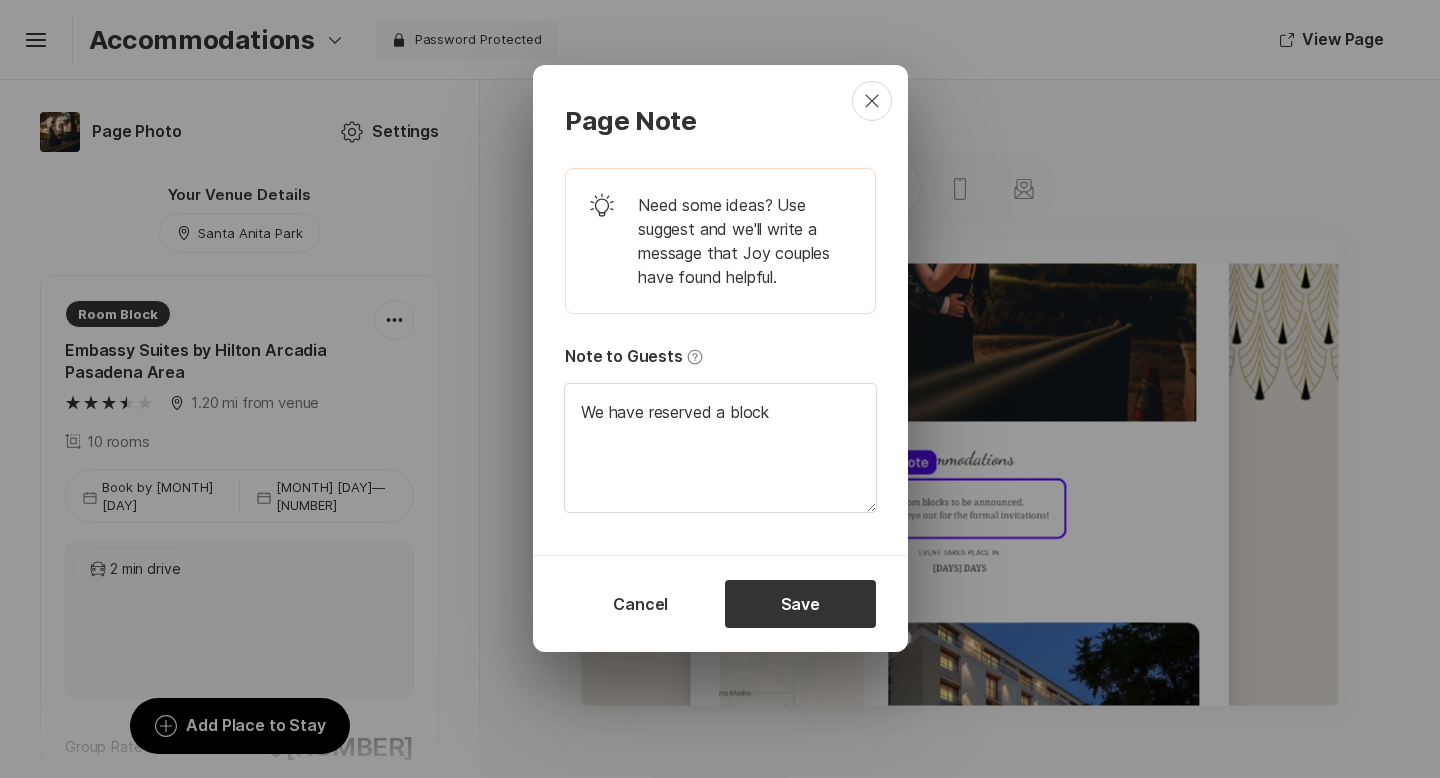 type on "x" 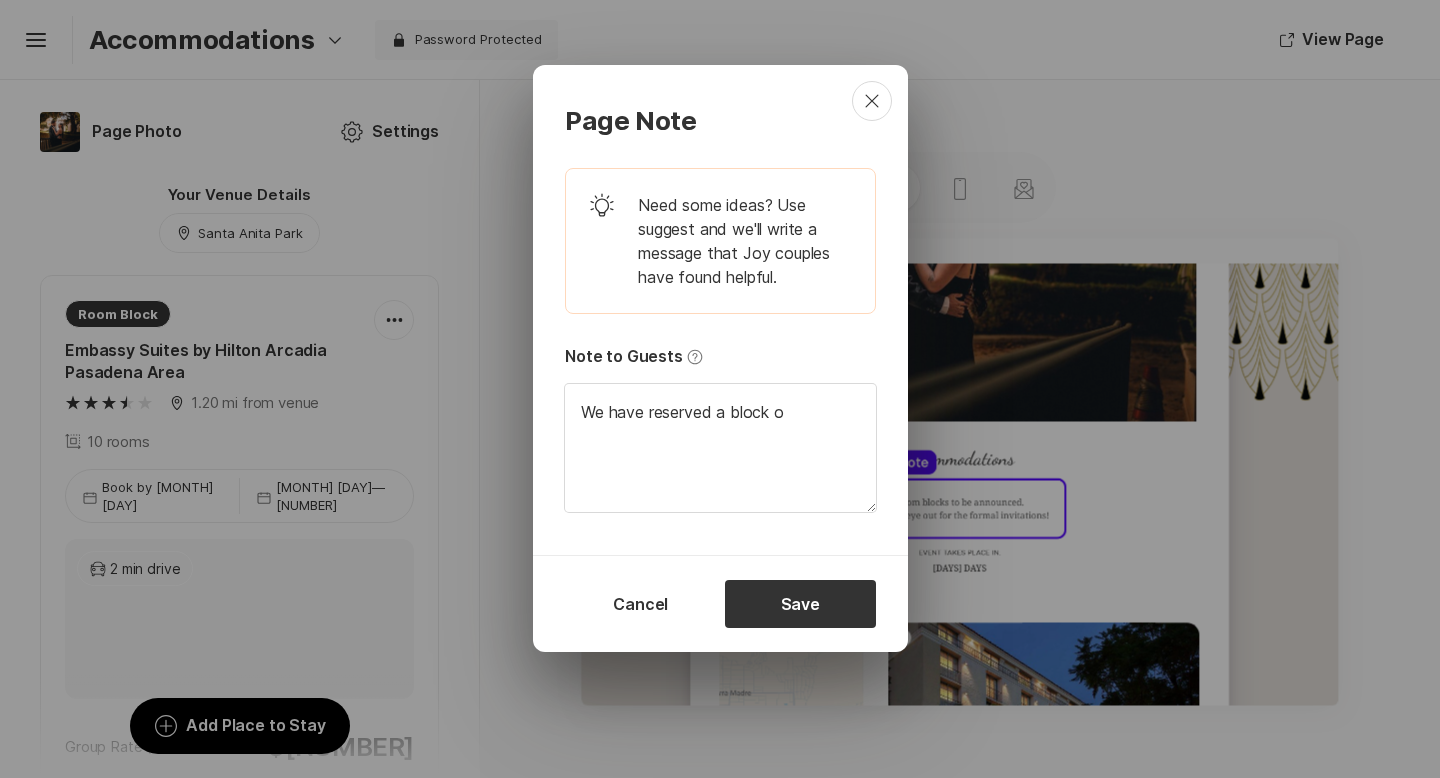 type on "We have reserved a block of" 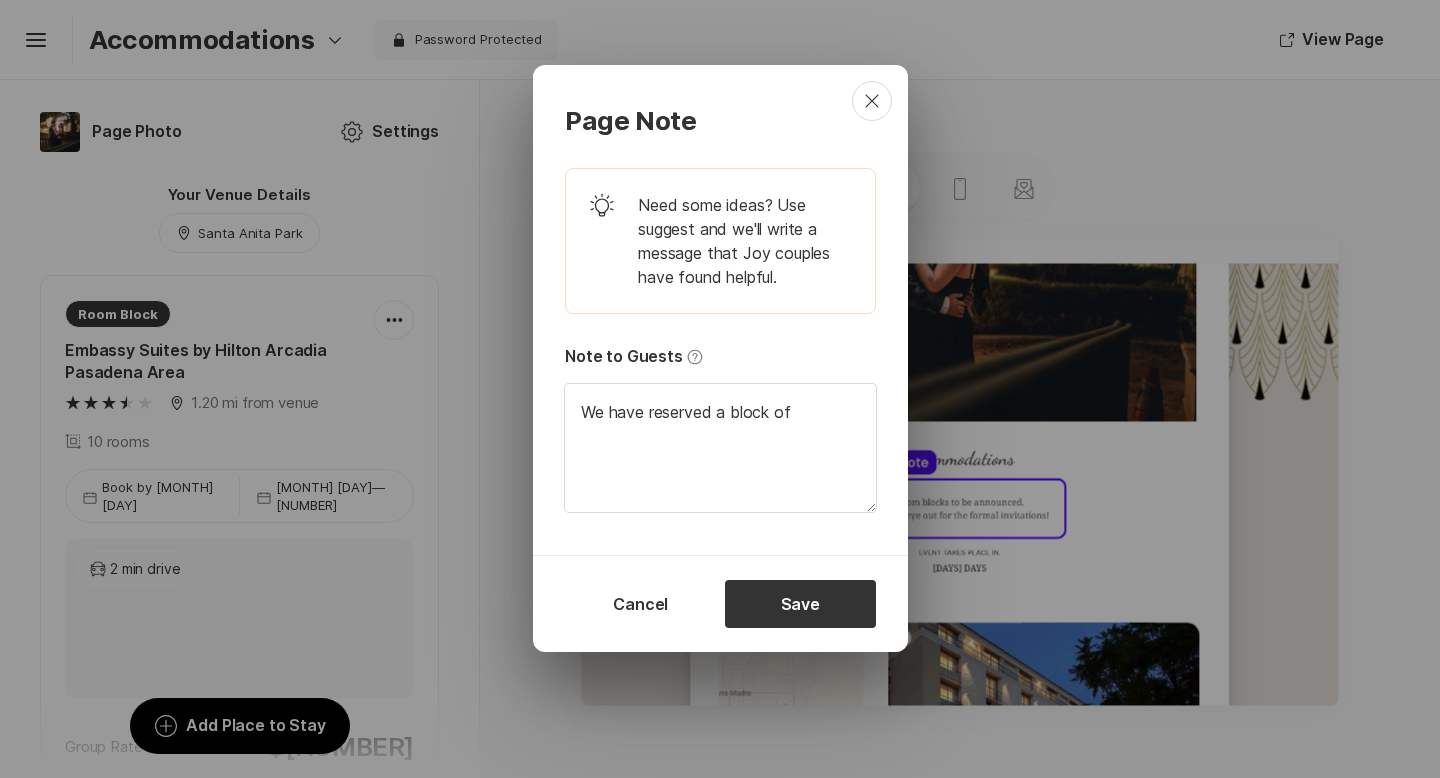 type on "We have reserved a block of" 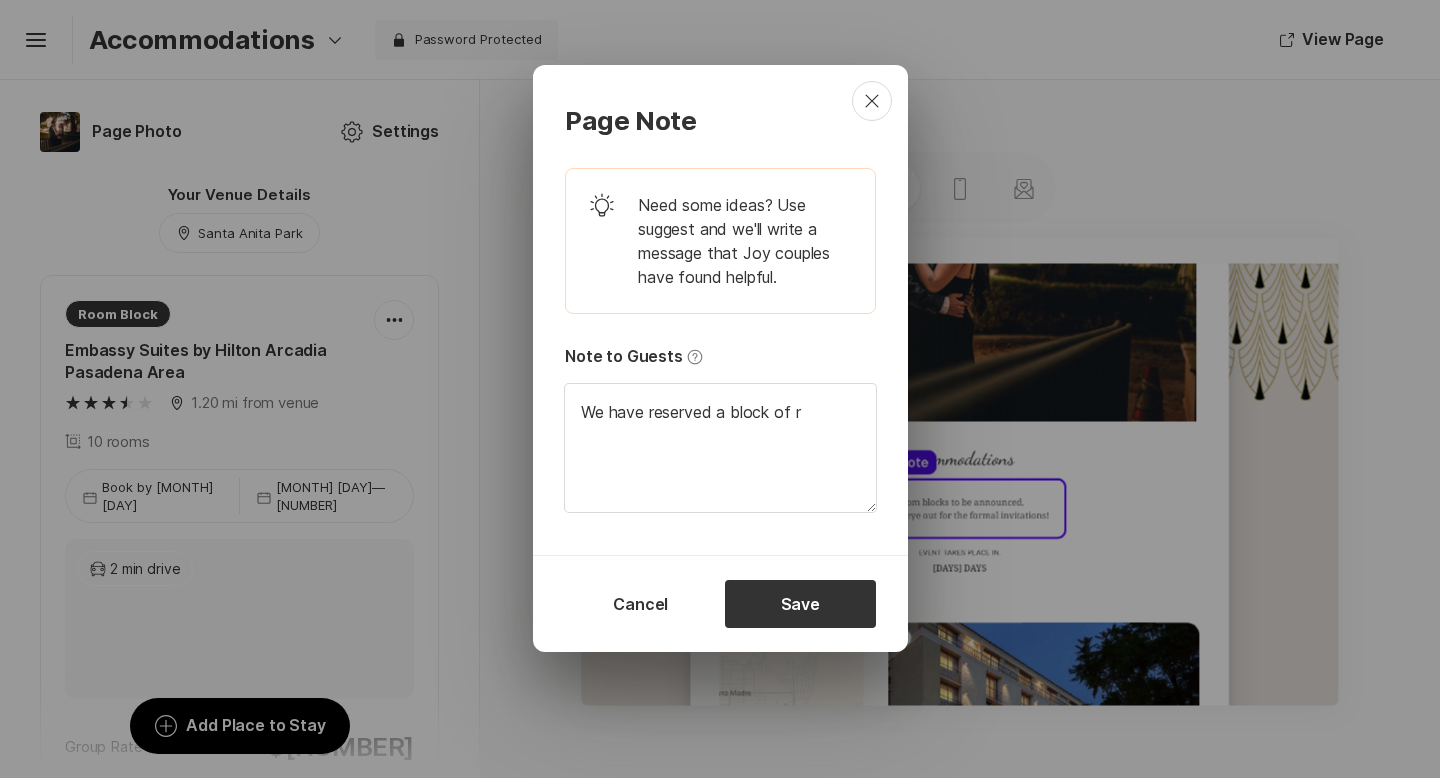 type on "We have reserved a block of ro" 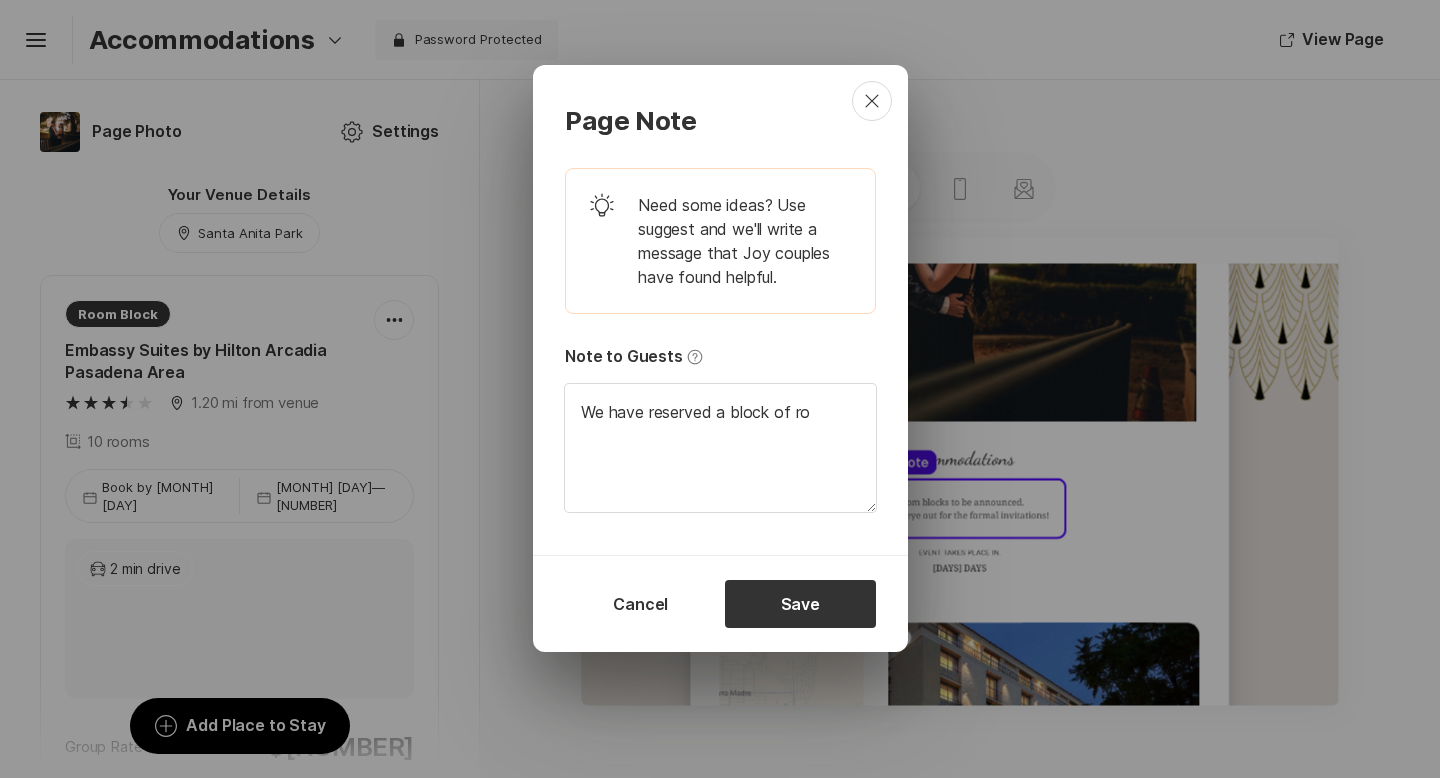 type on "x" 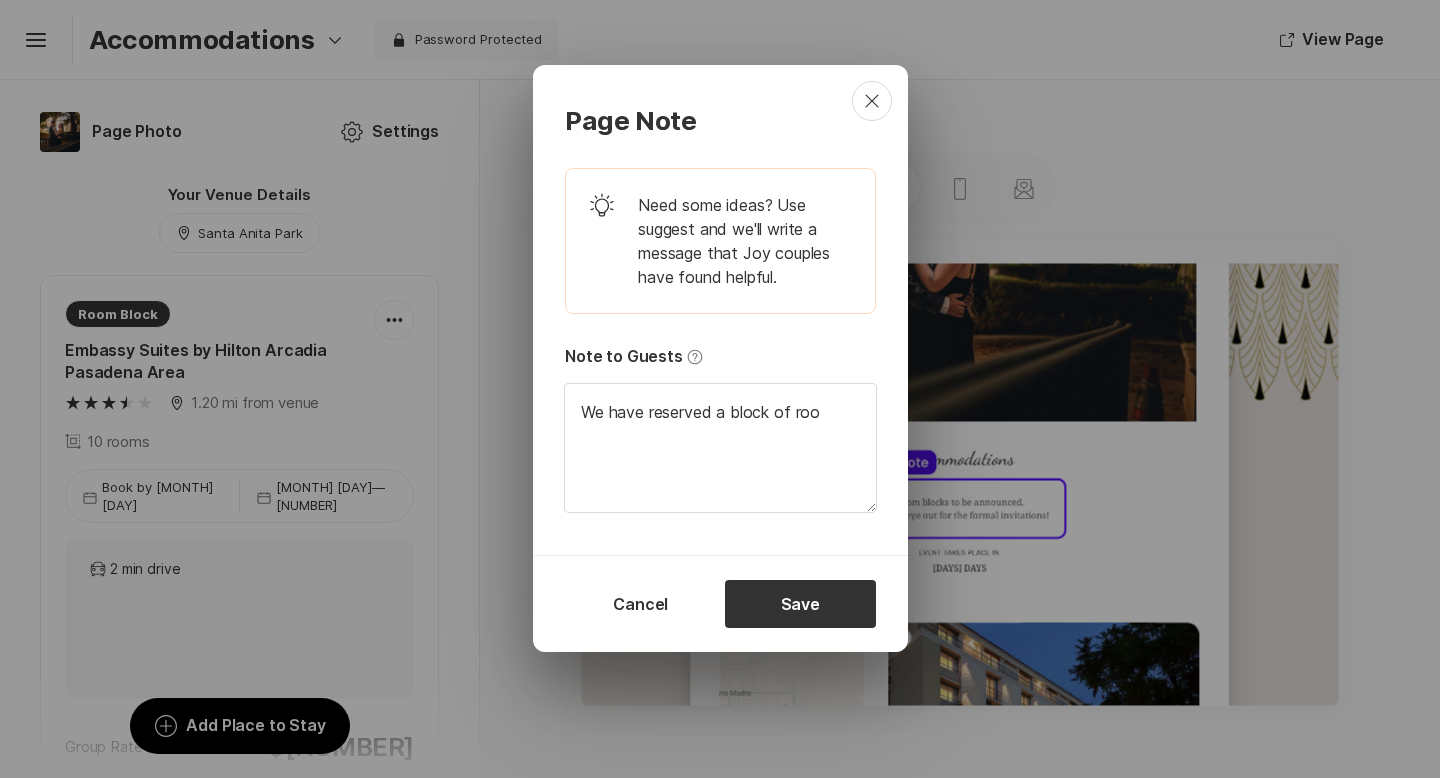 type on "We have reserved a block of room" 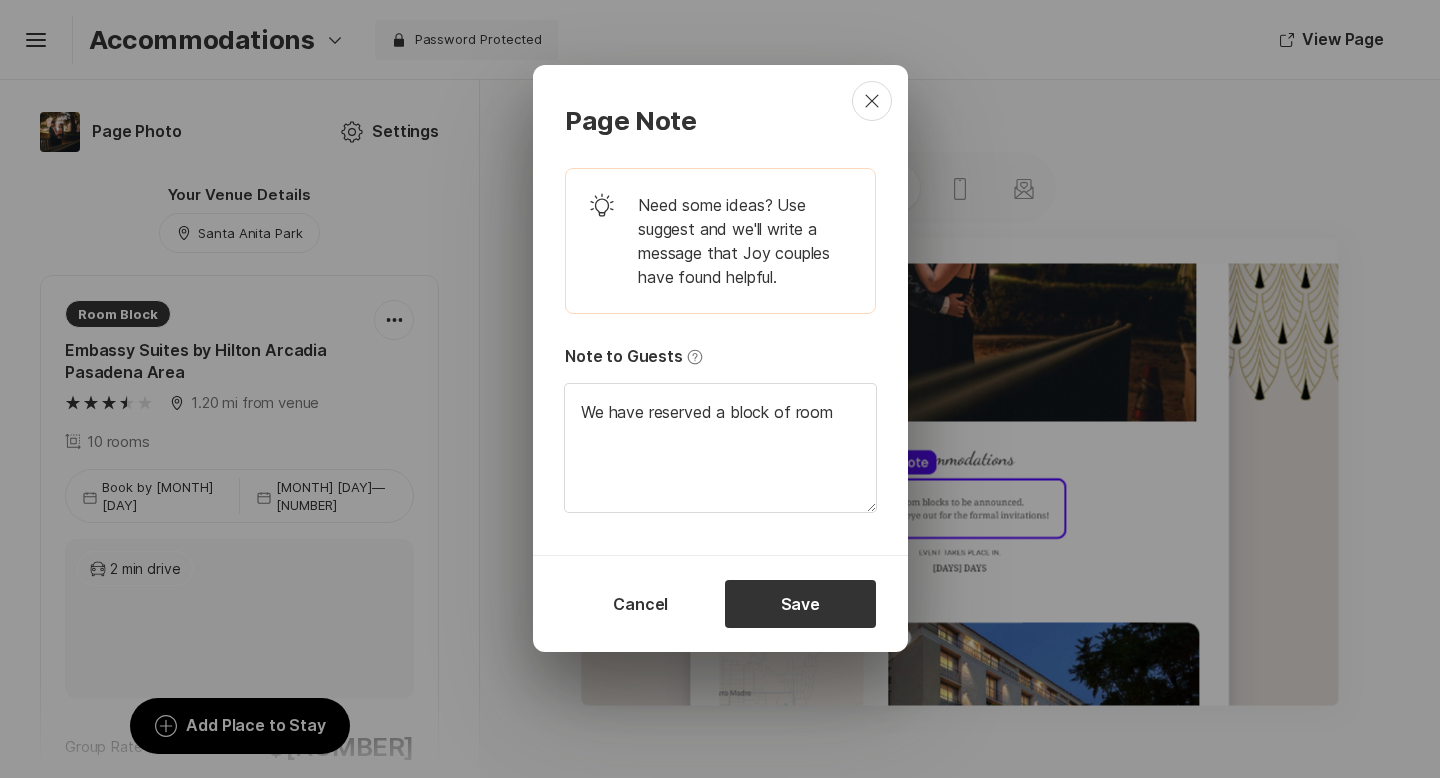 type on "x" 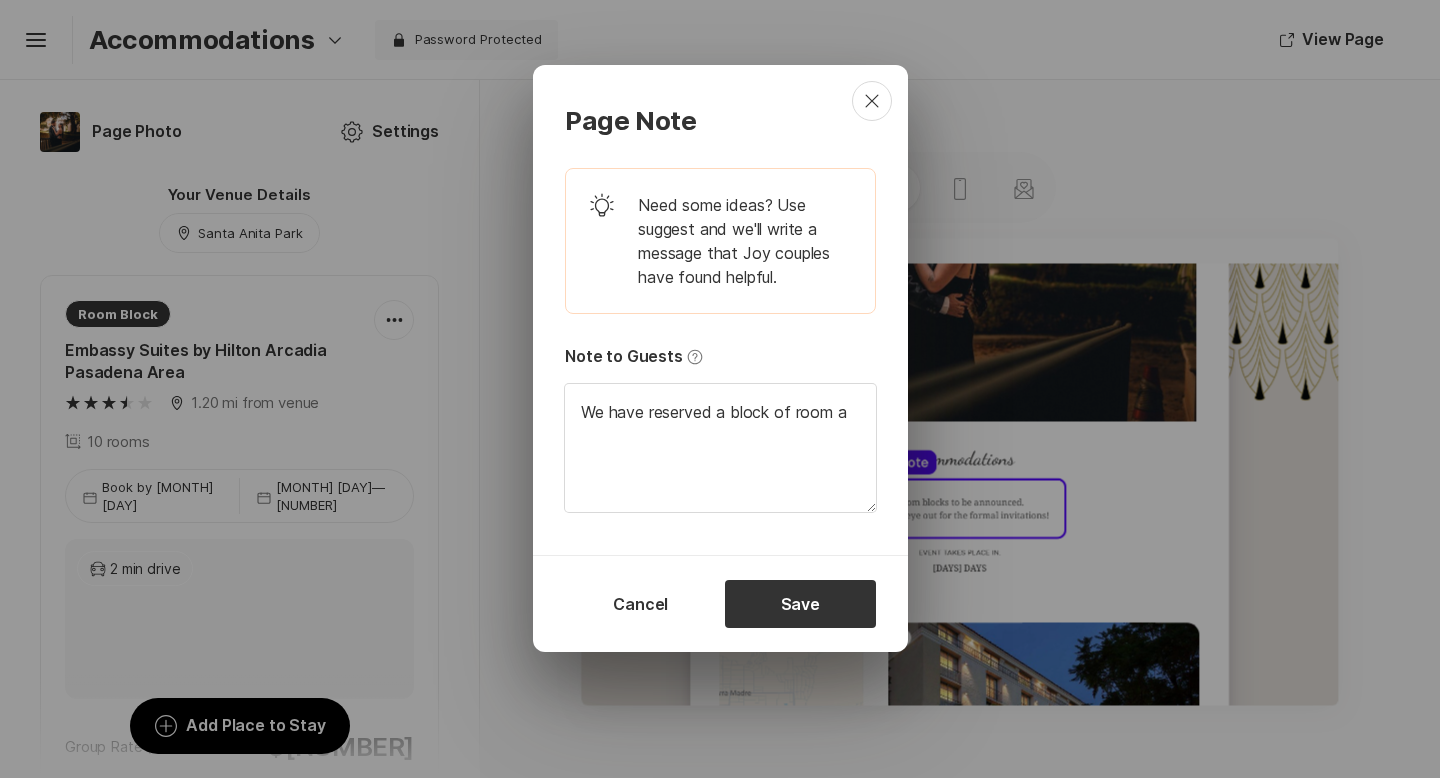 type on "x" 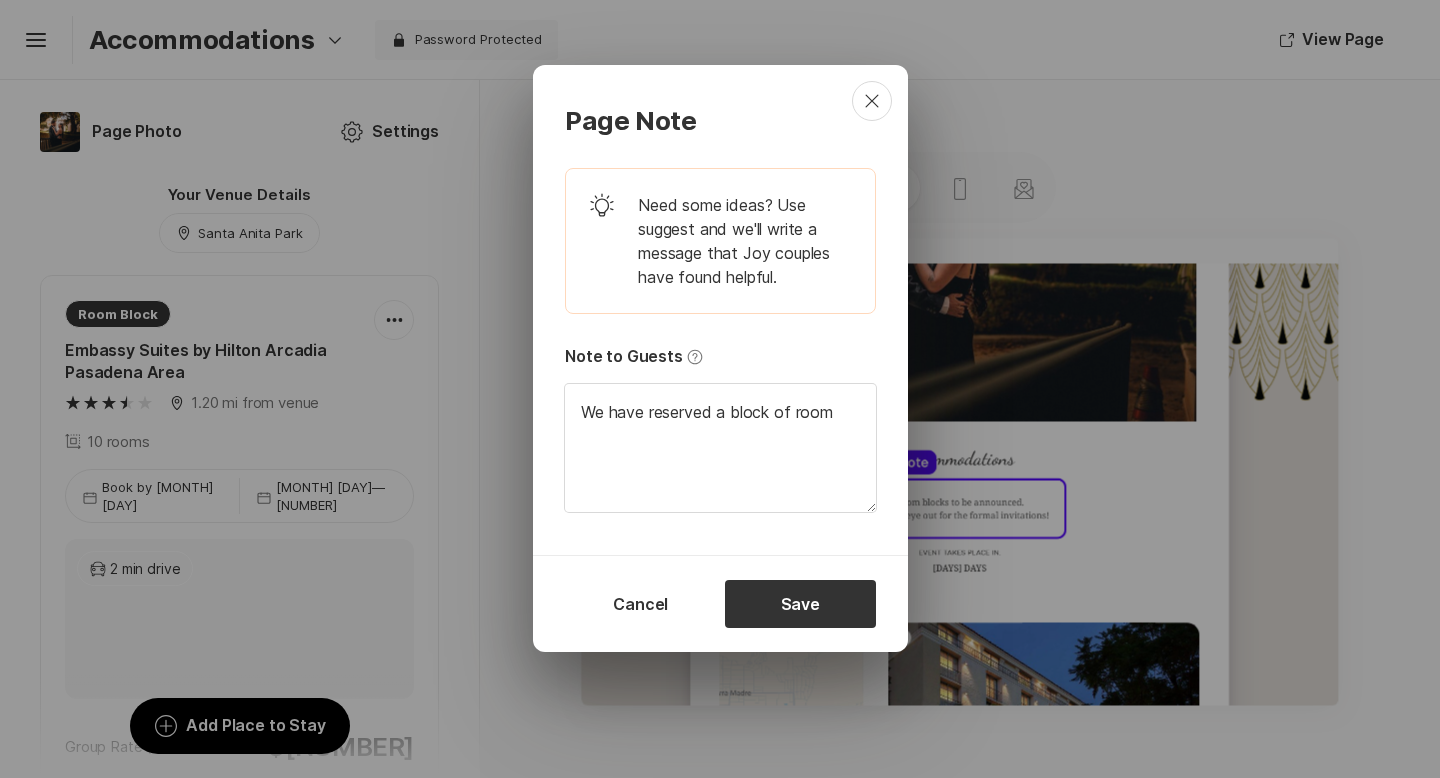type on "We have reserved a block of room" 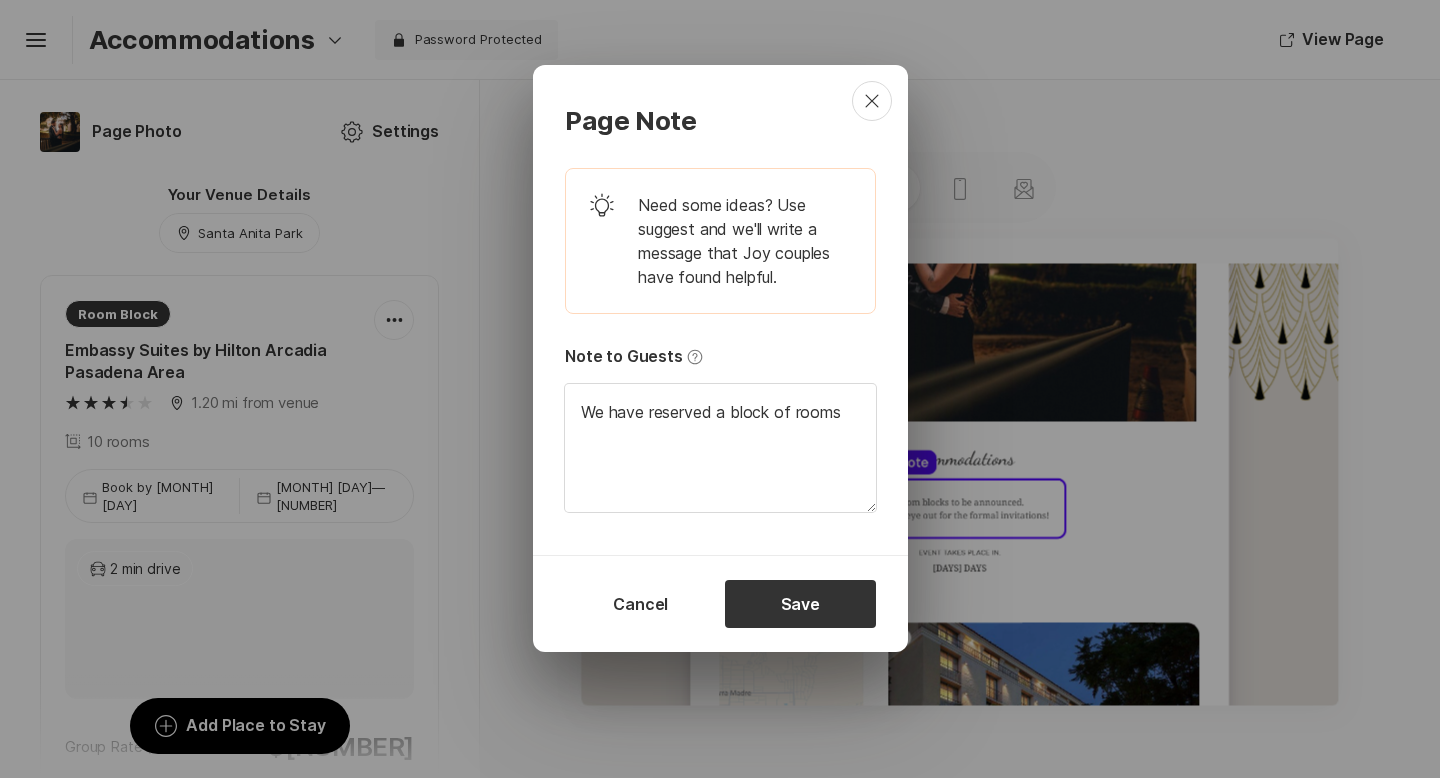 type on "x" 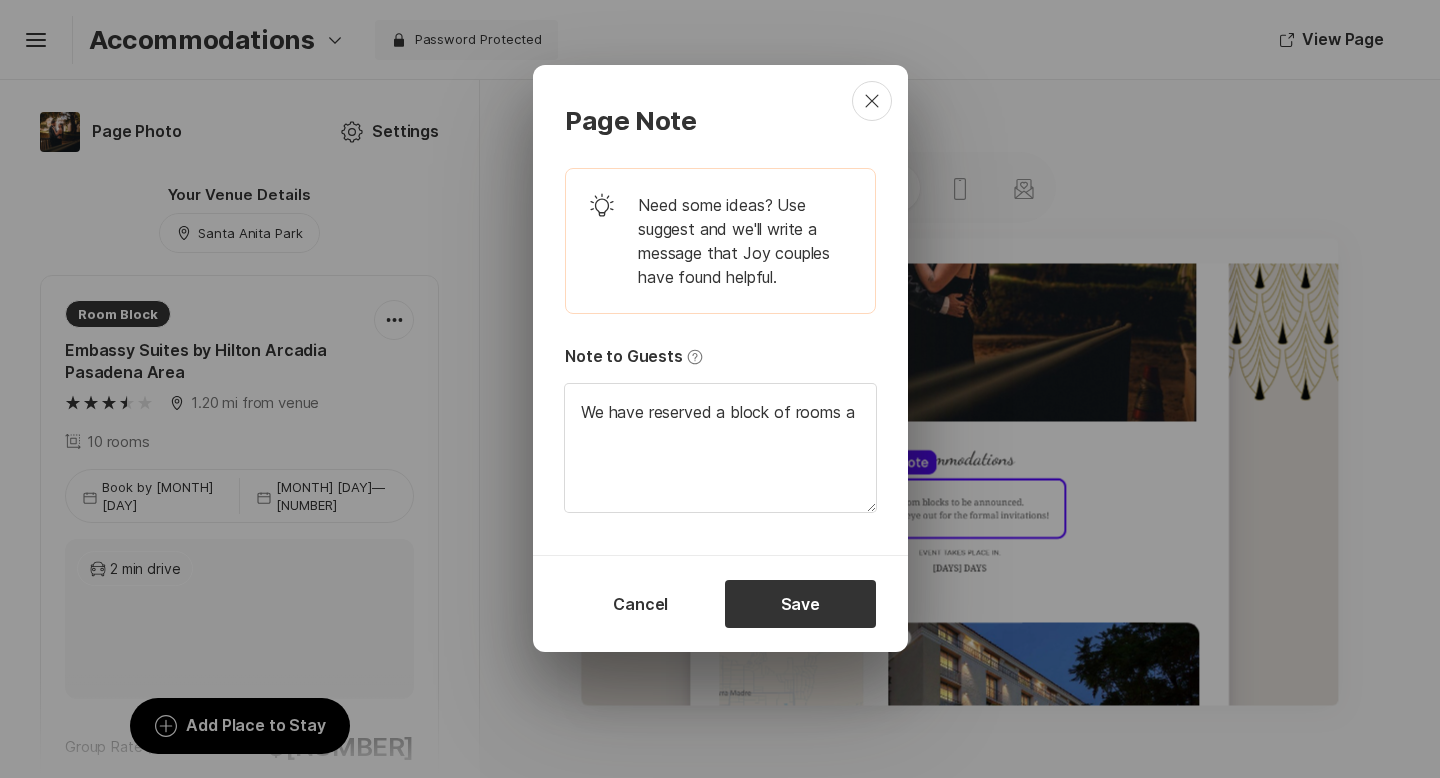 type on "We have reserved a block of rooms at" 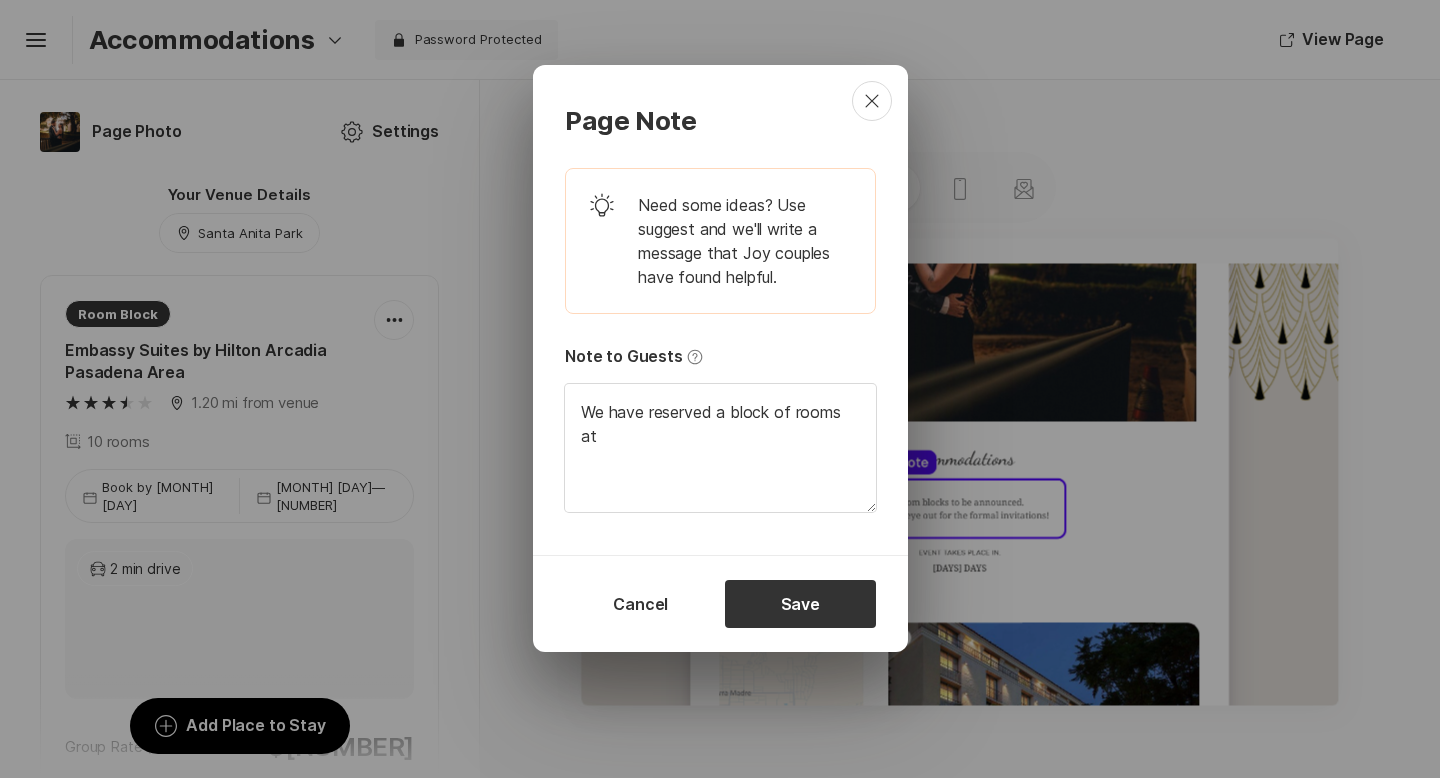 type on "We have reserved a block of rooms at" 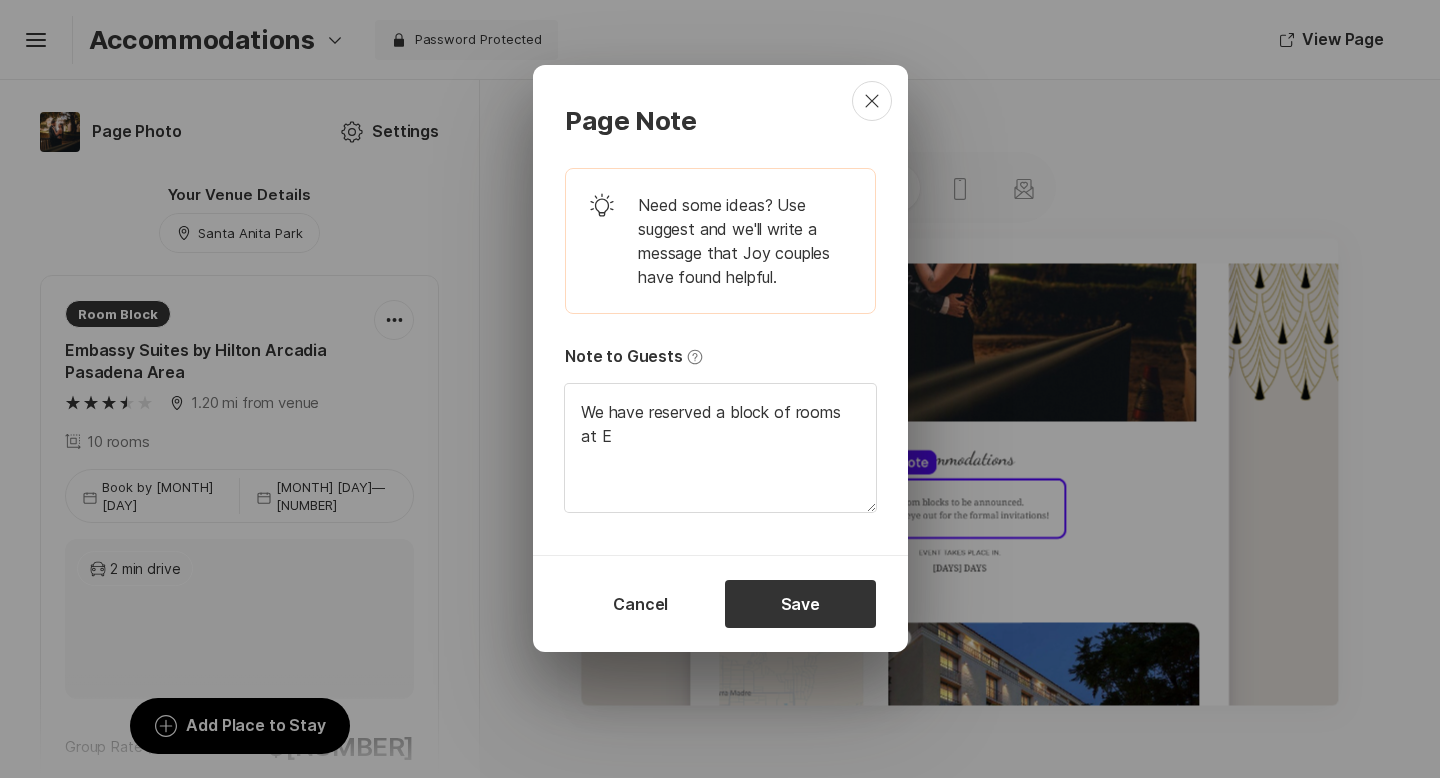 type on "We have reserved a block of rooms at Eb" 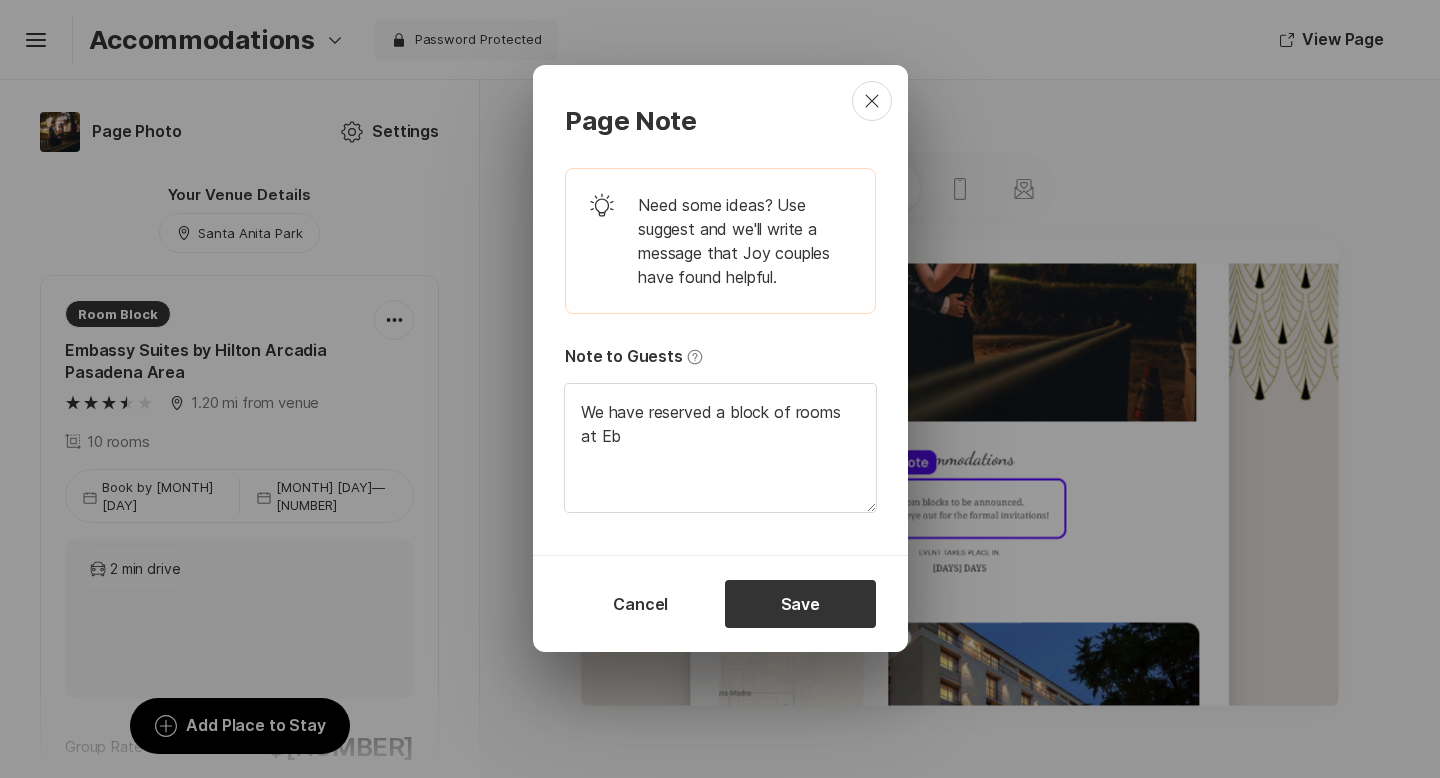 type on "We have reserved a block of rooms at Eba" 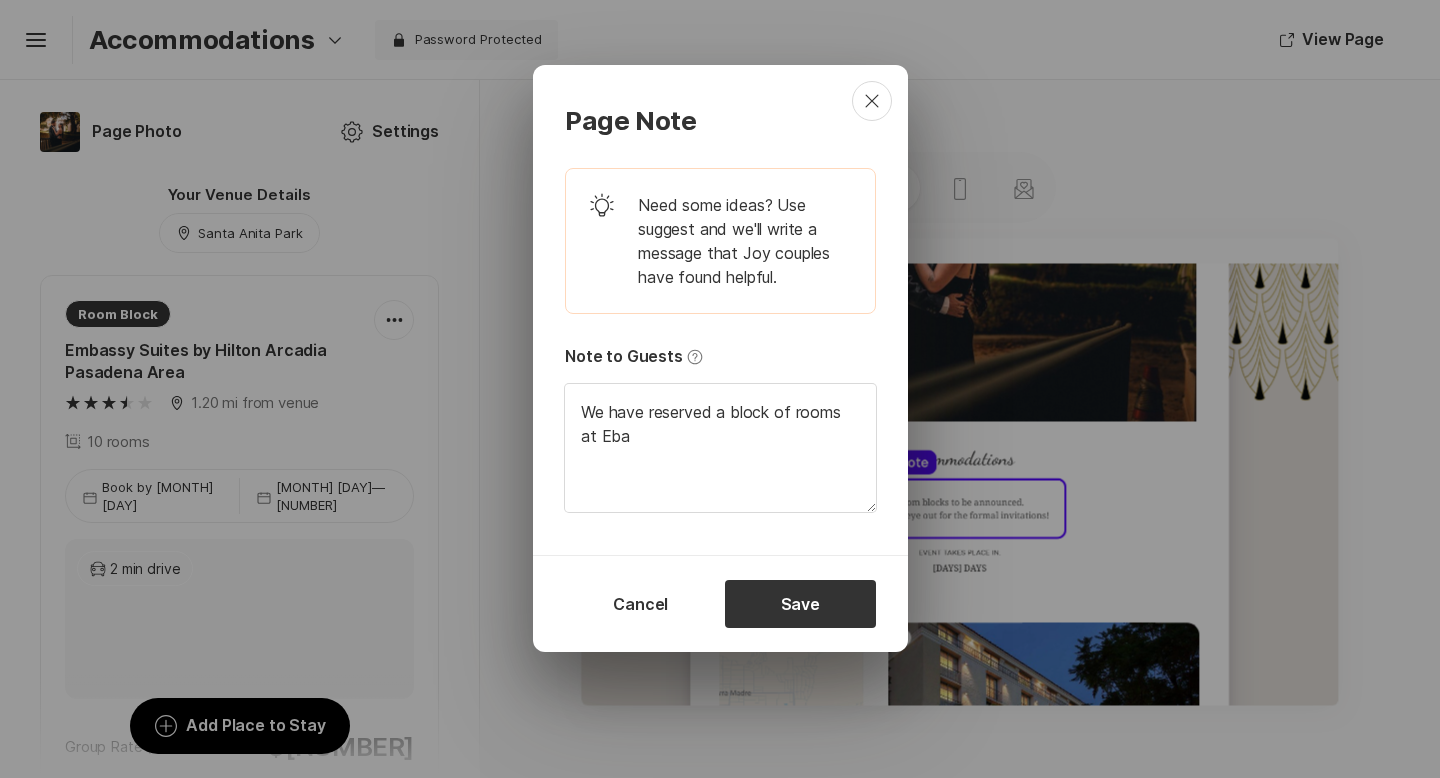 type on "x" 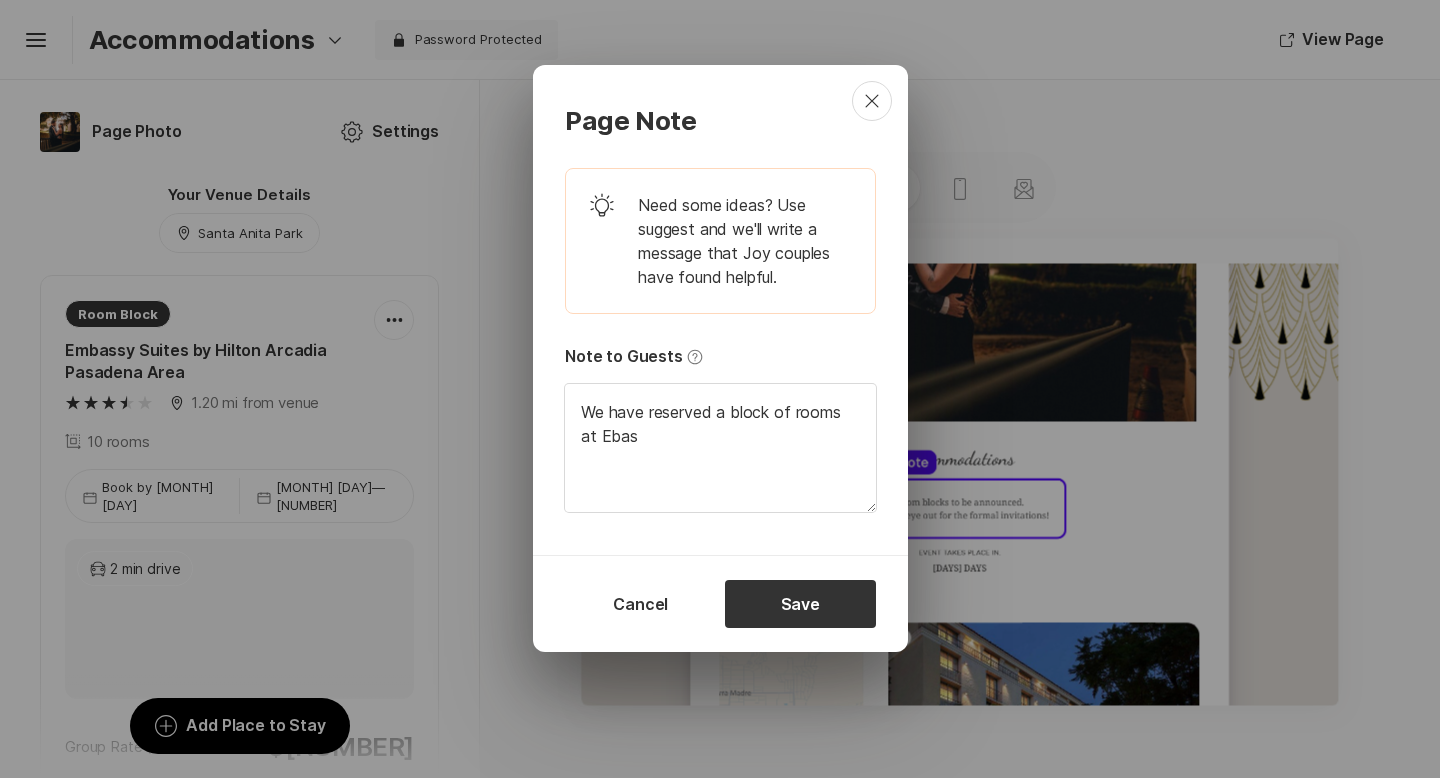 type on "We have reserved a block of rooms at Ebass" 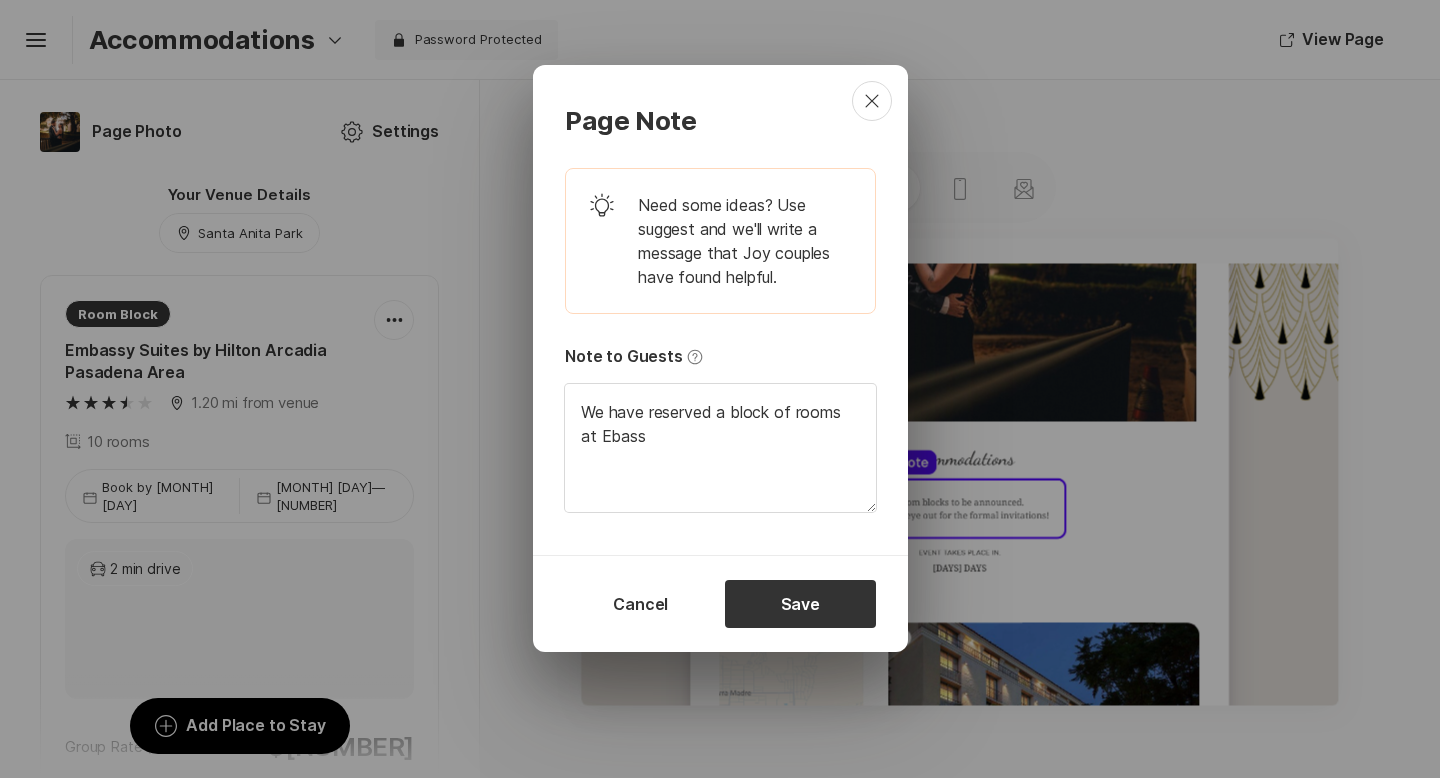 type on "We have reserved a block of rooms at Ebas" 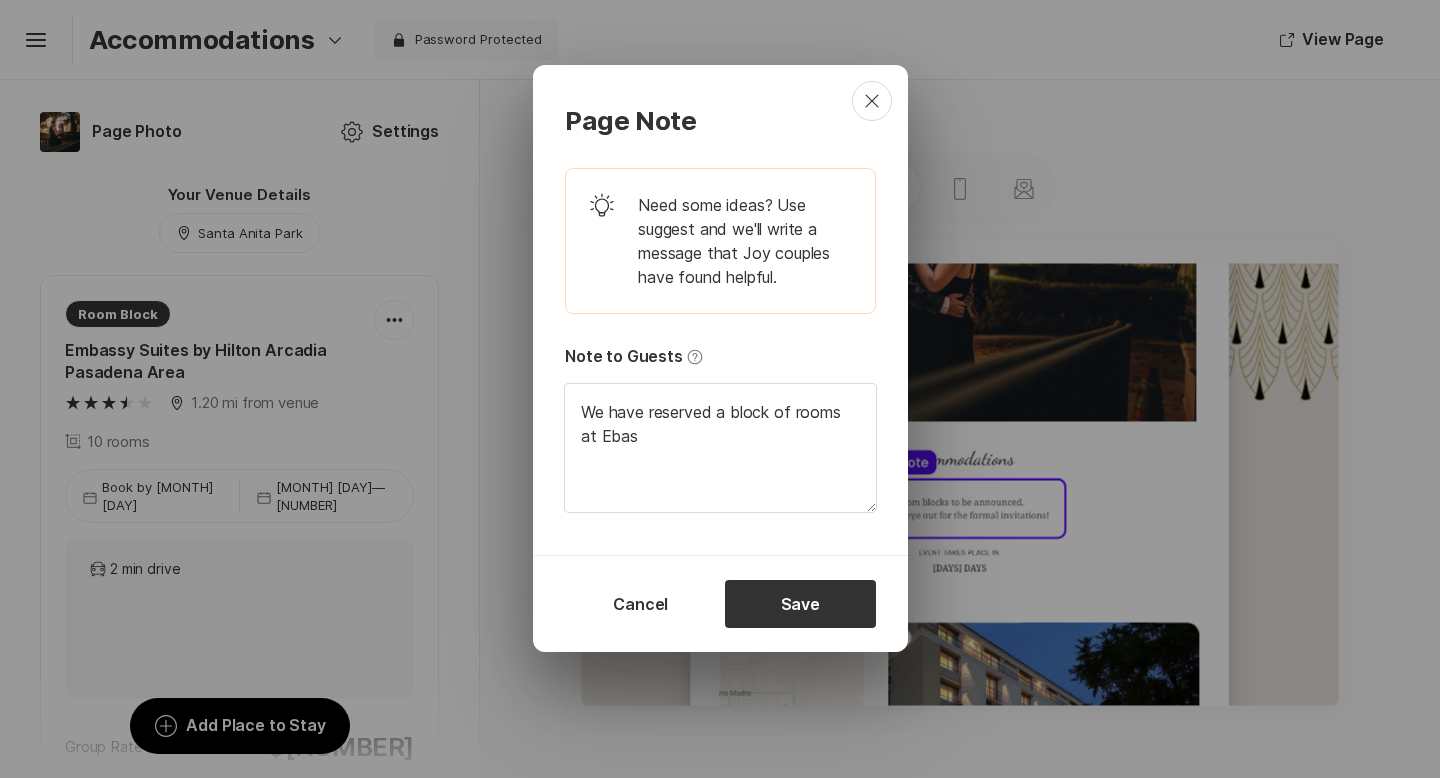 type on "We have reserved a block of rooms at Eba" 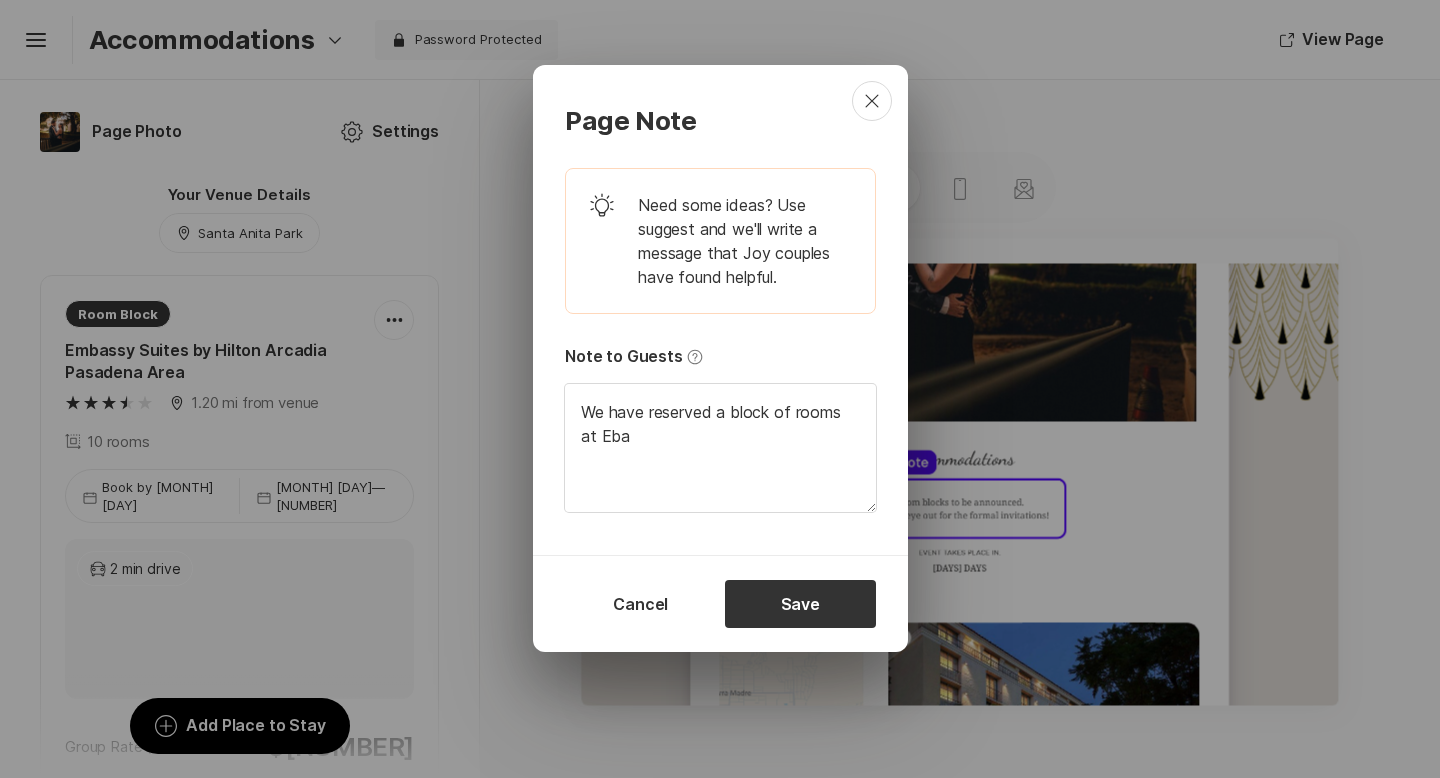 type on "We have reserved a block of rooms at Eb" 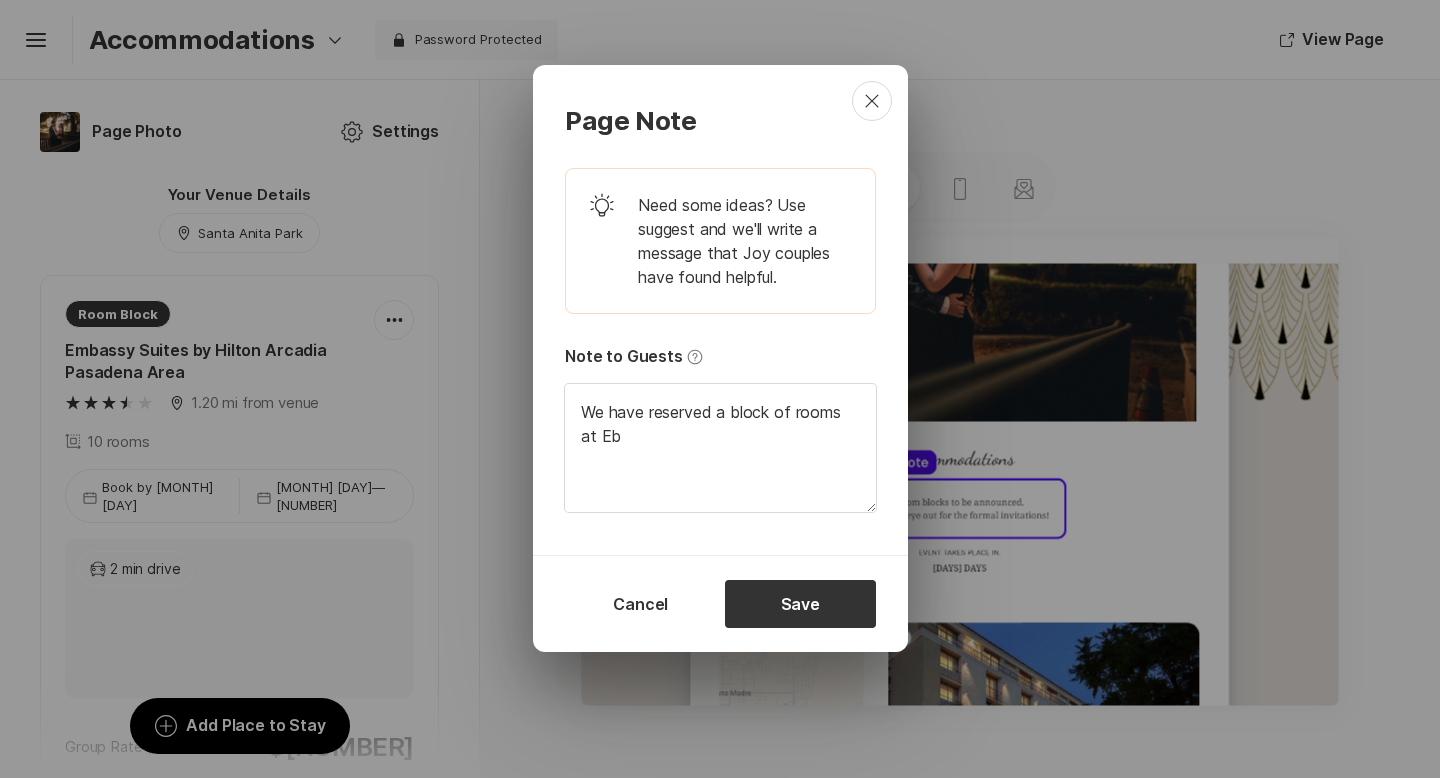 type on "We have reserved a block of rooms at E" 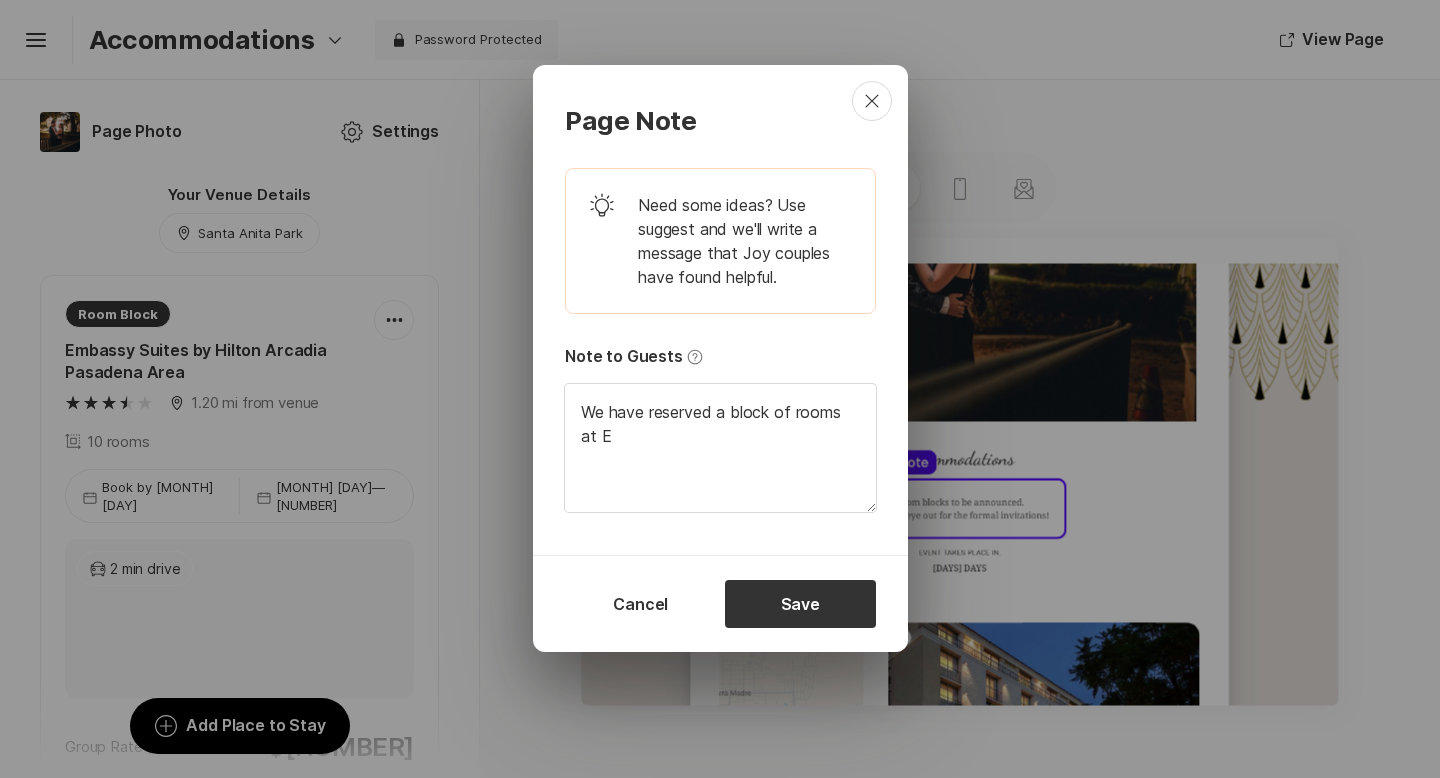 type on "We have reserved a block of rooms at" 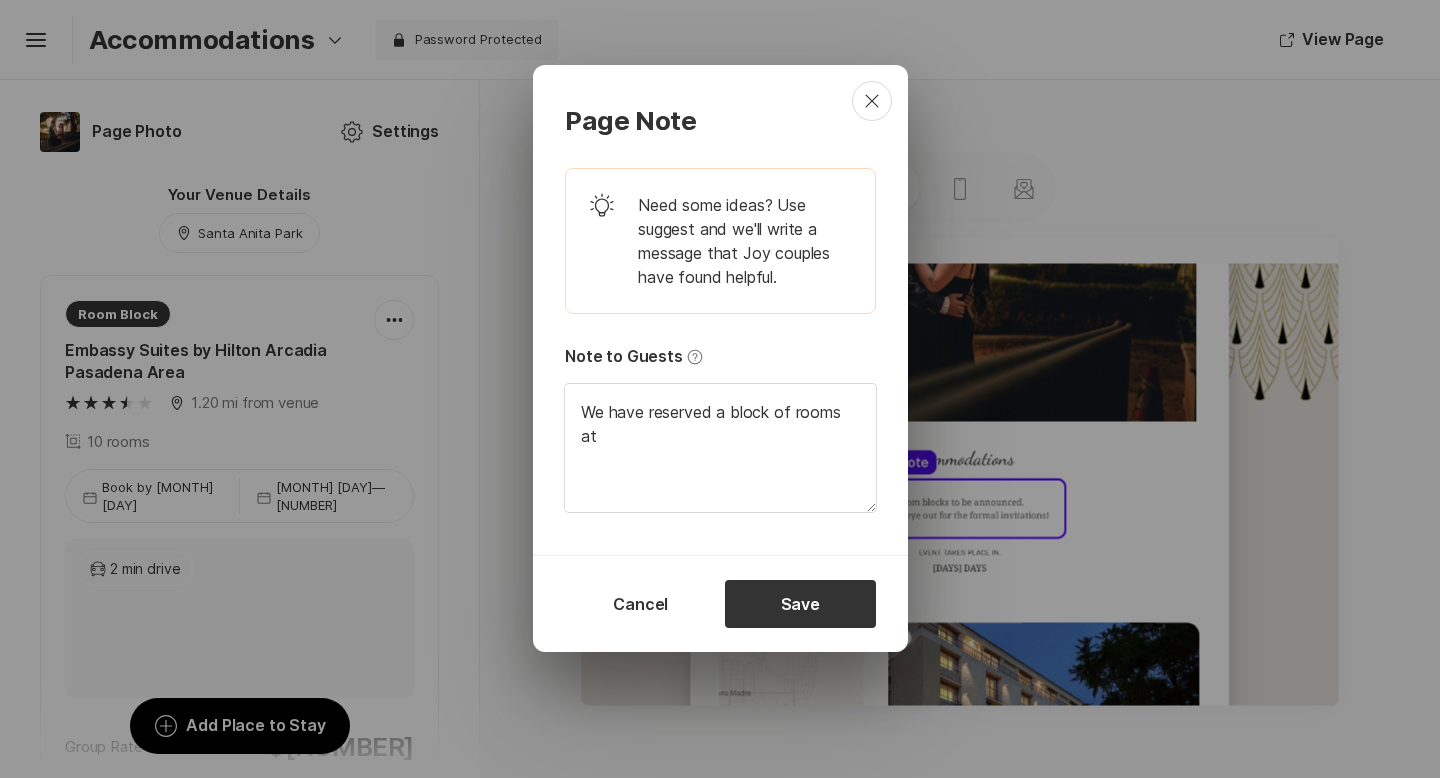 type on "We have reserved a block of rooms at E" 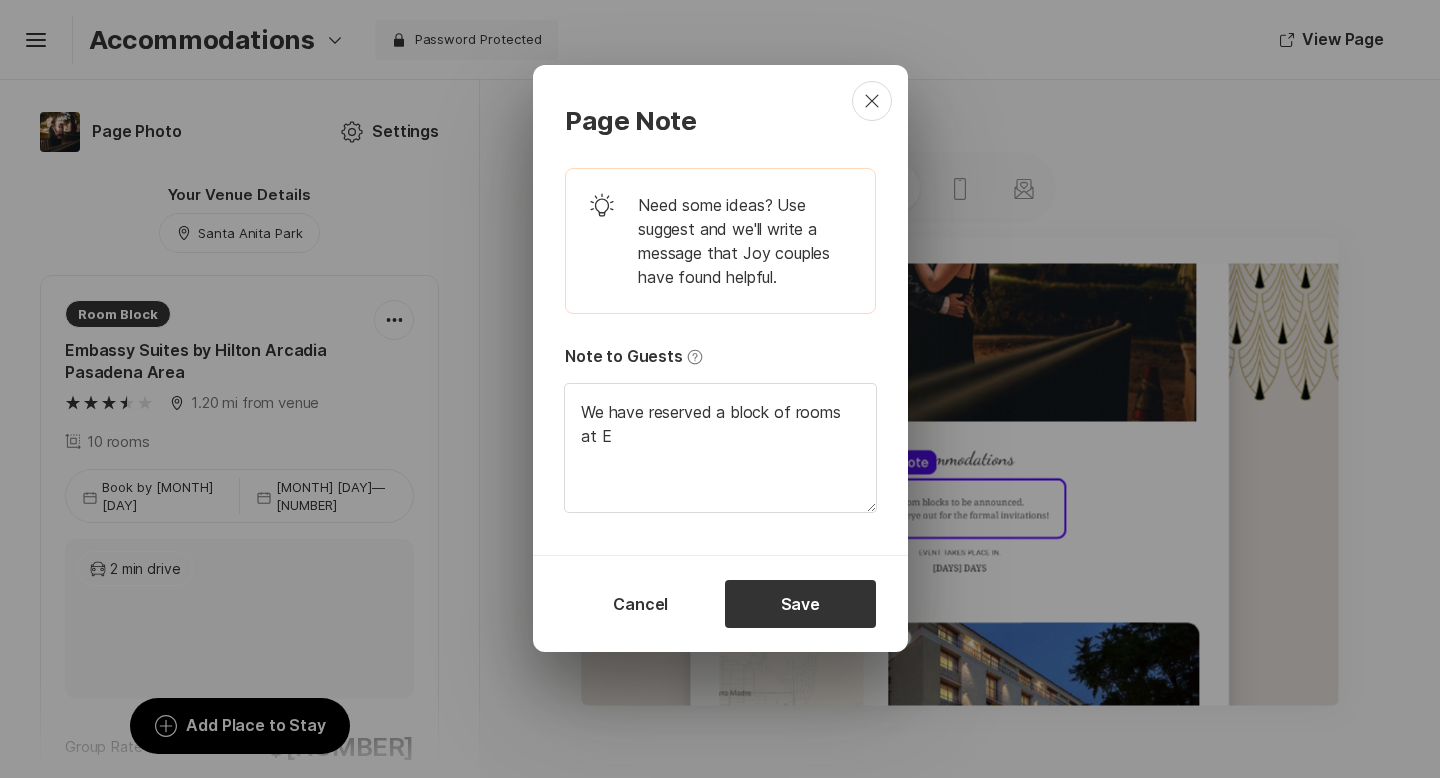 type on "We have reserved a block of rooms at EM" 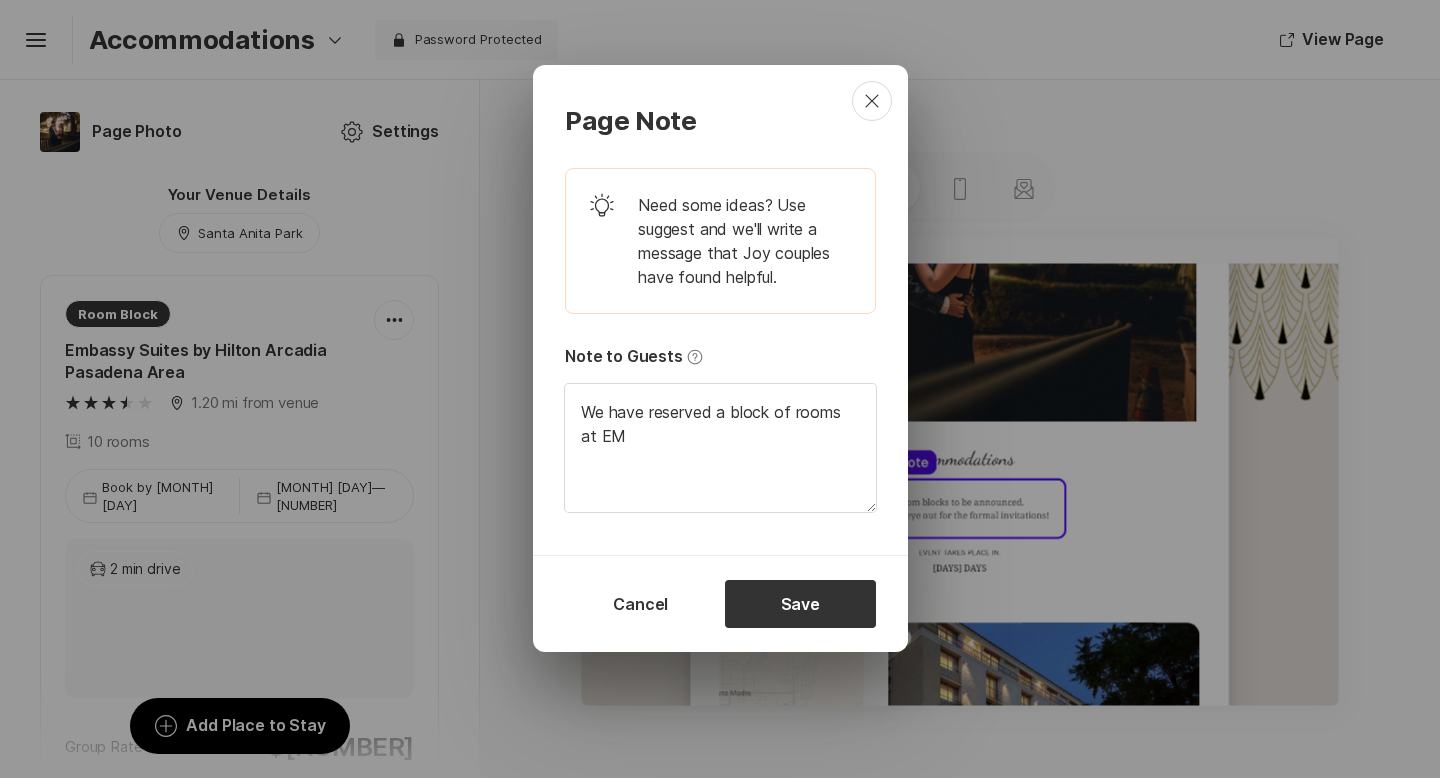 type on "x" 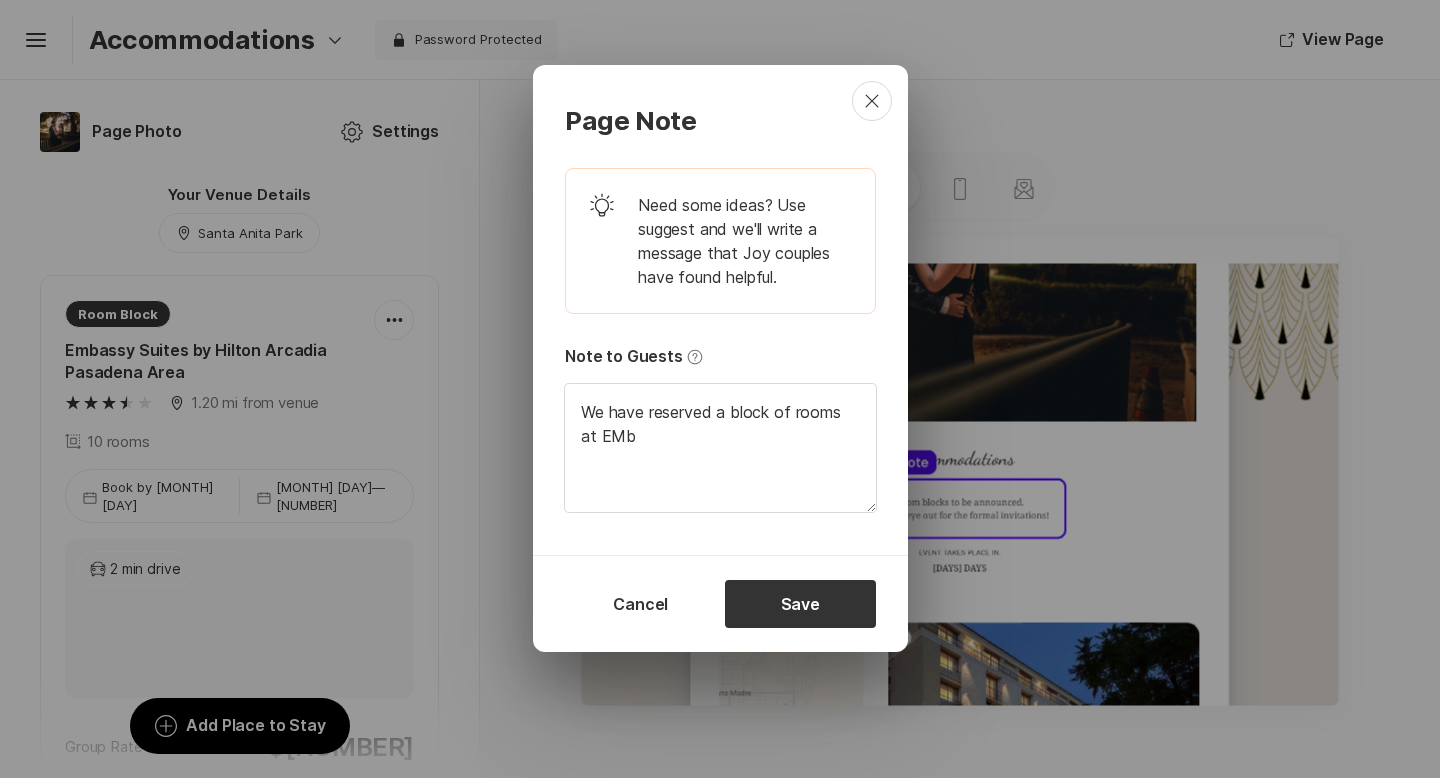 type on "We have reserved a block of rooms at EMba" 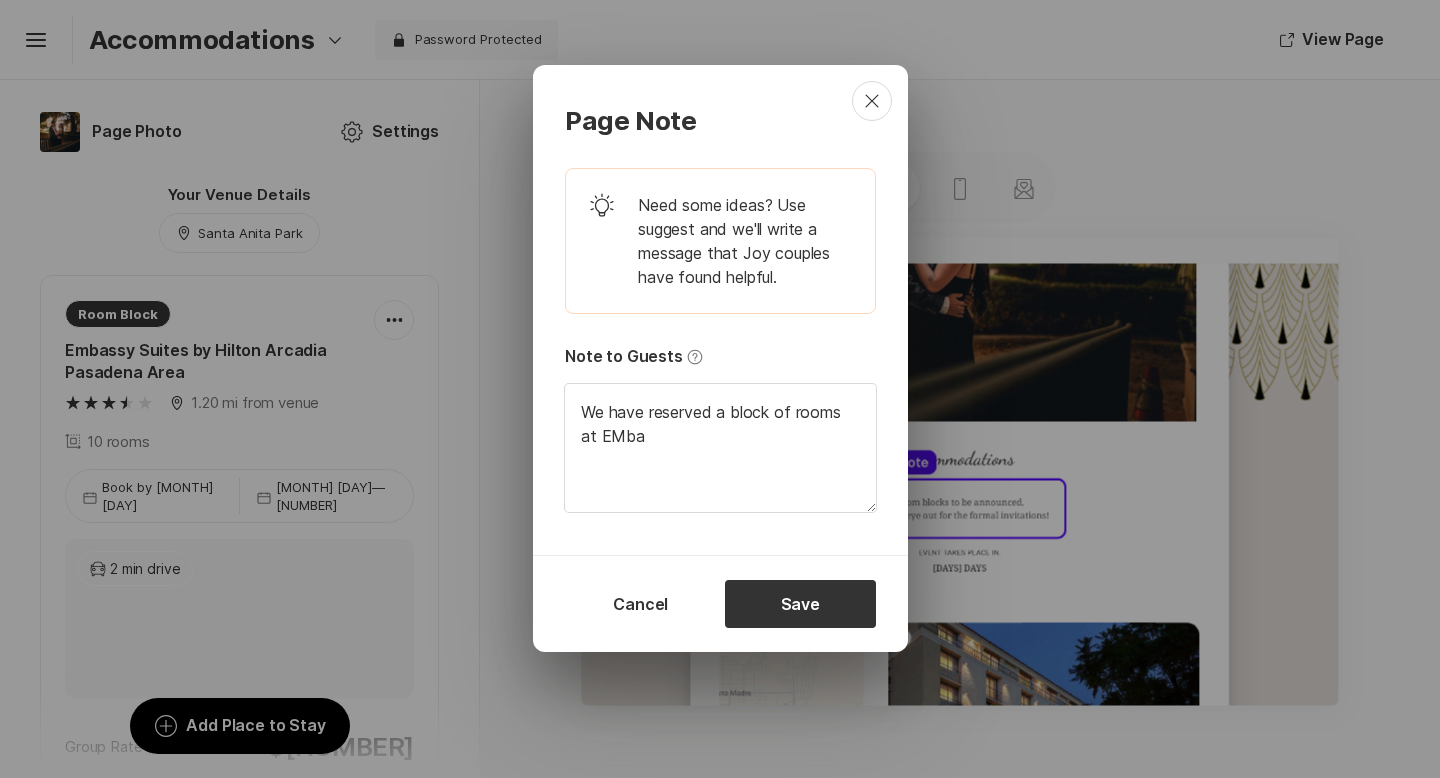 type on "We have reserved a block of rooms at EMb" 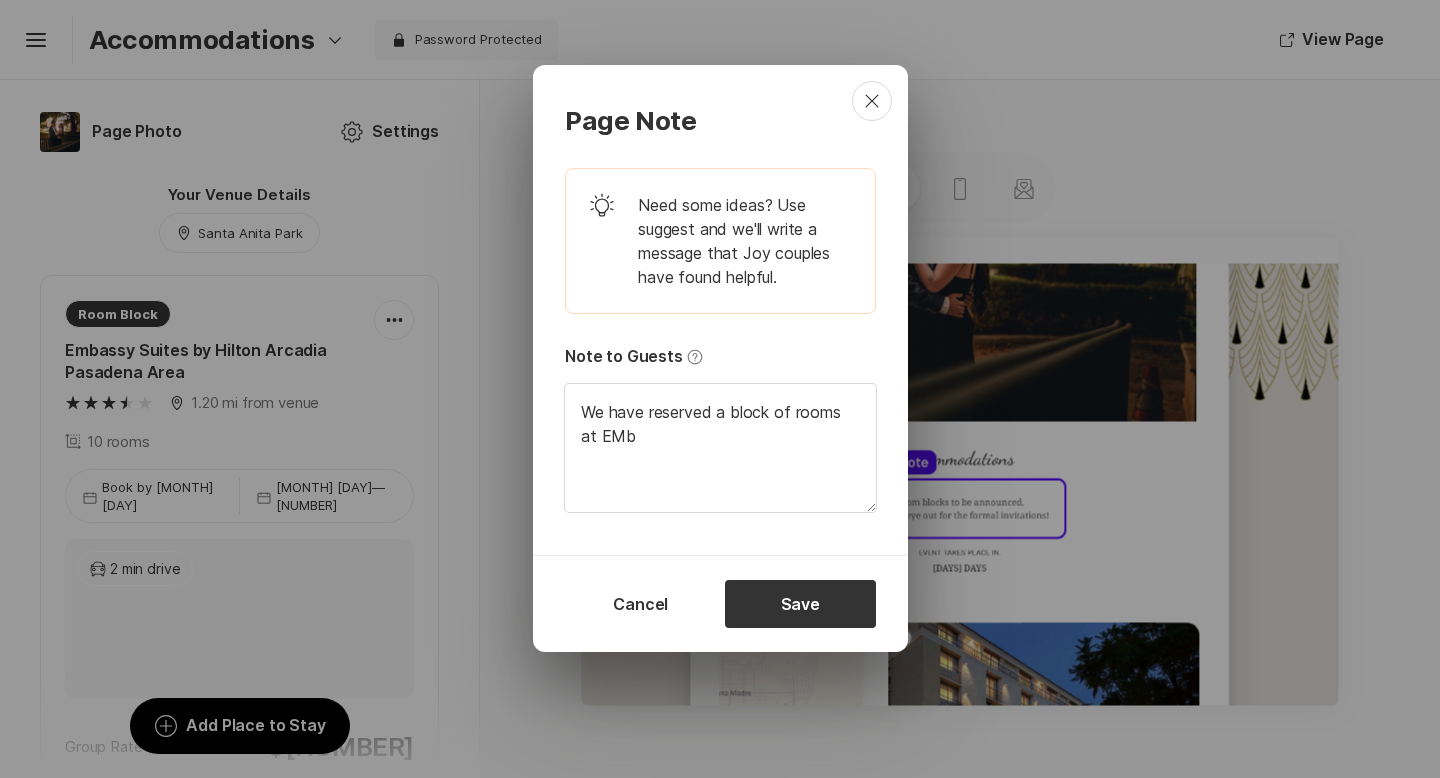 type on "We have reserved a block of rooms at EM" 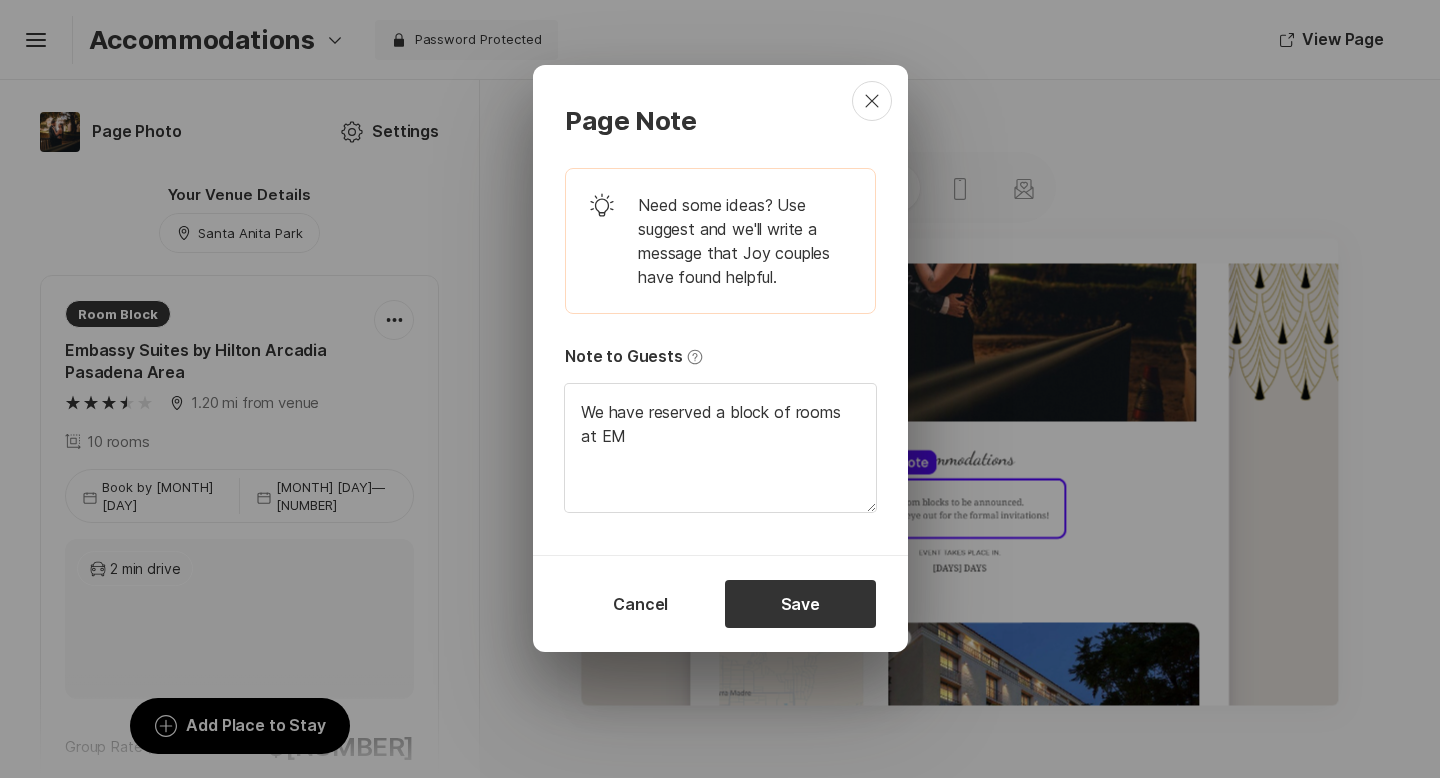 type on "We have reserved a block of rooms at E" 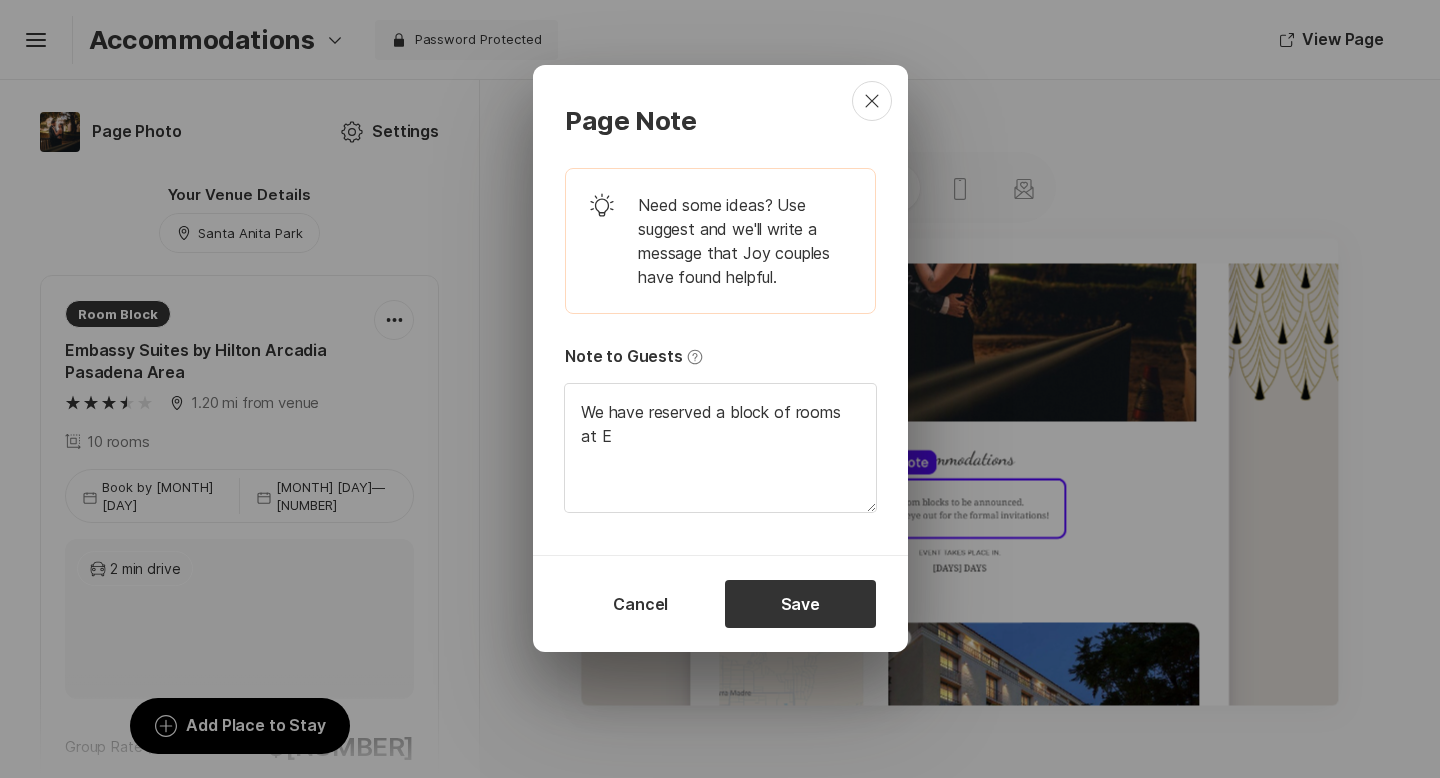 type on "We have reserved a block of rooms at Em" 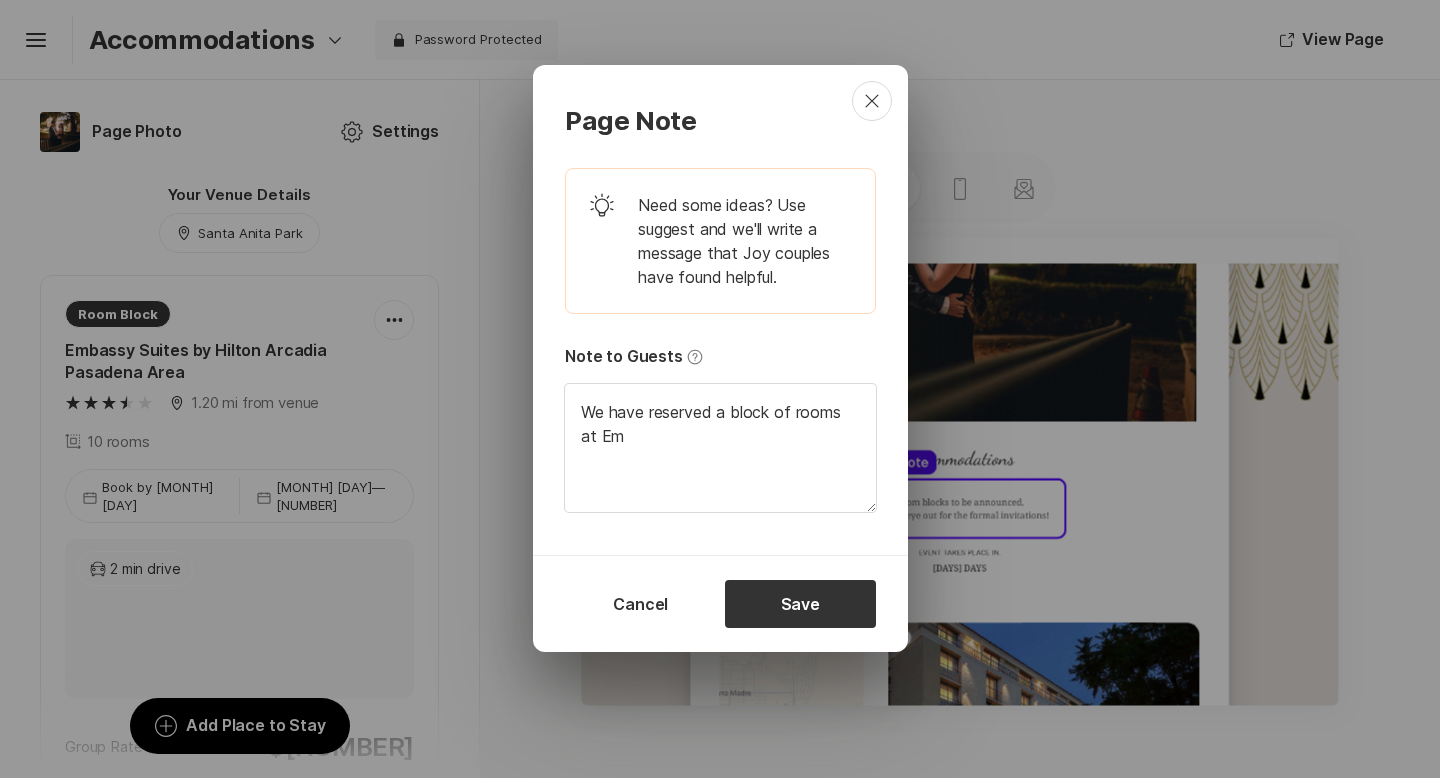 type on "We have reserved a block of rooms at Emb" 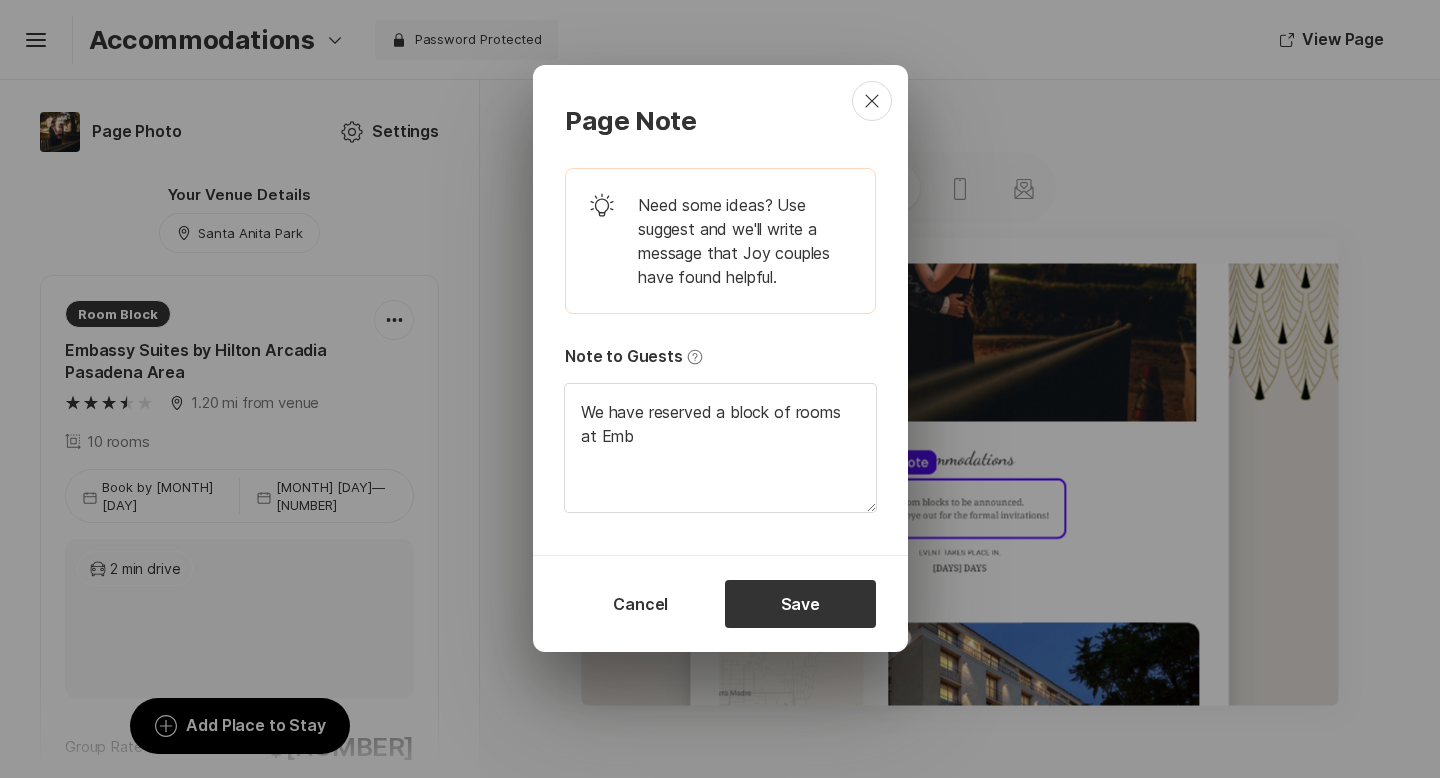 type on "We have reserved a block of rooms at Emba" 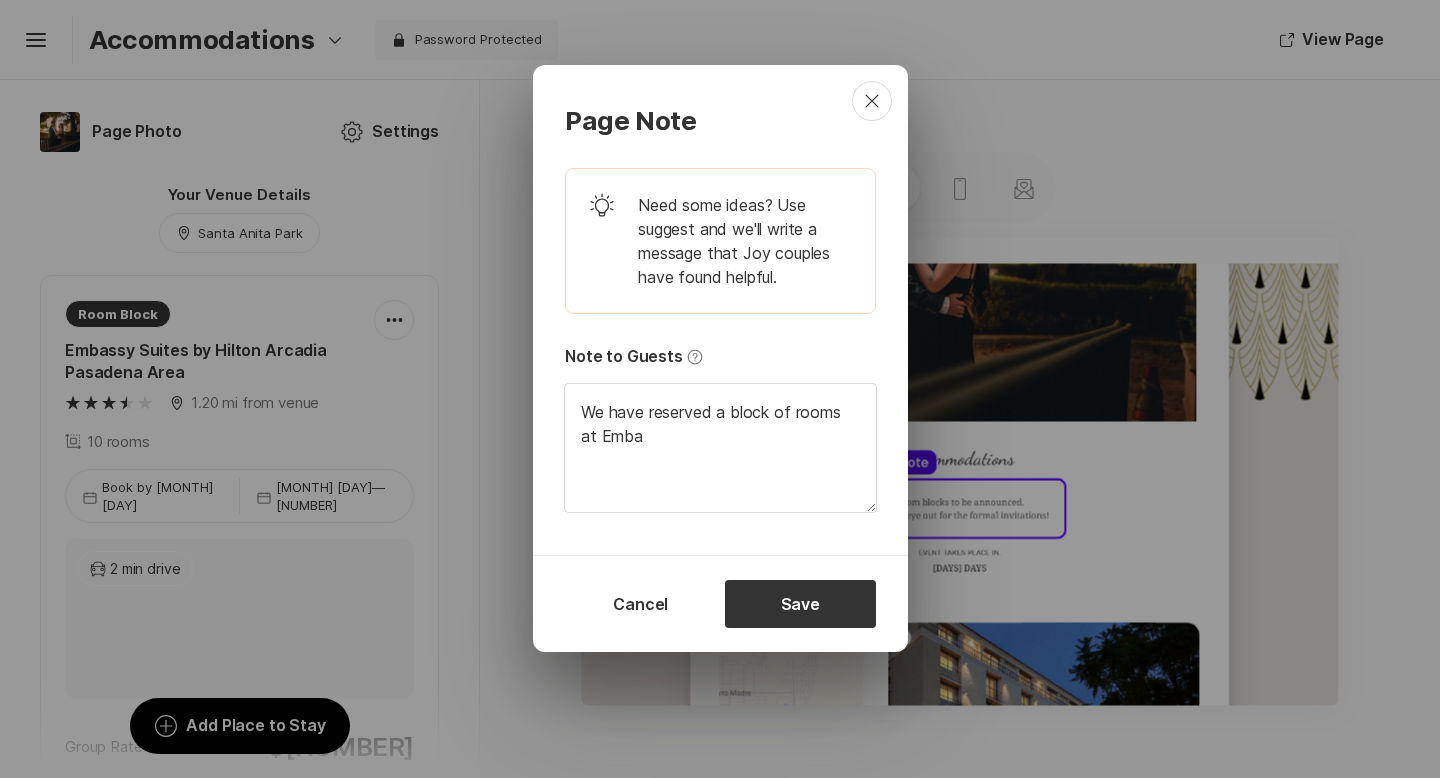 type on "We have reserved a block of rooms at Embas" 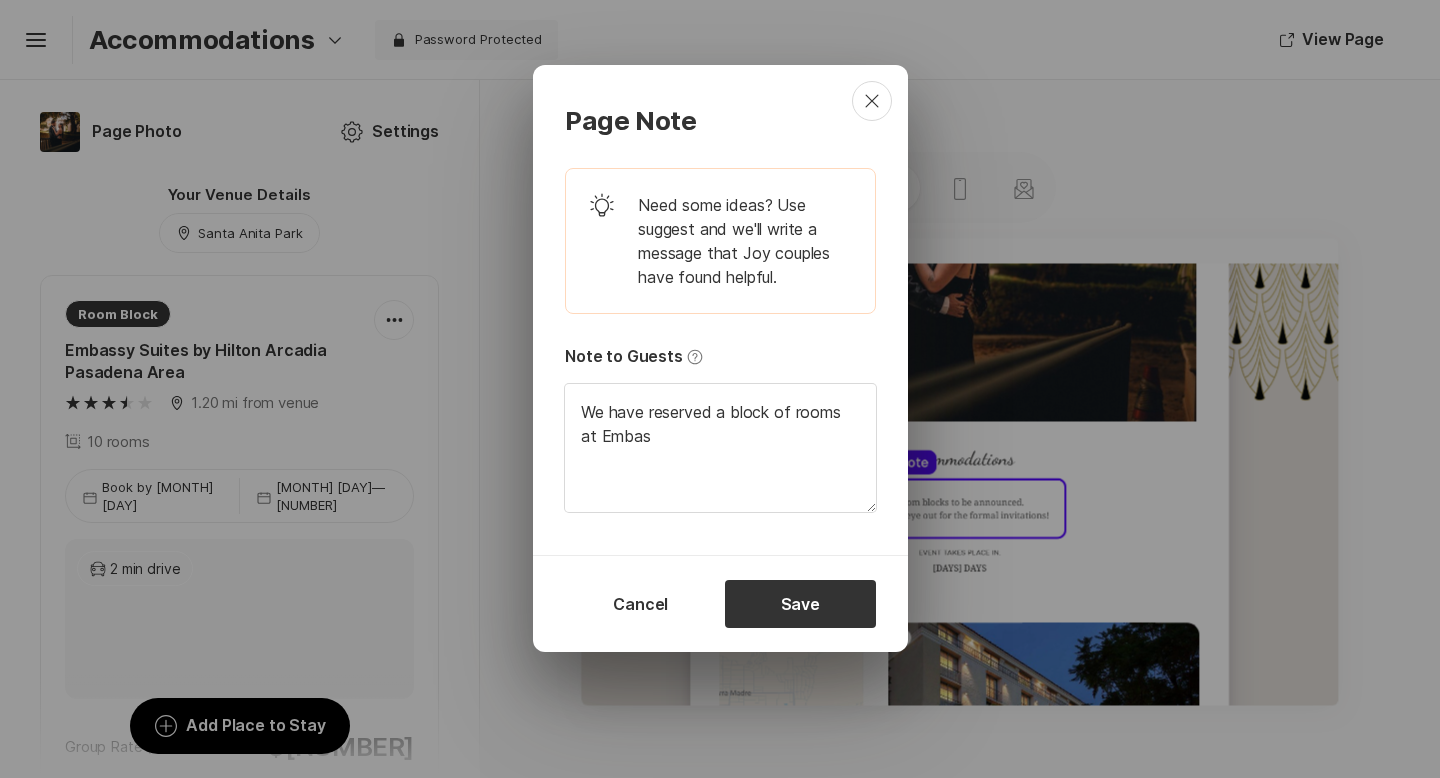 type on "We have reserved a block of rooms at Embass" 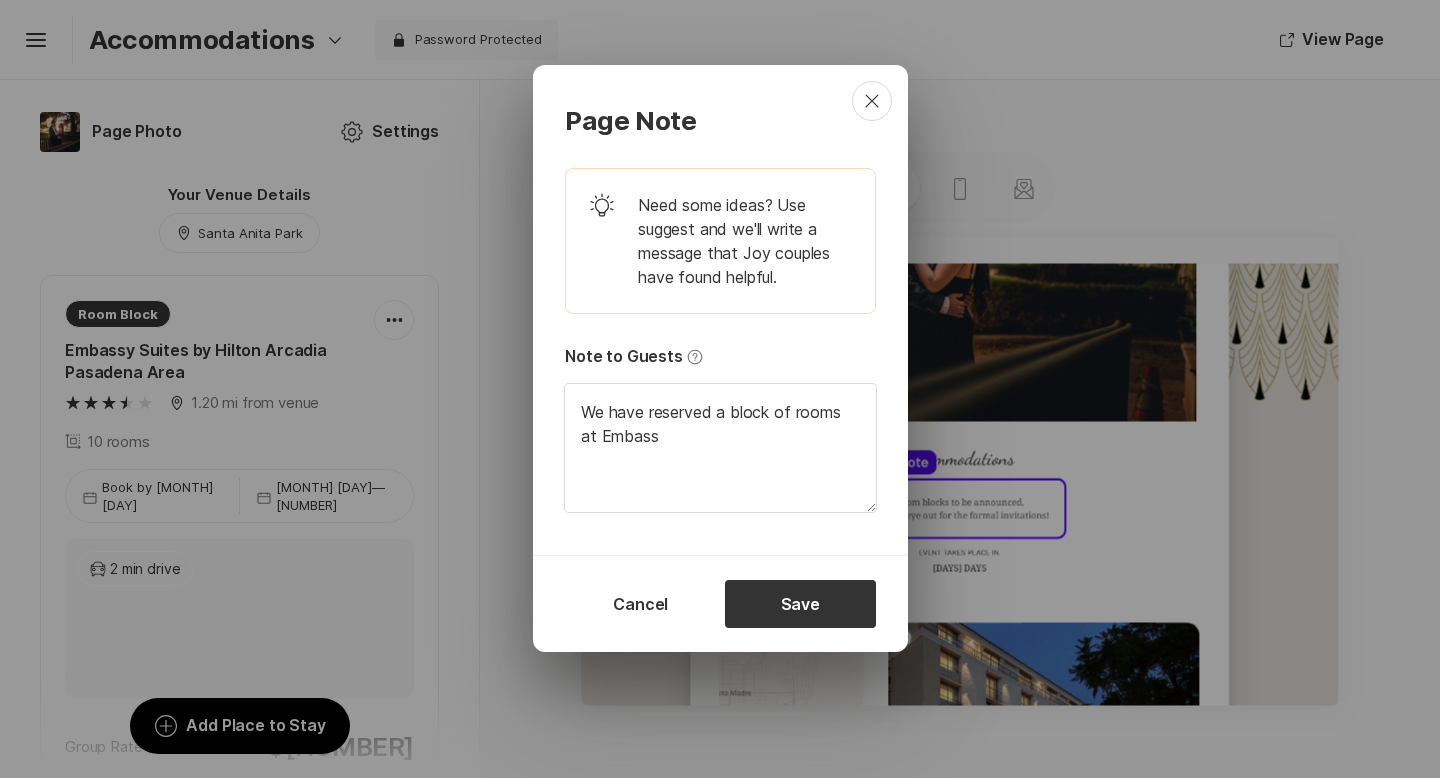type on "We have reserved a block of rooms at Embassy" 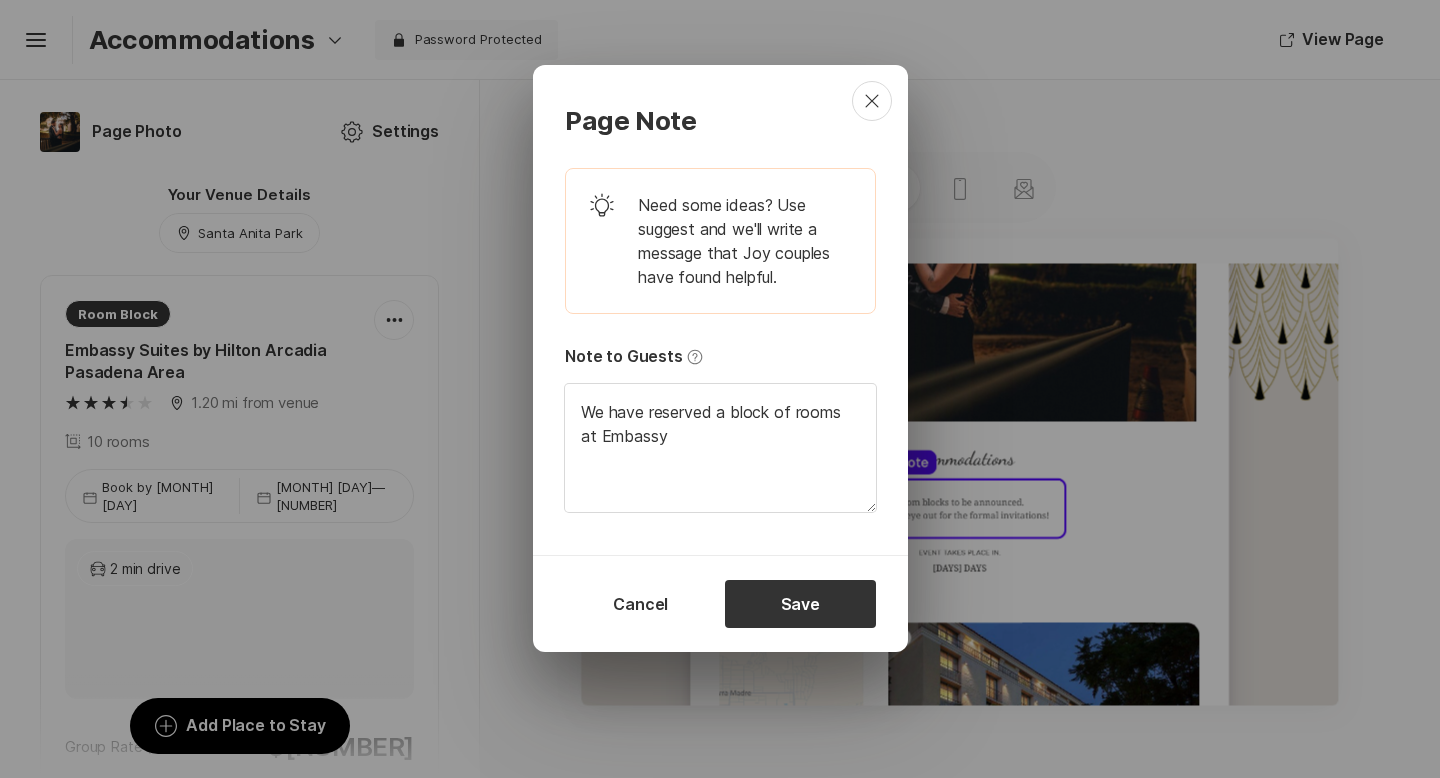 type on "x" 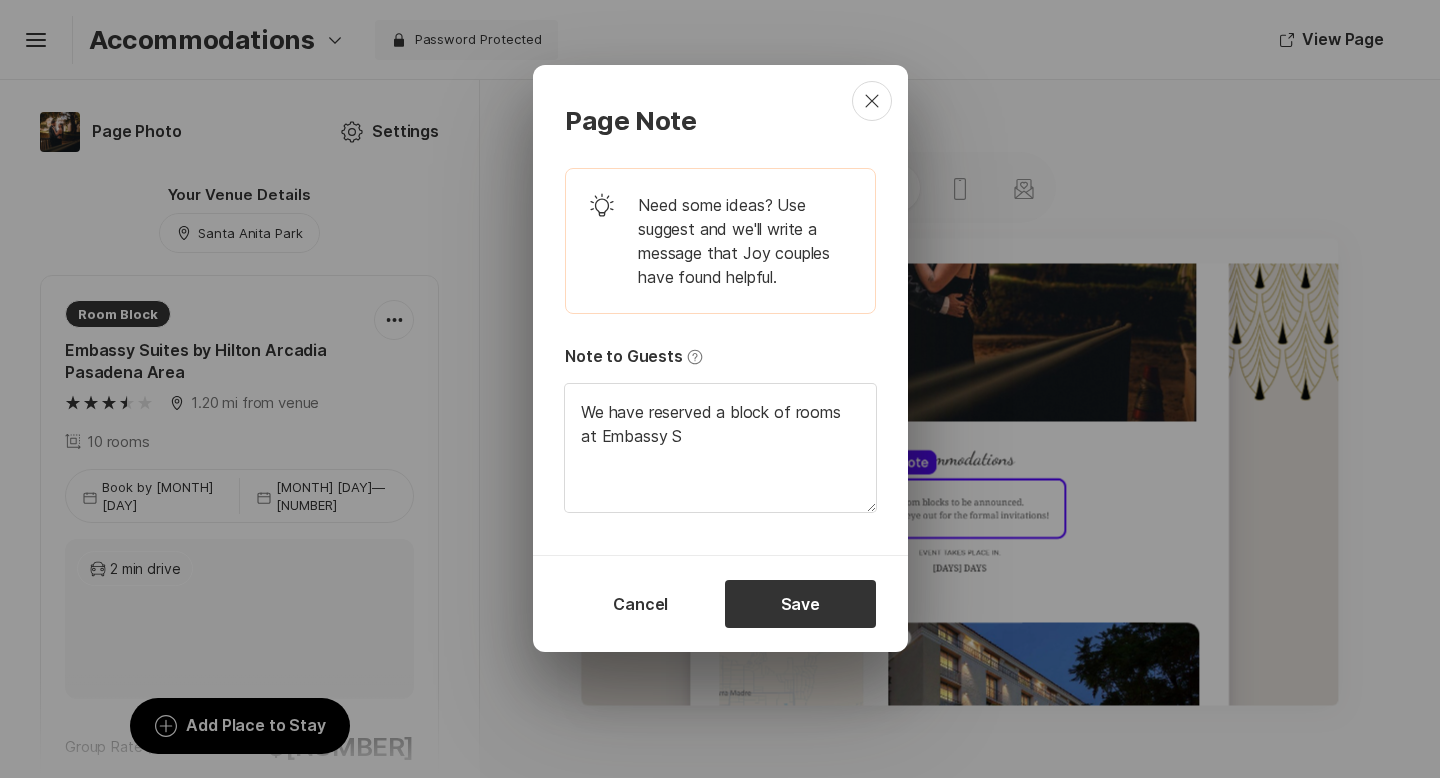 type on "We have reserved a block of rooms at Embassy Su" 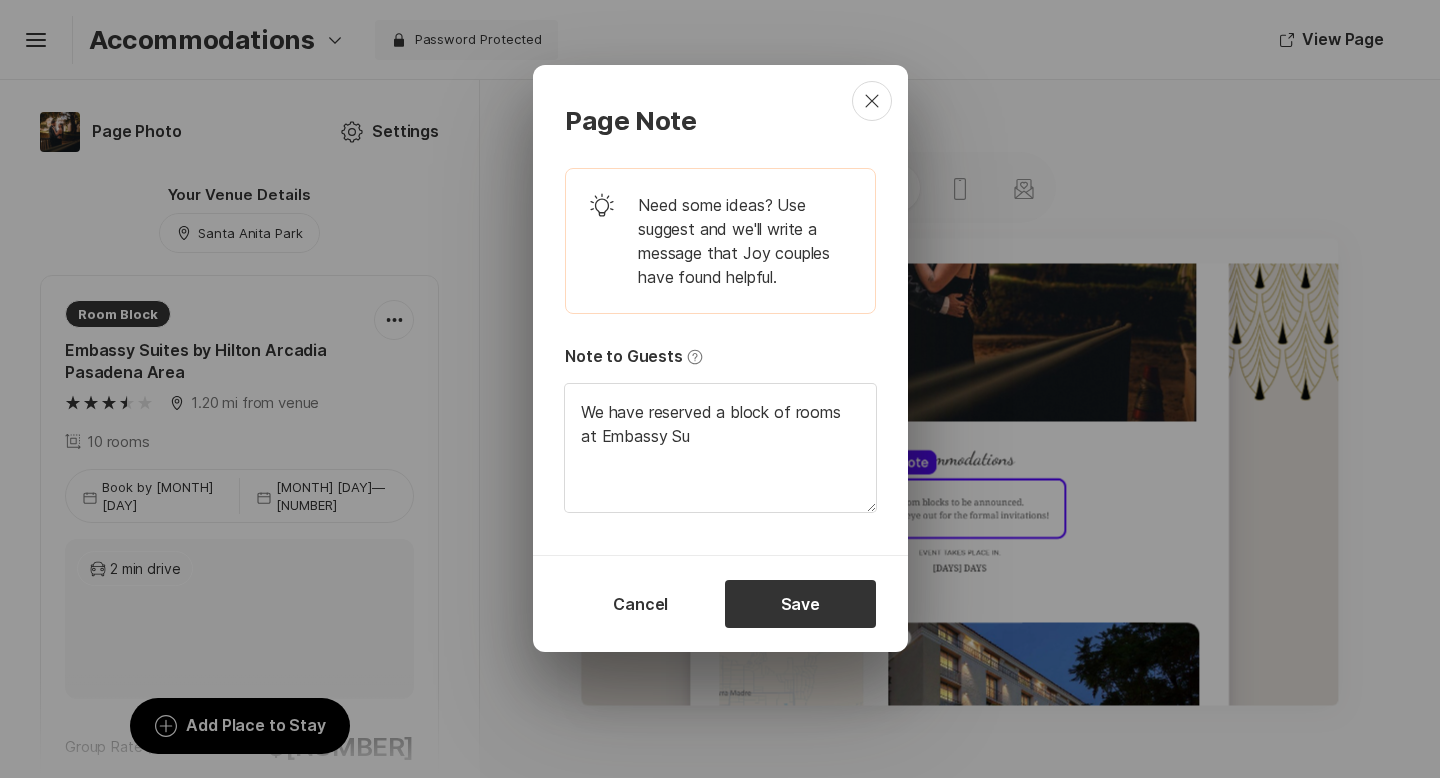 type on "We have reserved a block of rooms at Embassy Sui" 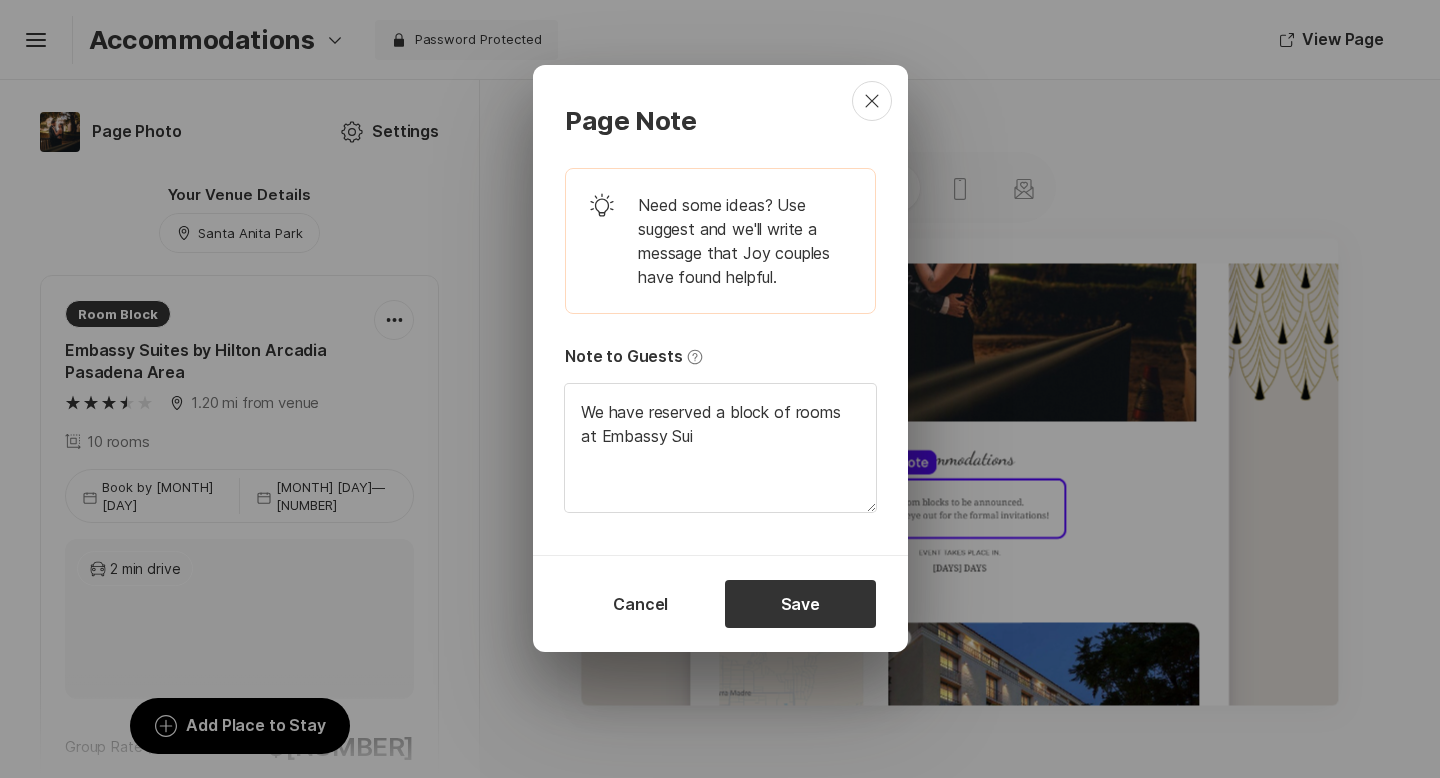type on "We have reserved a block of rooms at Embassy Suites by" 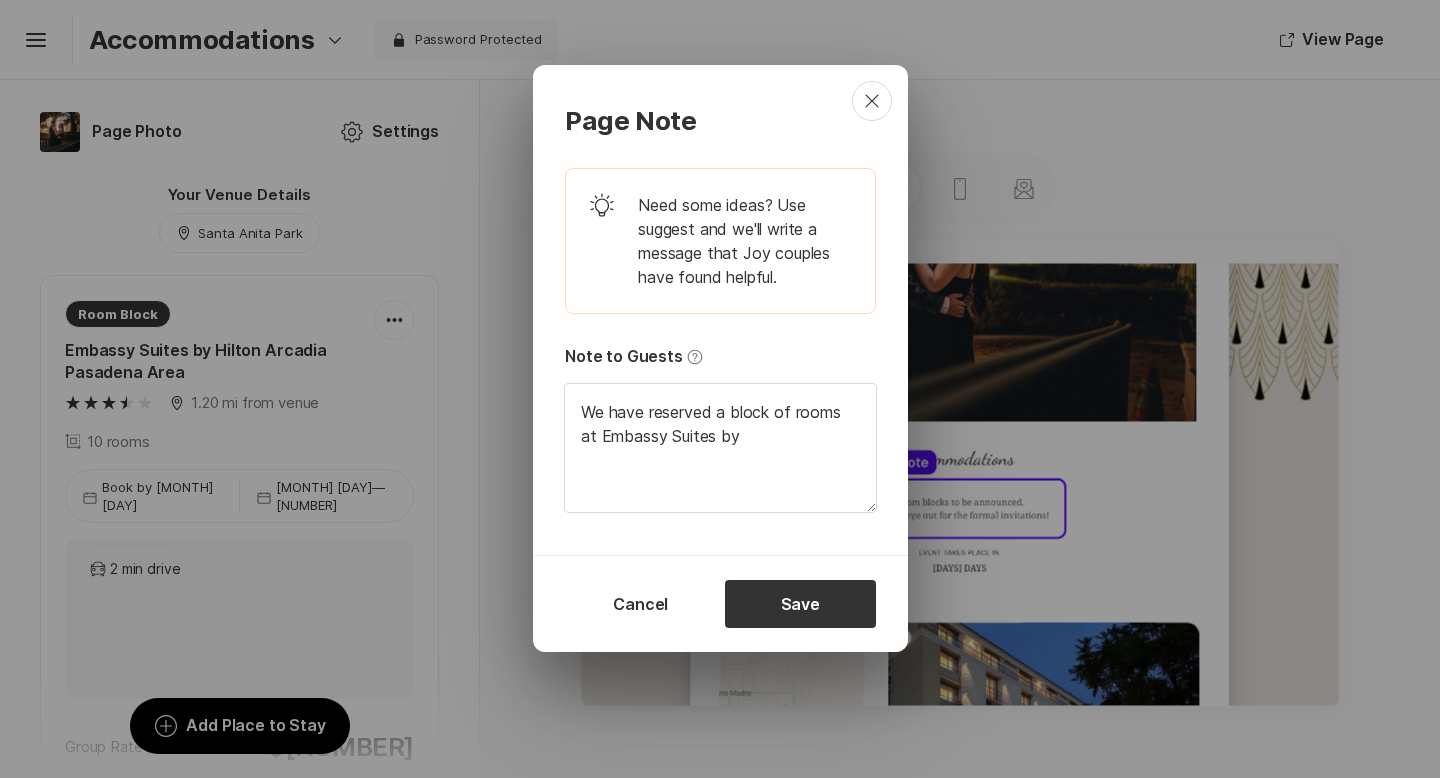 type on "x" 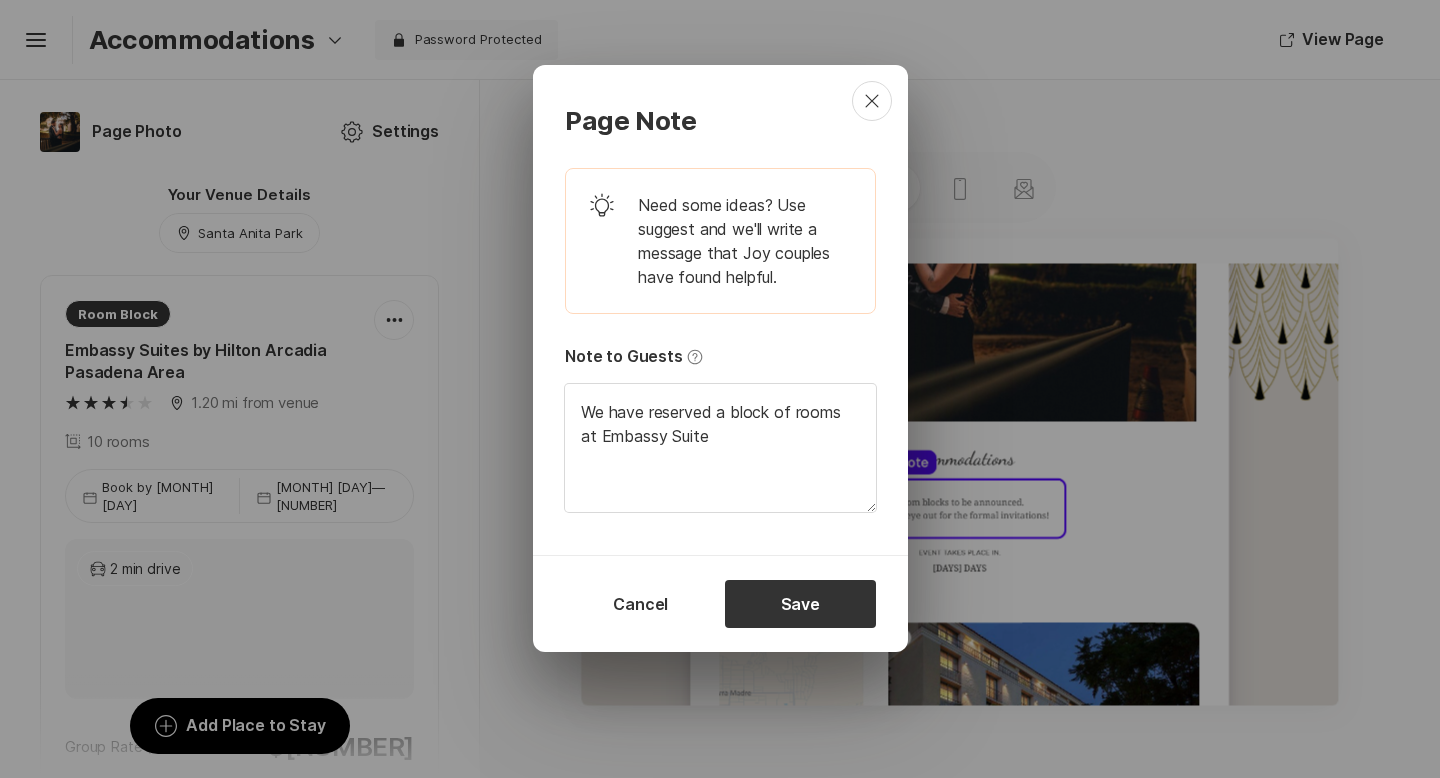 type on "We have reserved a block of rooms at Embassy Suiter" 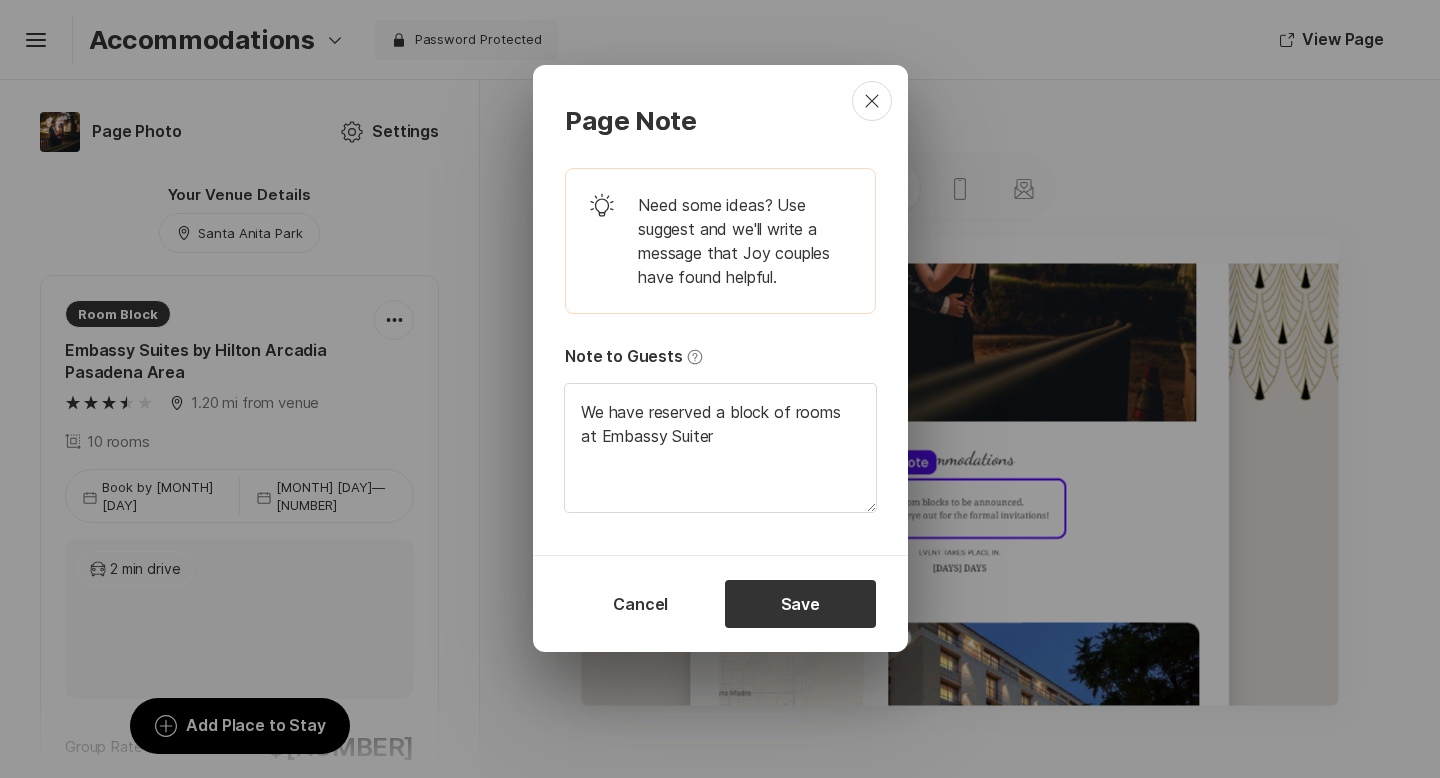 type on "We have reserved a block of rooms at Embassy Suiter" 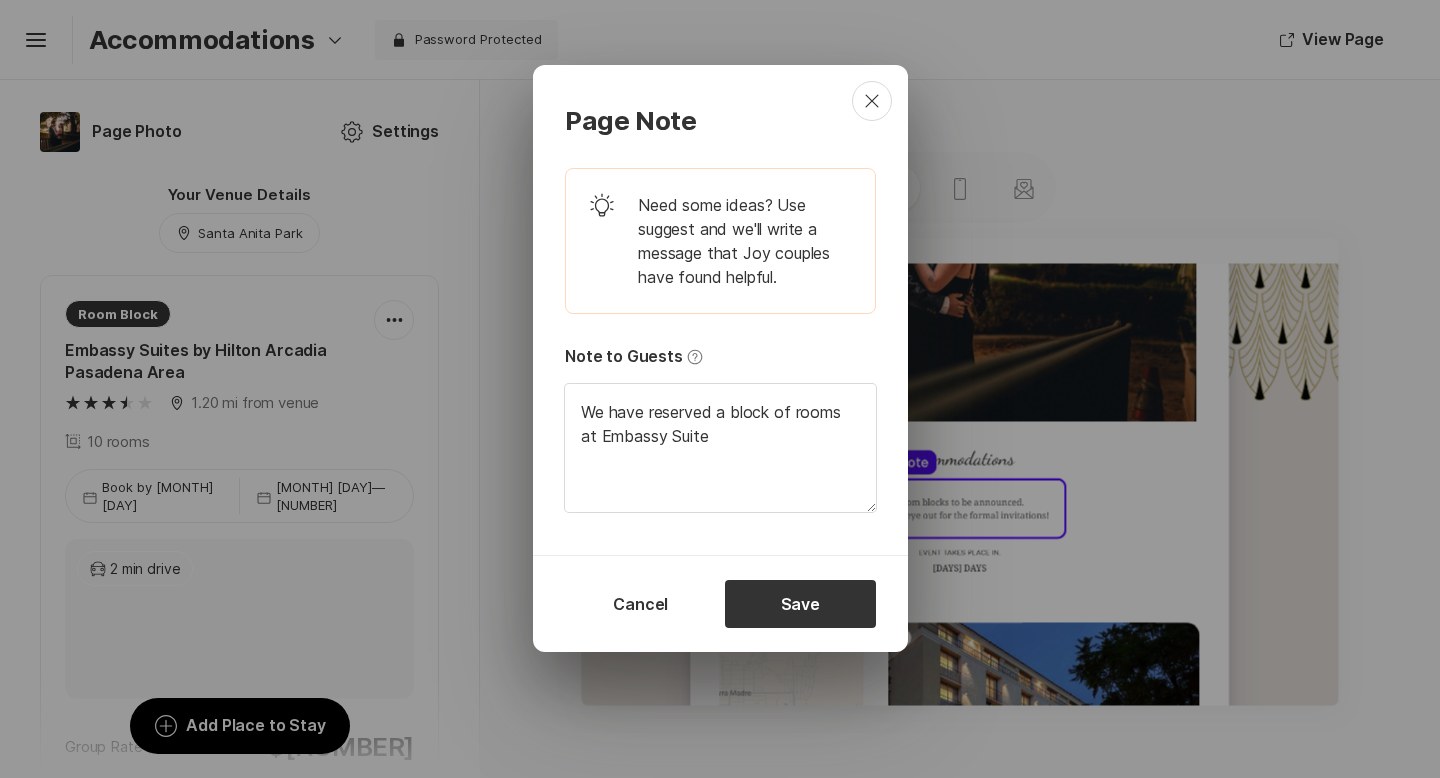 type on "We have reserved a block of rooms at Embassy Suites" 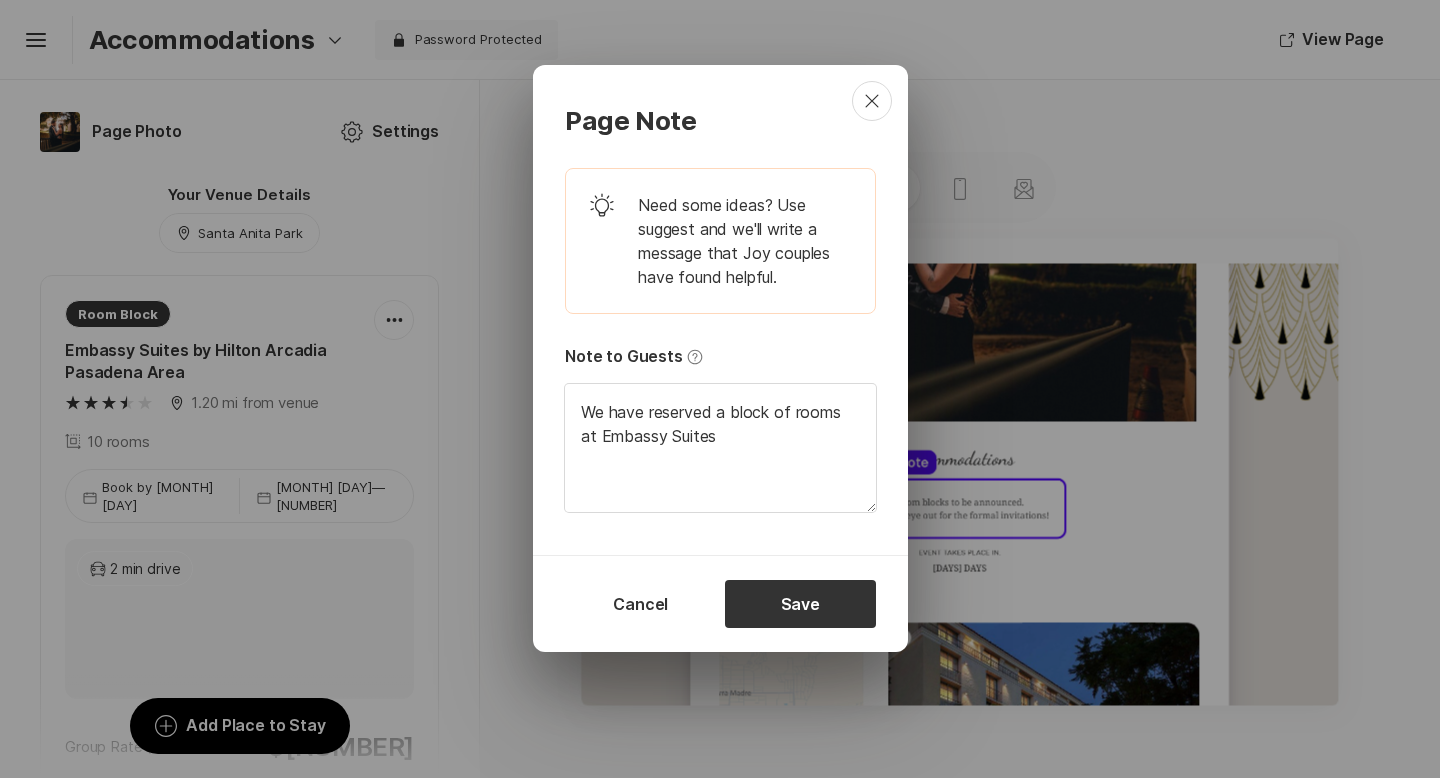type on "We have reserved a block of rooms at Embassy Suites" 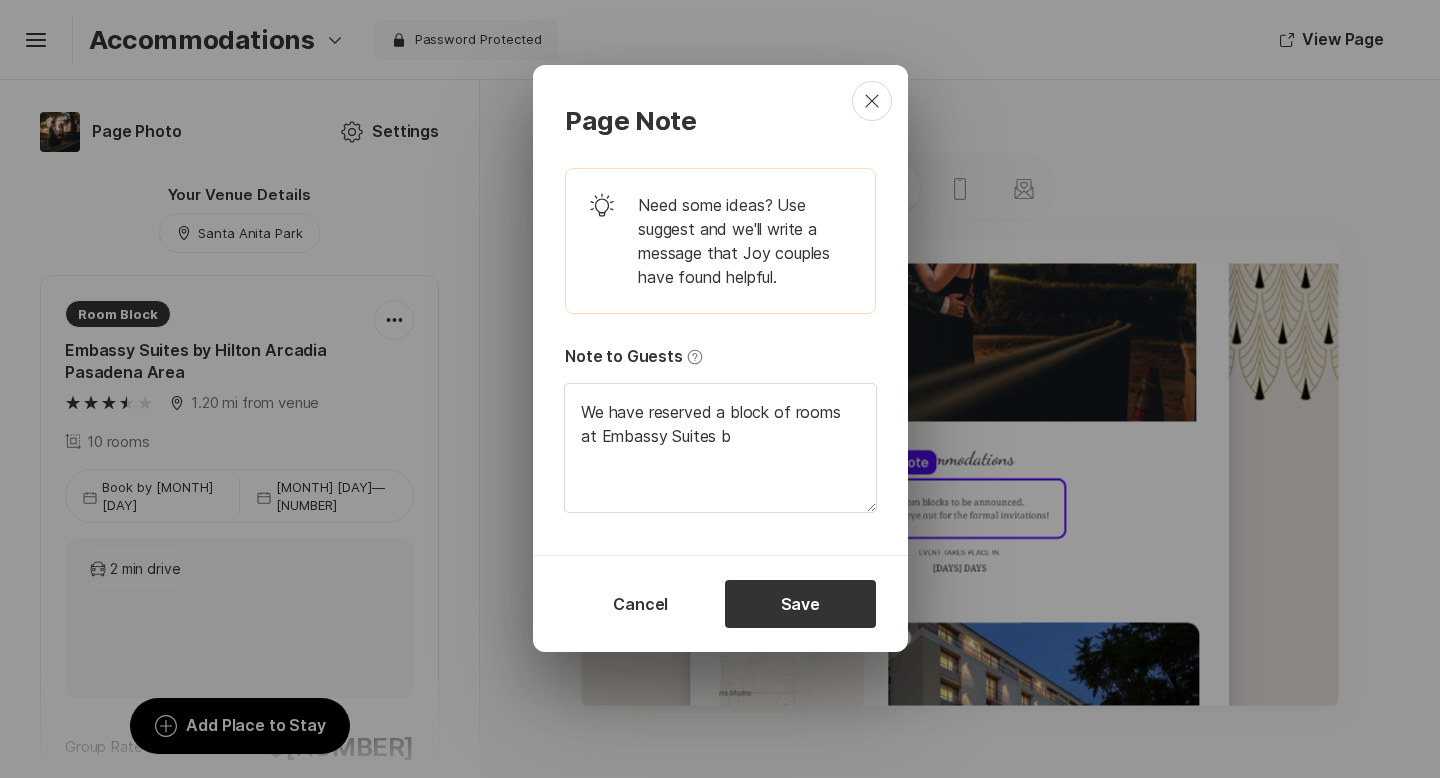 type on "We have reserved a block of rooms at Embassy Suites by" 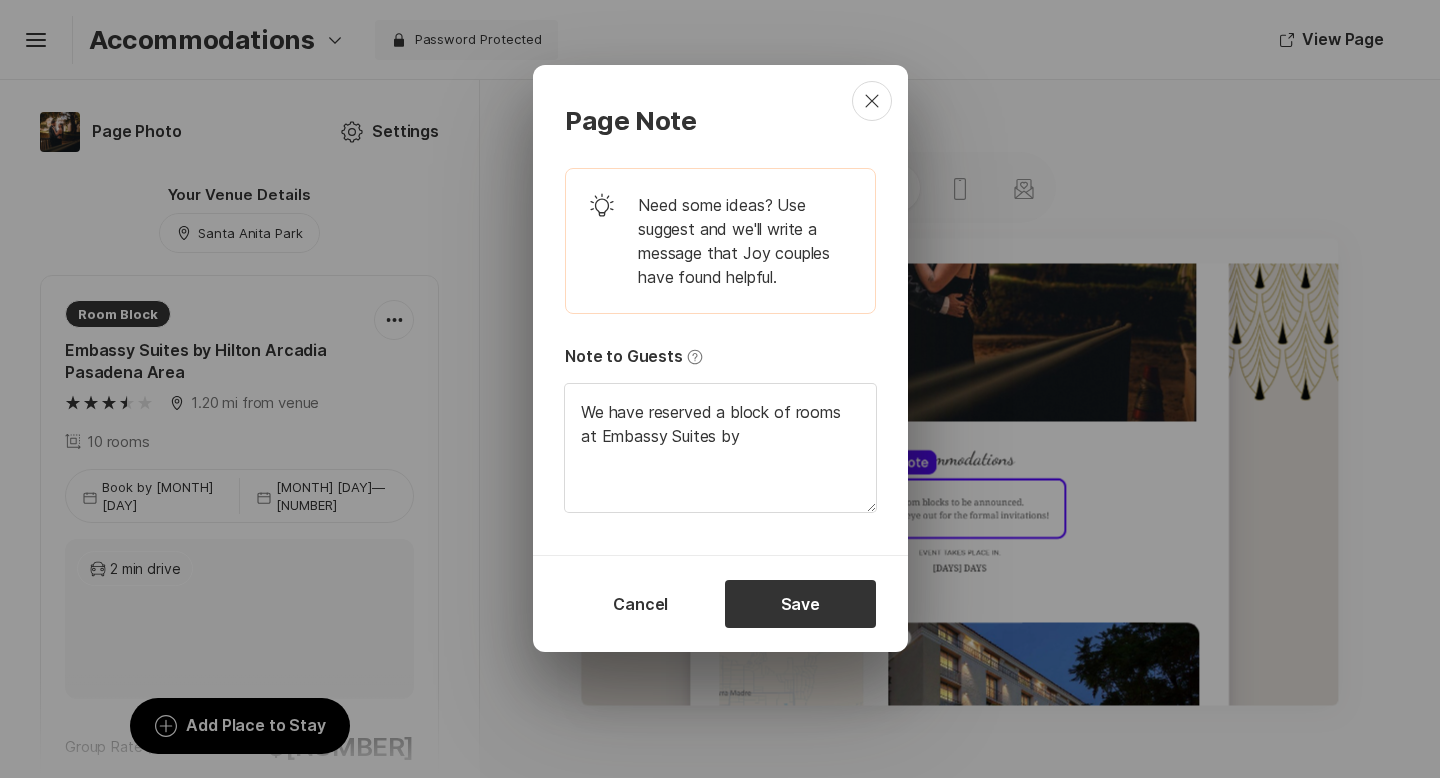 type on "We have reserved a block of rooms at Embassy Suites by" 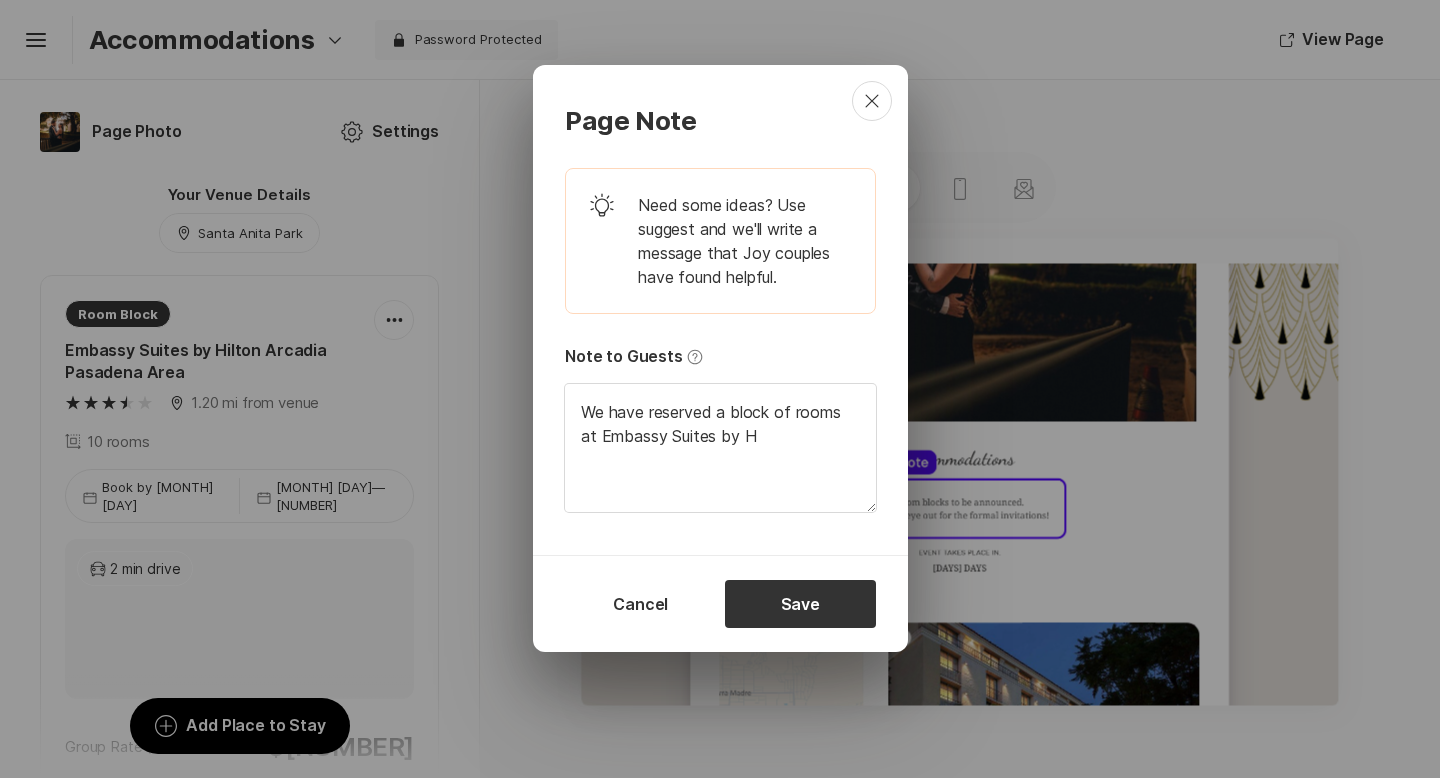 type on "We have reserved a block of rooms at Embassy Suites by Hi" 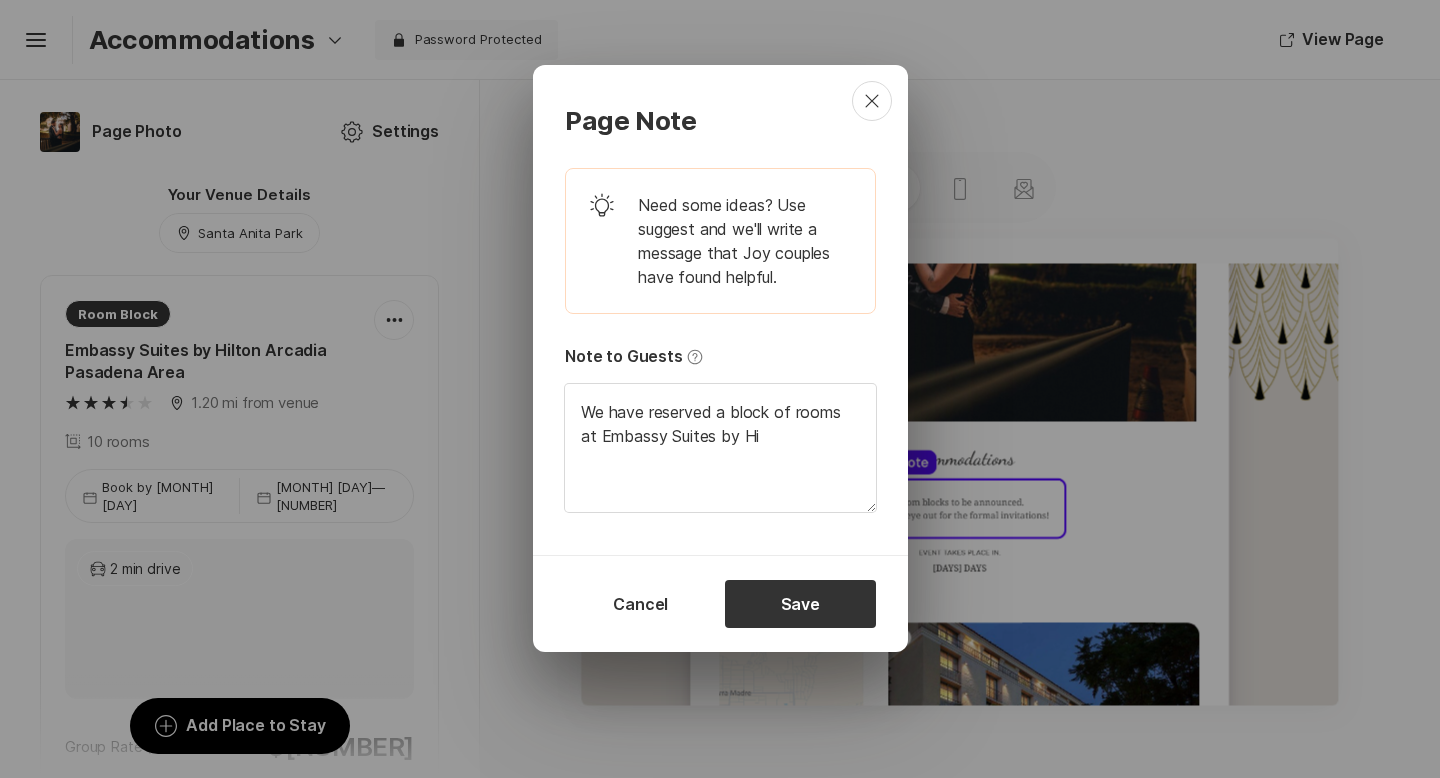 type on "We have reserved a block of rooms at Embassy Suites by Hil" 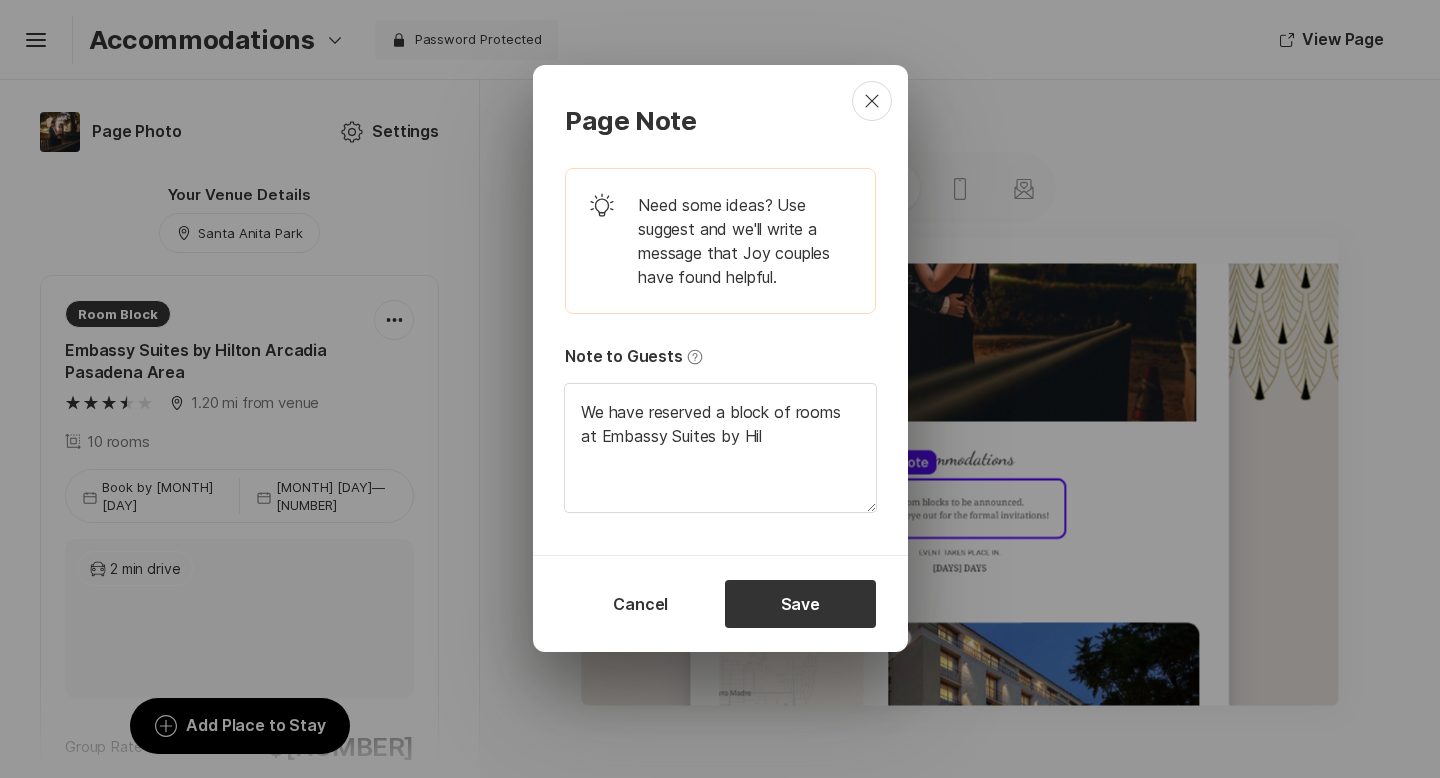 type on "We have reserved a block of rooms at Embassy Suites by Hilt" 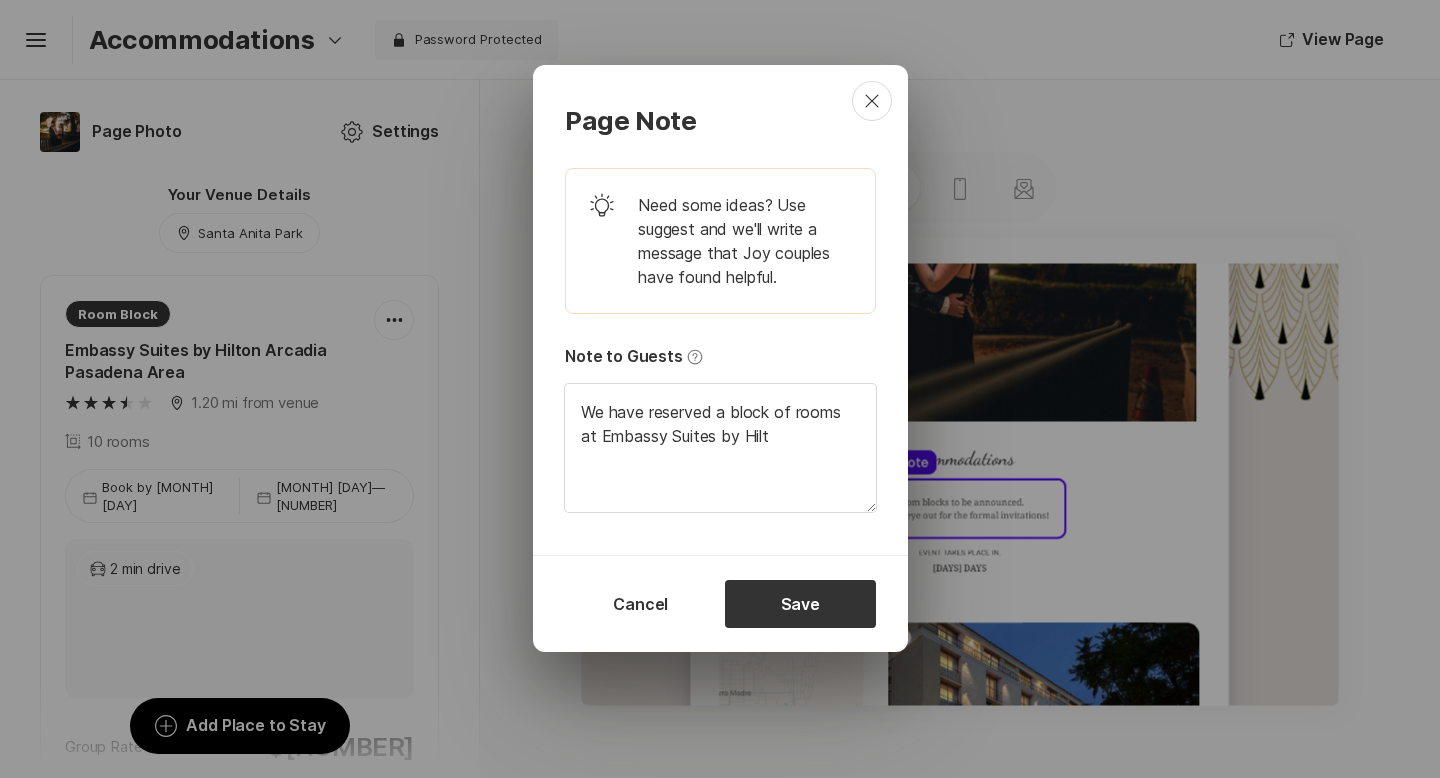 type on "We have reserved a block of rooms at Embassy Suites by Hilto" 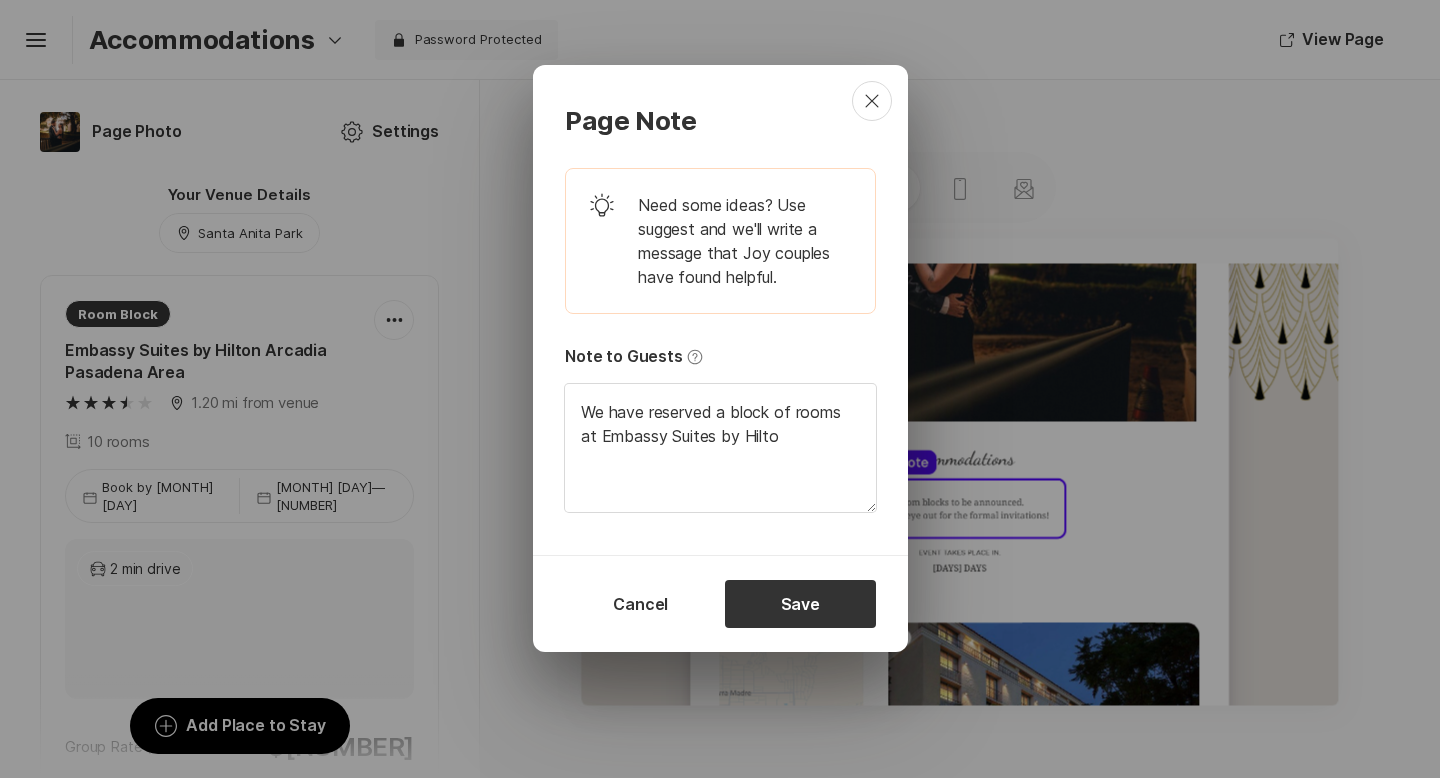 type on "x" 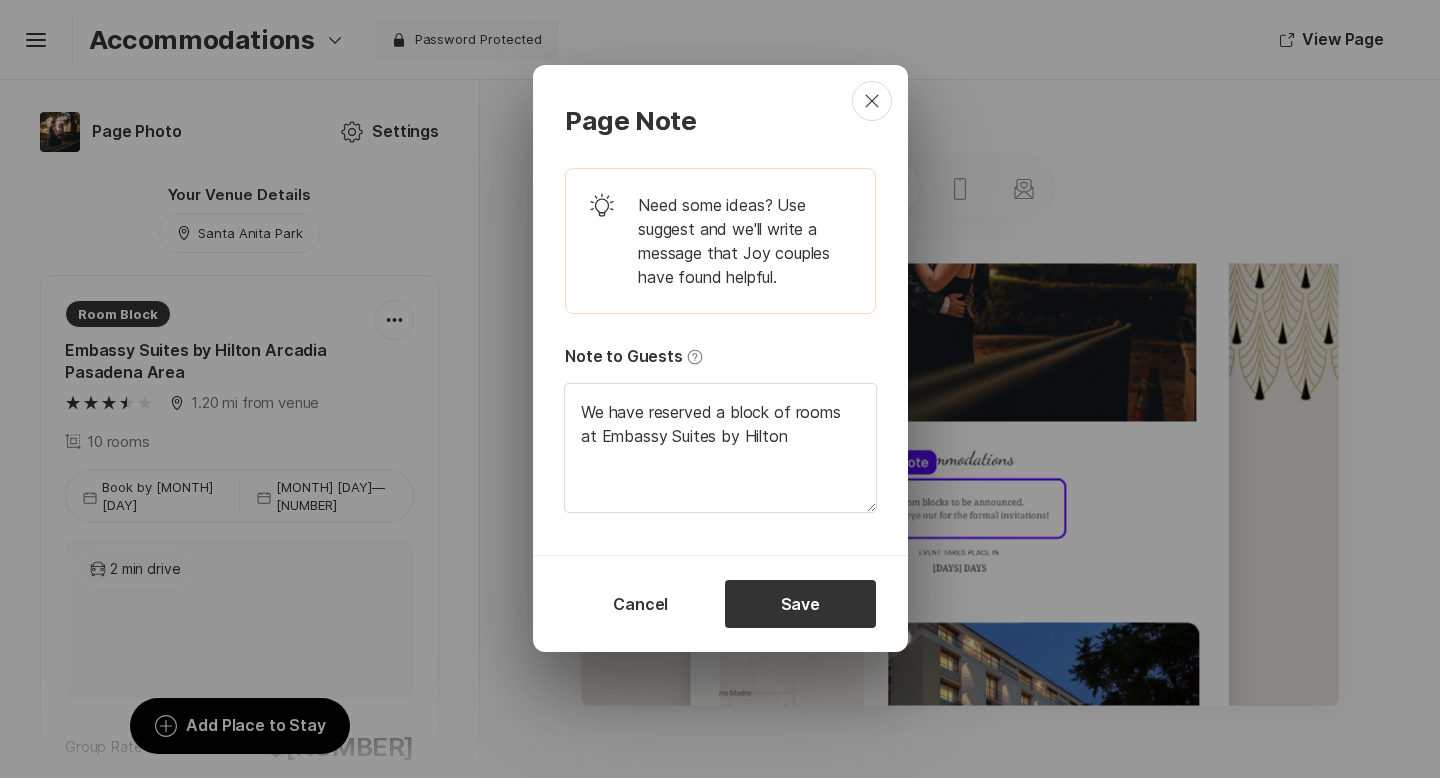 type on "We have reserved a block of rooms at Embassy Suites by Hilton" 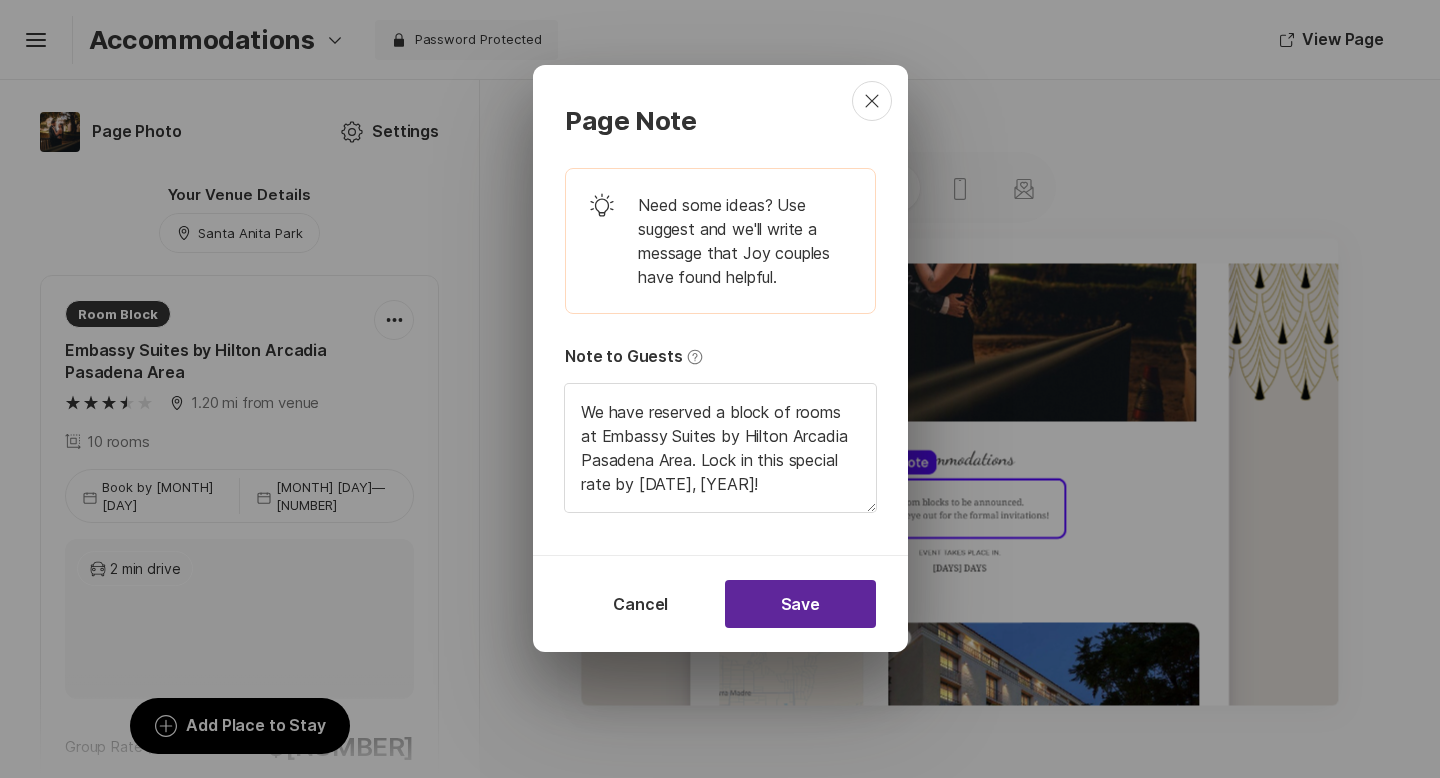 click on "Save" at bounding box center (800, 605) 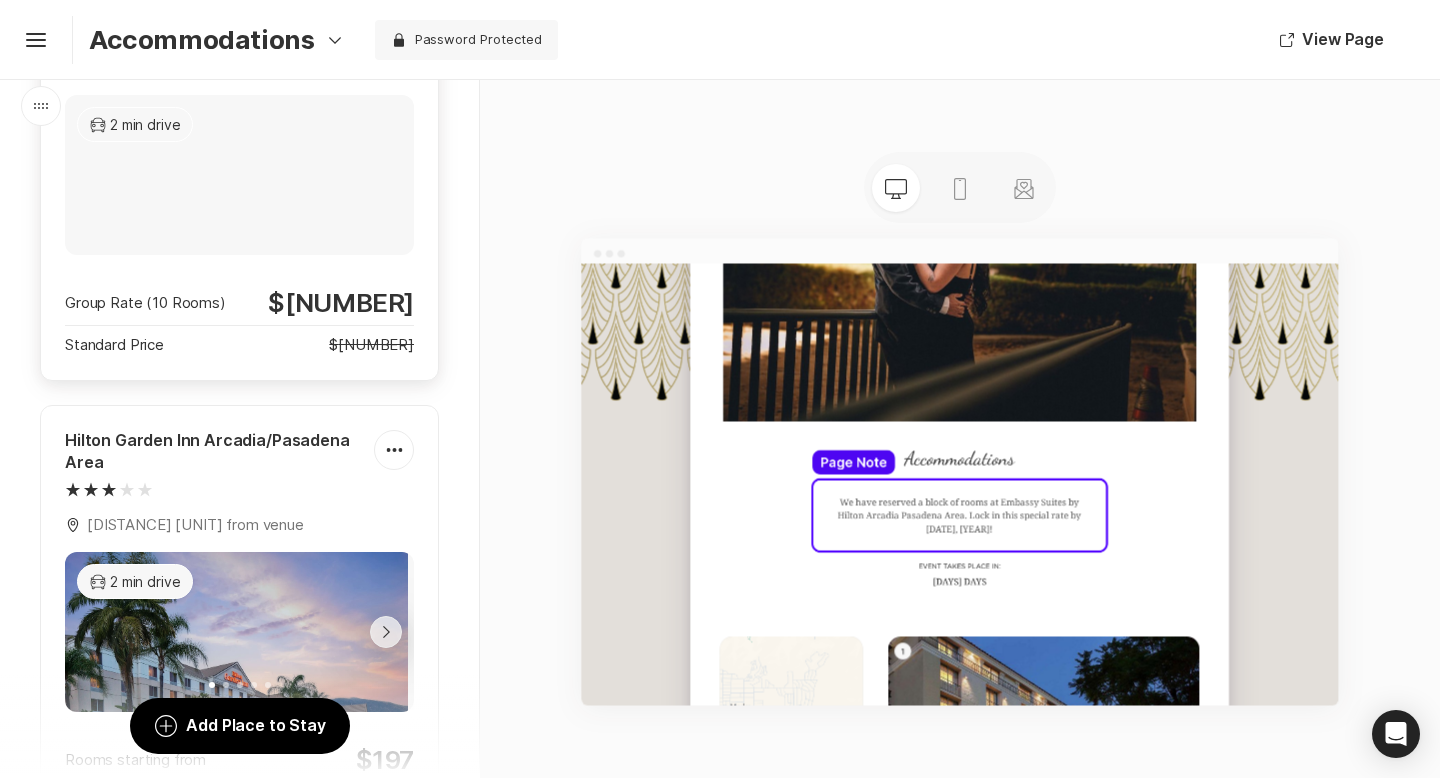 scroll, scrollTop: 0, scrollLeft: 0, axis: both 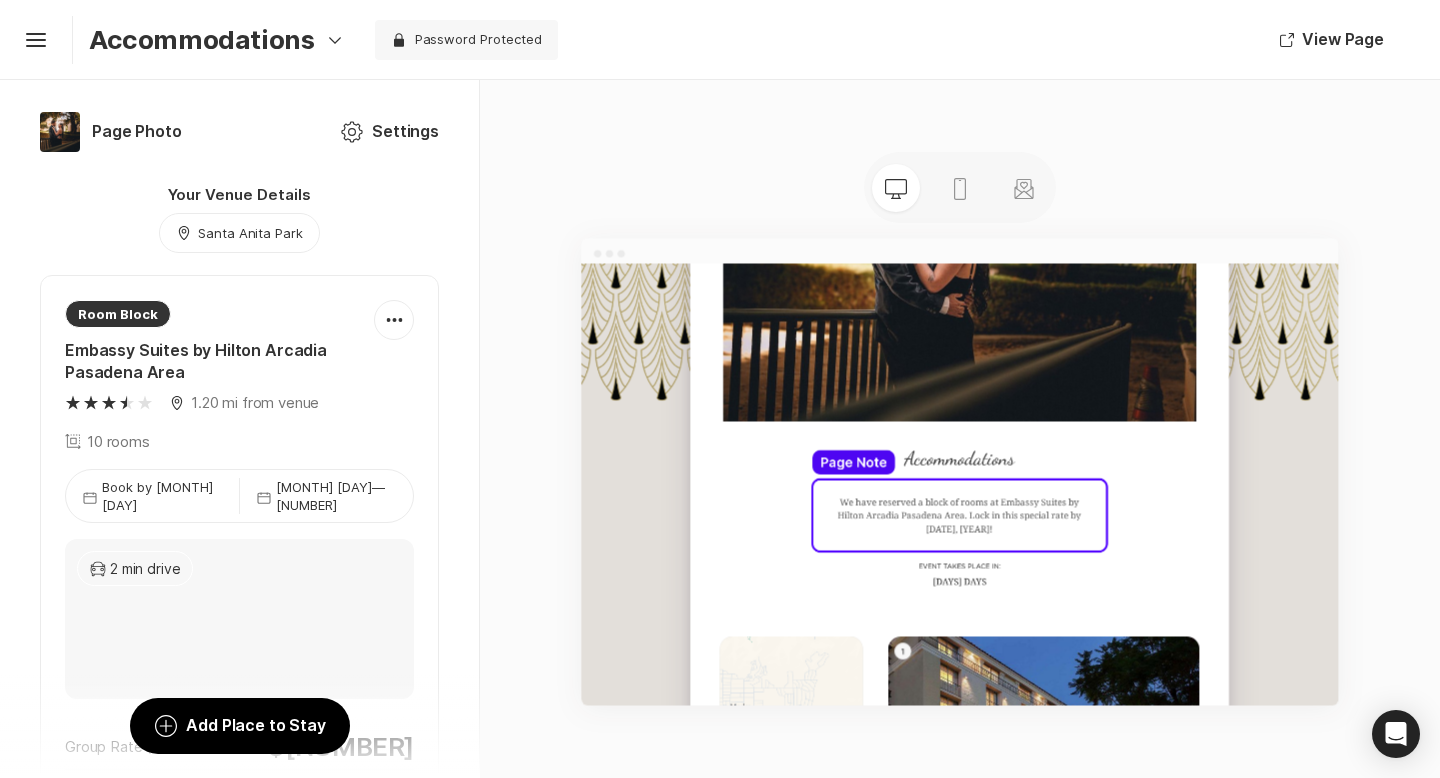 click at bounding box center (960, 472) 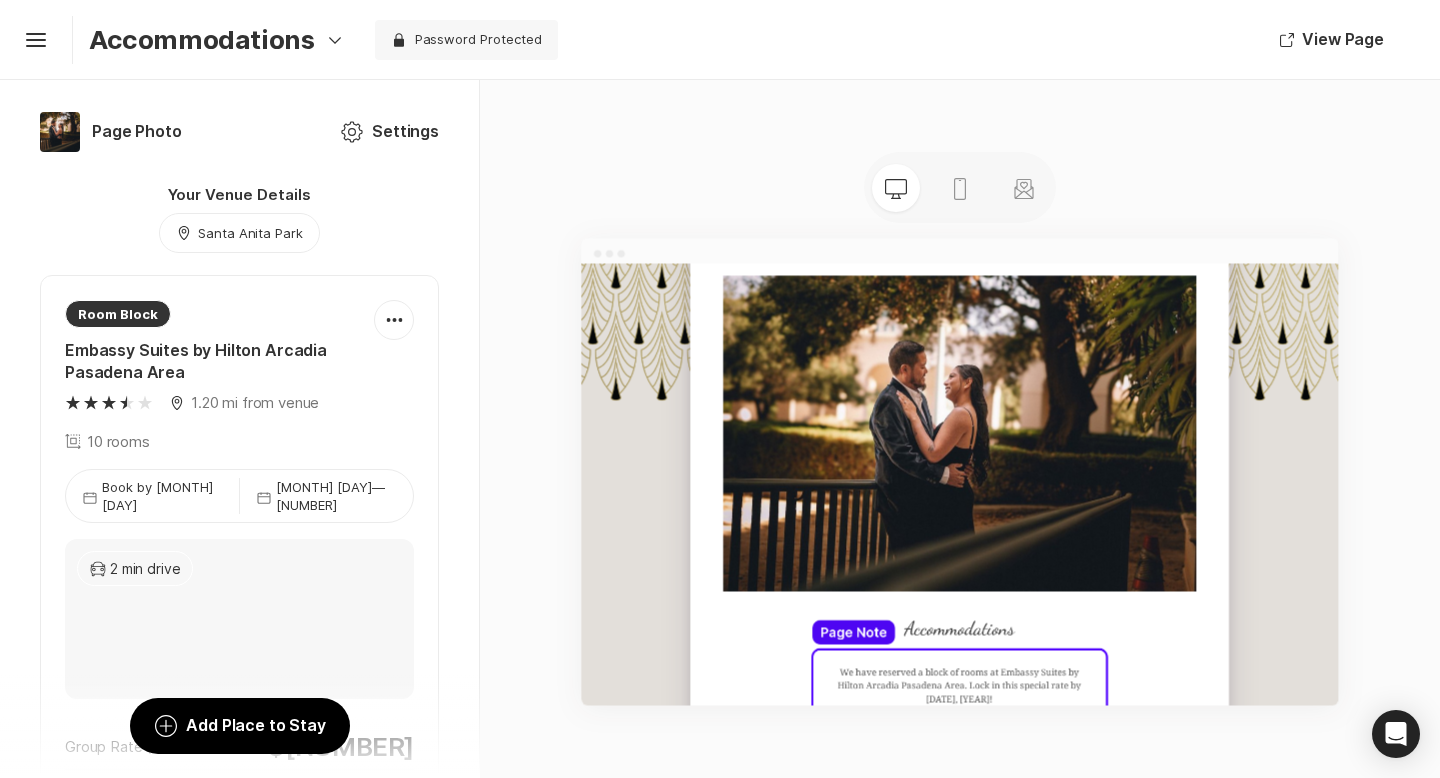 scroll, scrollTop: 0, scrollLeft: 0, axis: both 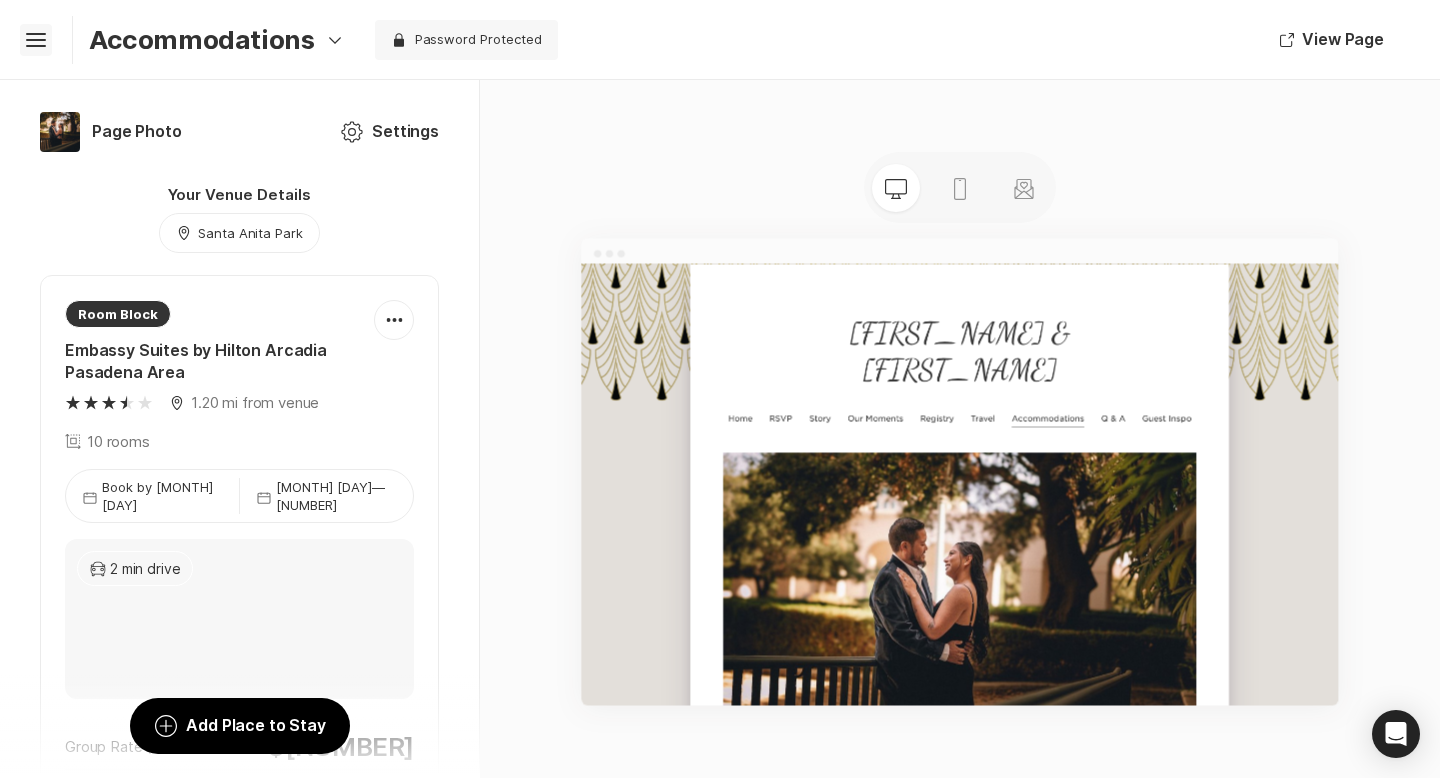click on "Hamburger" 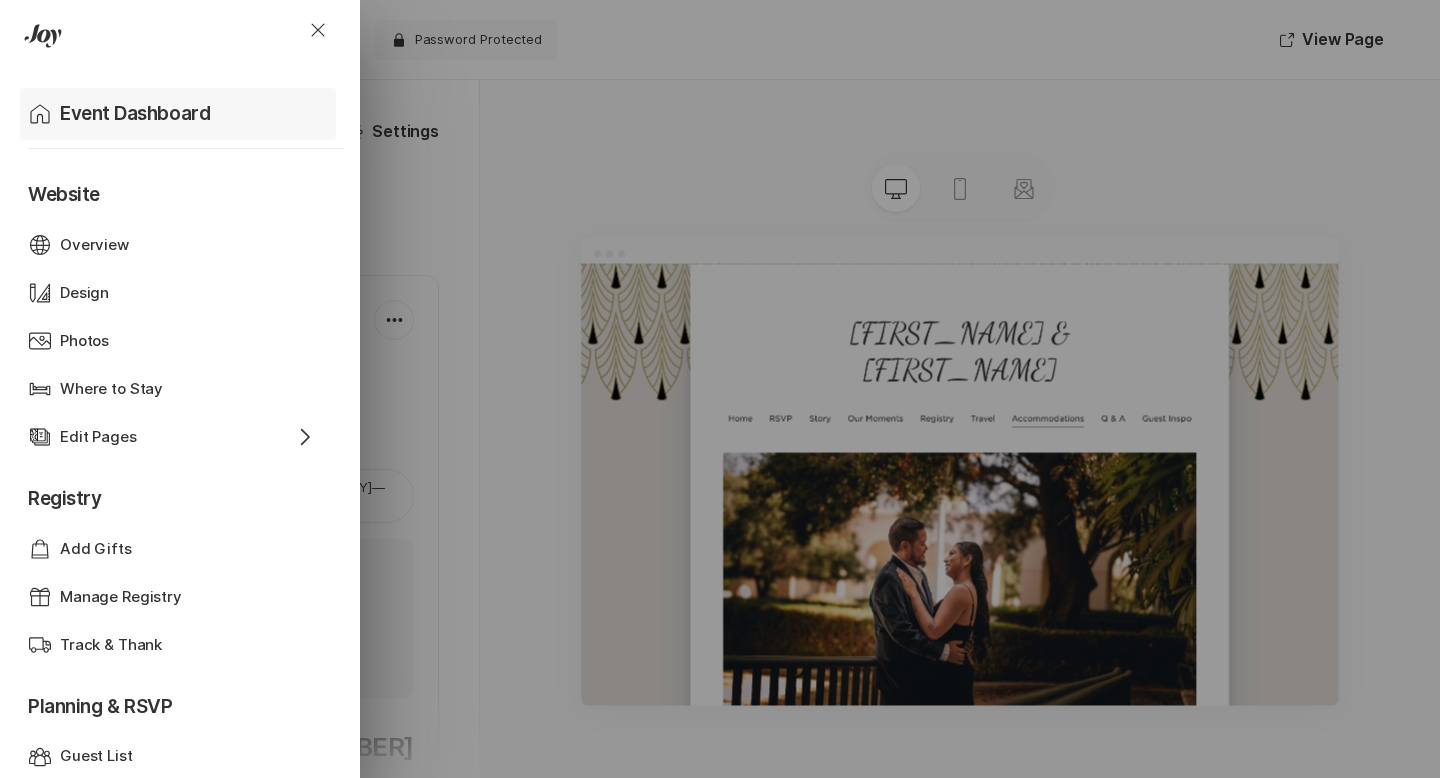 click on "Event Dashboard" at bounding box center (135, 114) 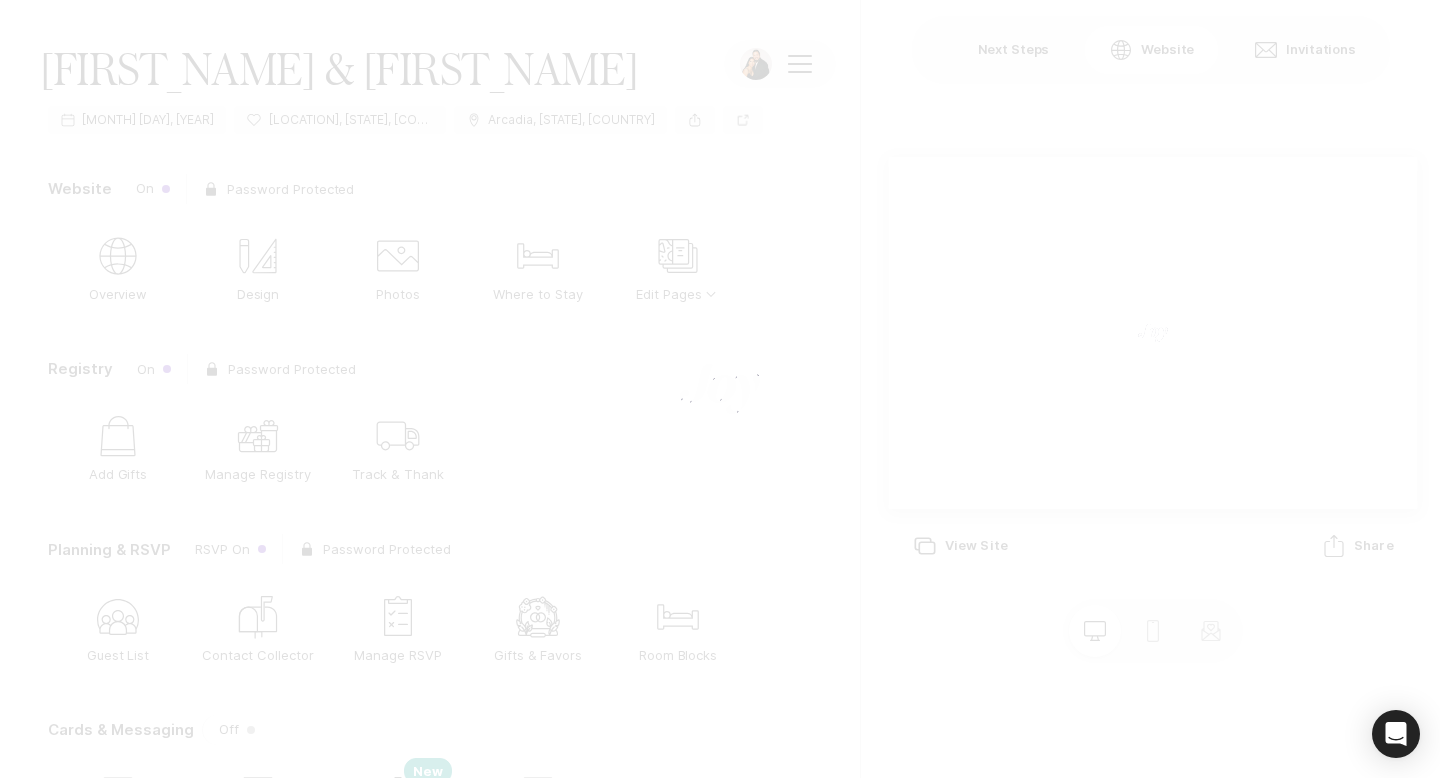 scroll, scrollTop: 0, scrollLeft: 0, axis: both 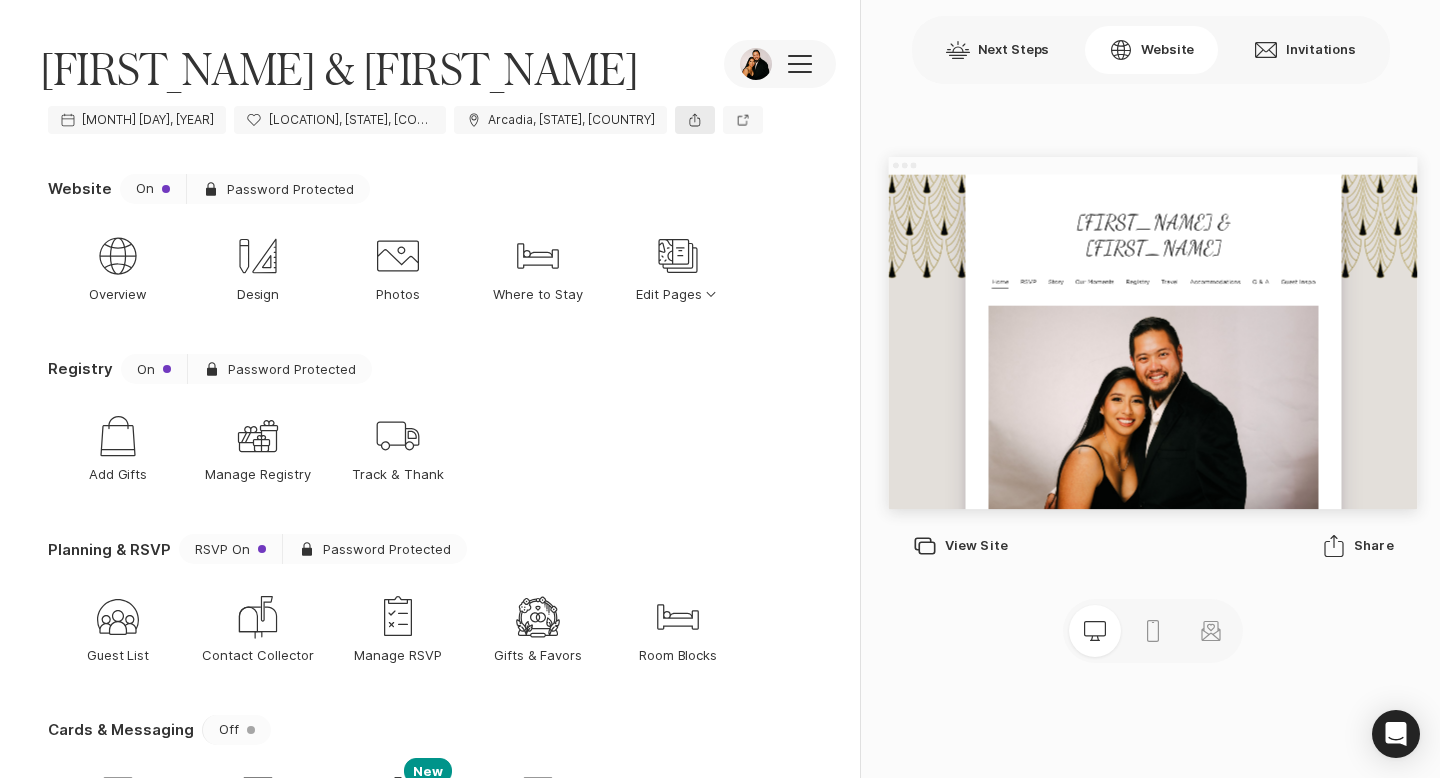 click 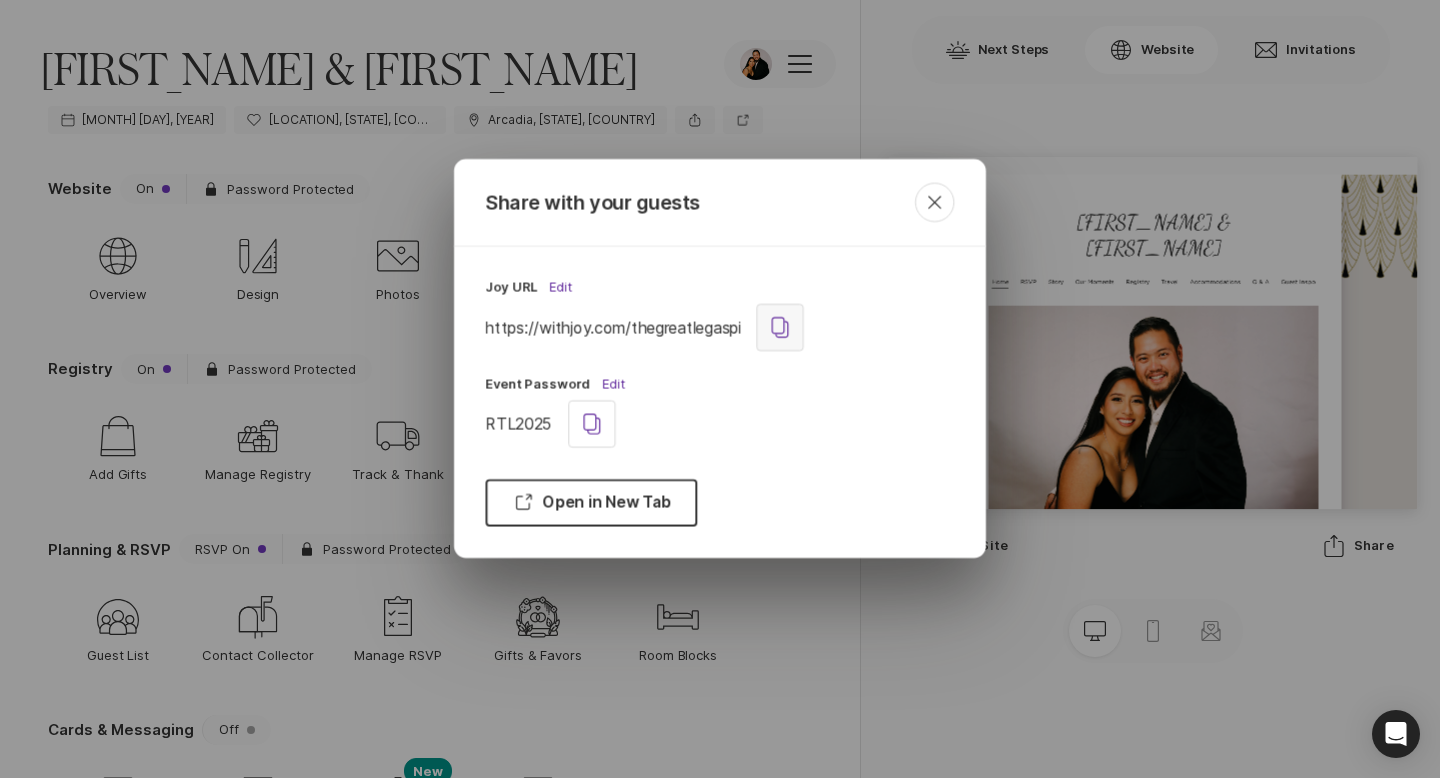 click on "Copy" 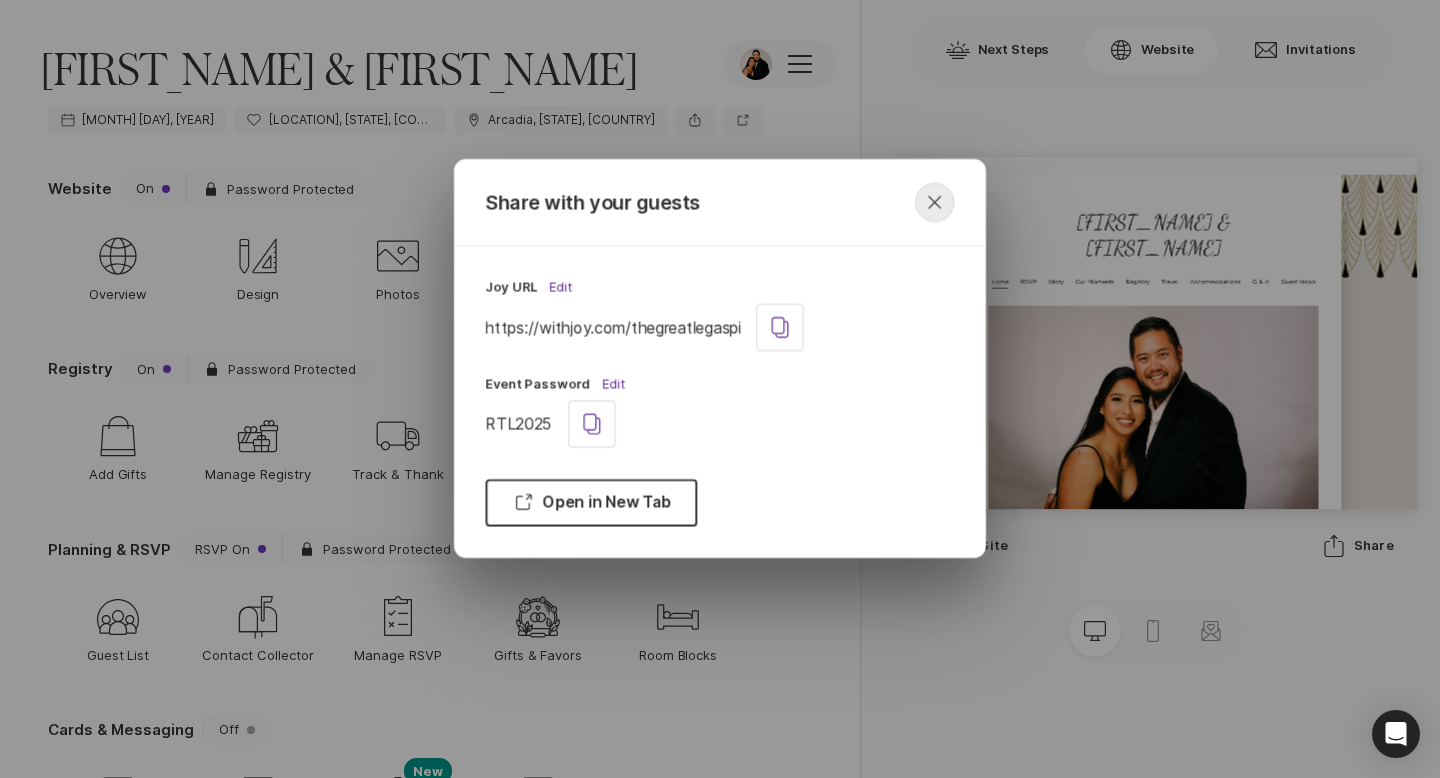 click on "Close" 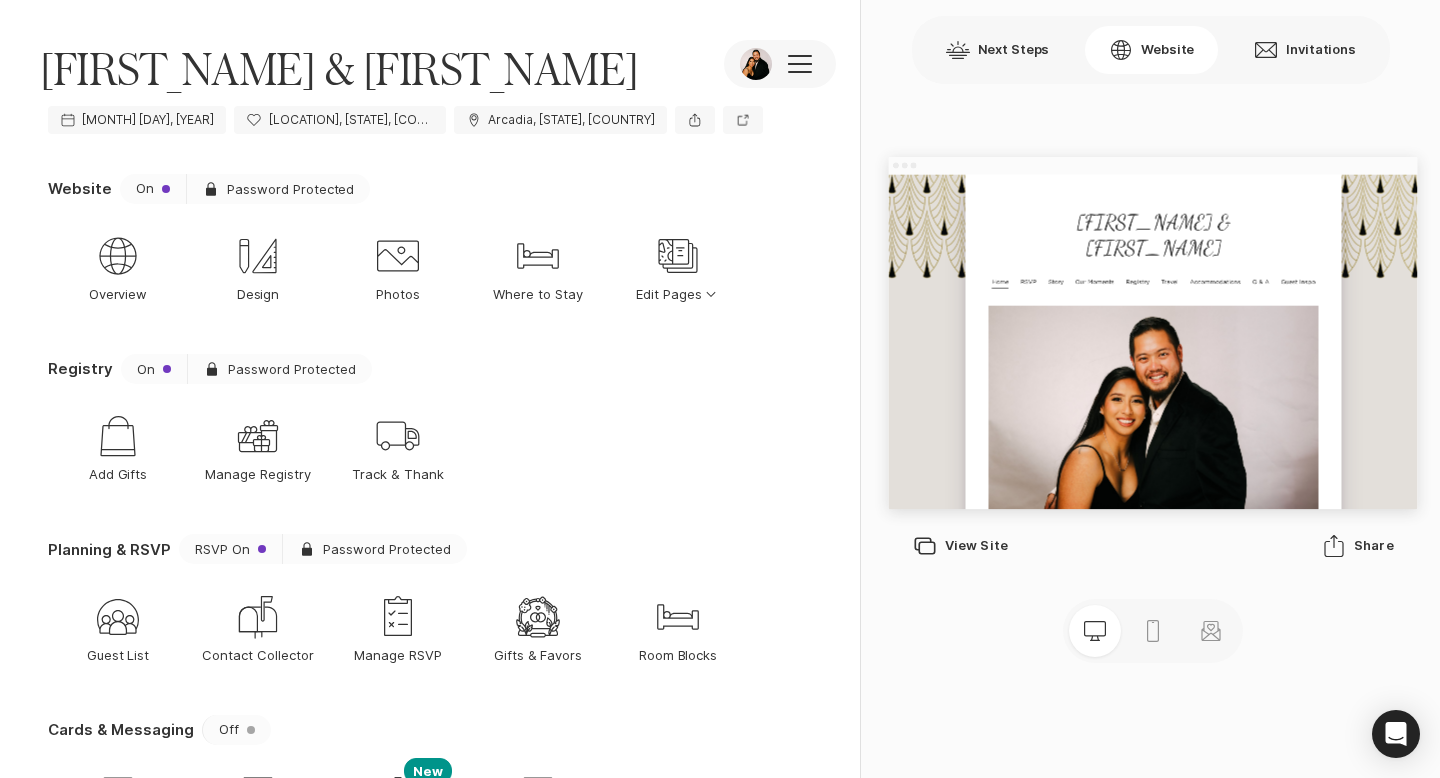 click on "[FIRST_NAME] & [FIRST_NAME] Camera   Edit Photos [FIRST_NAME] & [FIRST_NAME] Settings Event Settings Invite Invite Collaborator Tip Leave a Suggestion Notification Bubble Contact Support Help Help Guests Manage Events Profile Account Info Log Out   Sign Out Calendar   [MONTH] [DAY], [YEAR] Heart Stroke Santa Anita Park, West Huntington Drive, Arcadia, CA, USA Map Marker Arcadia, CA, USA Open In New Window Website On Lock Filled Password Protected Web Globe Overview Design Design Photos Photos Bed Where to Stay Edit Pages Edit Pages Option Select Down Edit Pages Home Home Video Video Story   Story Custom Page Our Moments Calendar Schedule Moon Registry Registry Plane Travel Bed Accommodations New Guests Wedding Party Moon Faq Q & A Custom Page Guest Inspo Add Add New Page Settings Manage Pages Registry On Lock Filled Password Protected Shop Add Gifts Gift Manage Registry Shipping Track & Thank Planning & RSVP RSVP On Lock Filled Password Protected Guest List Guest List Mailing Address             Contact Collector Rsvp Admin Manage RSVP Venue" at bounding box center (430, 389) 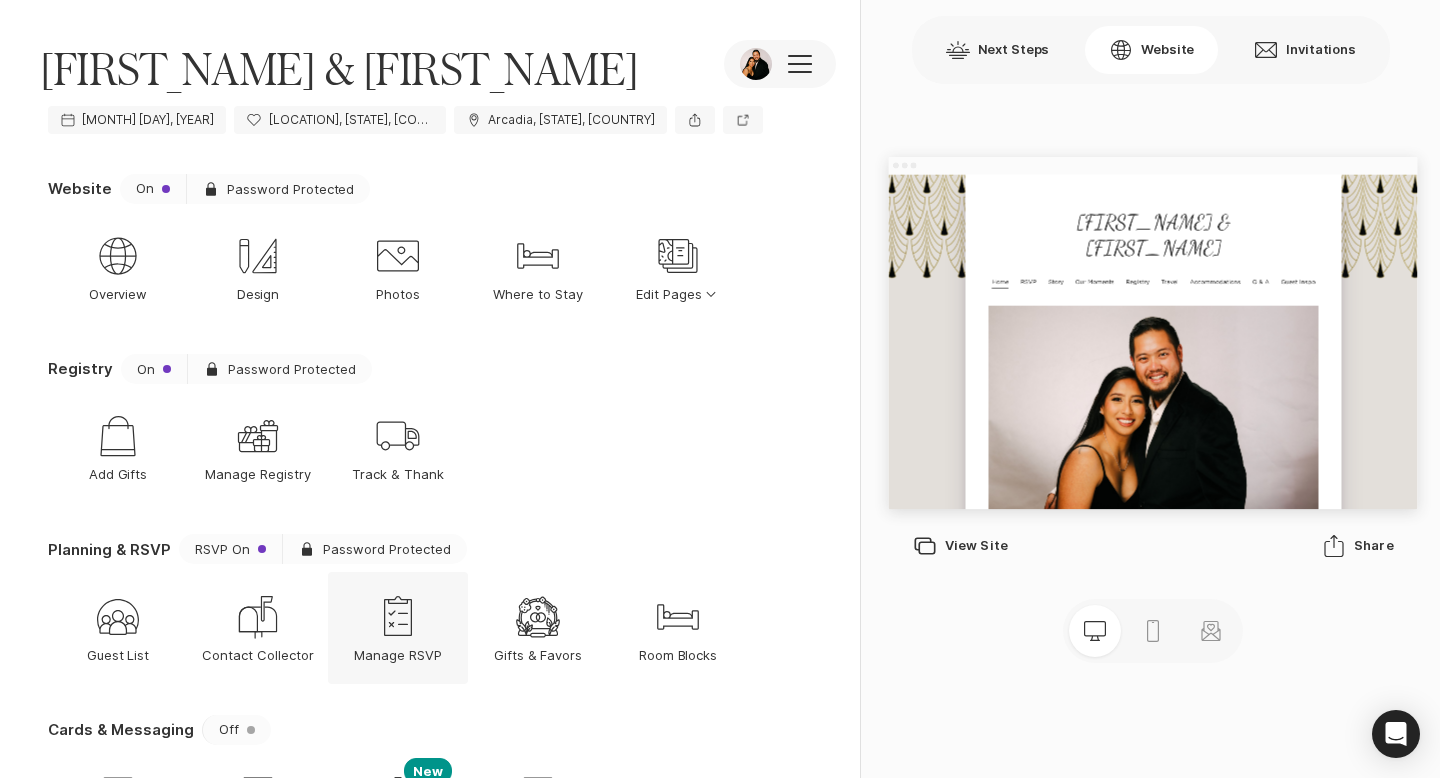 click on "Rsvp Admin" 